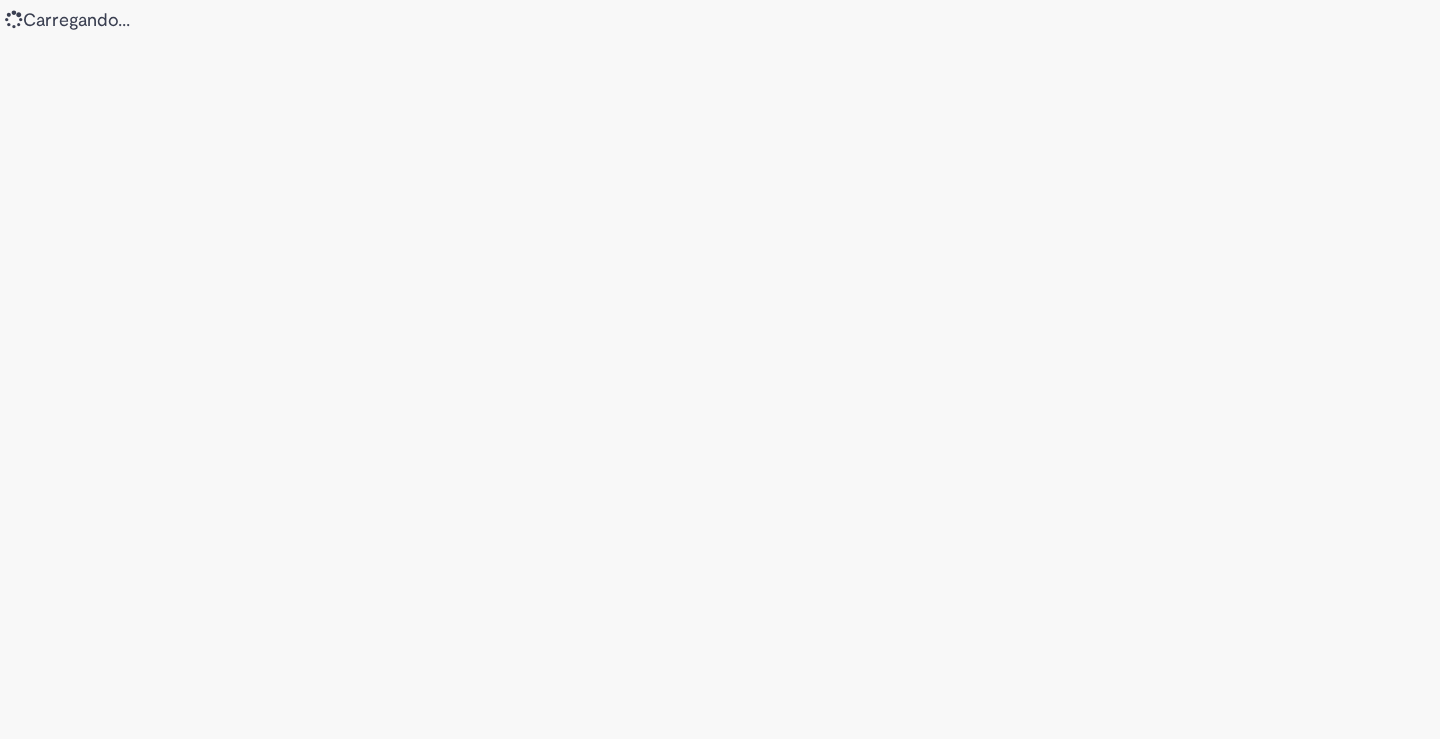 scroll, scrollTop: 0, scrollLeft: 0, axis: both 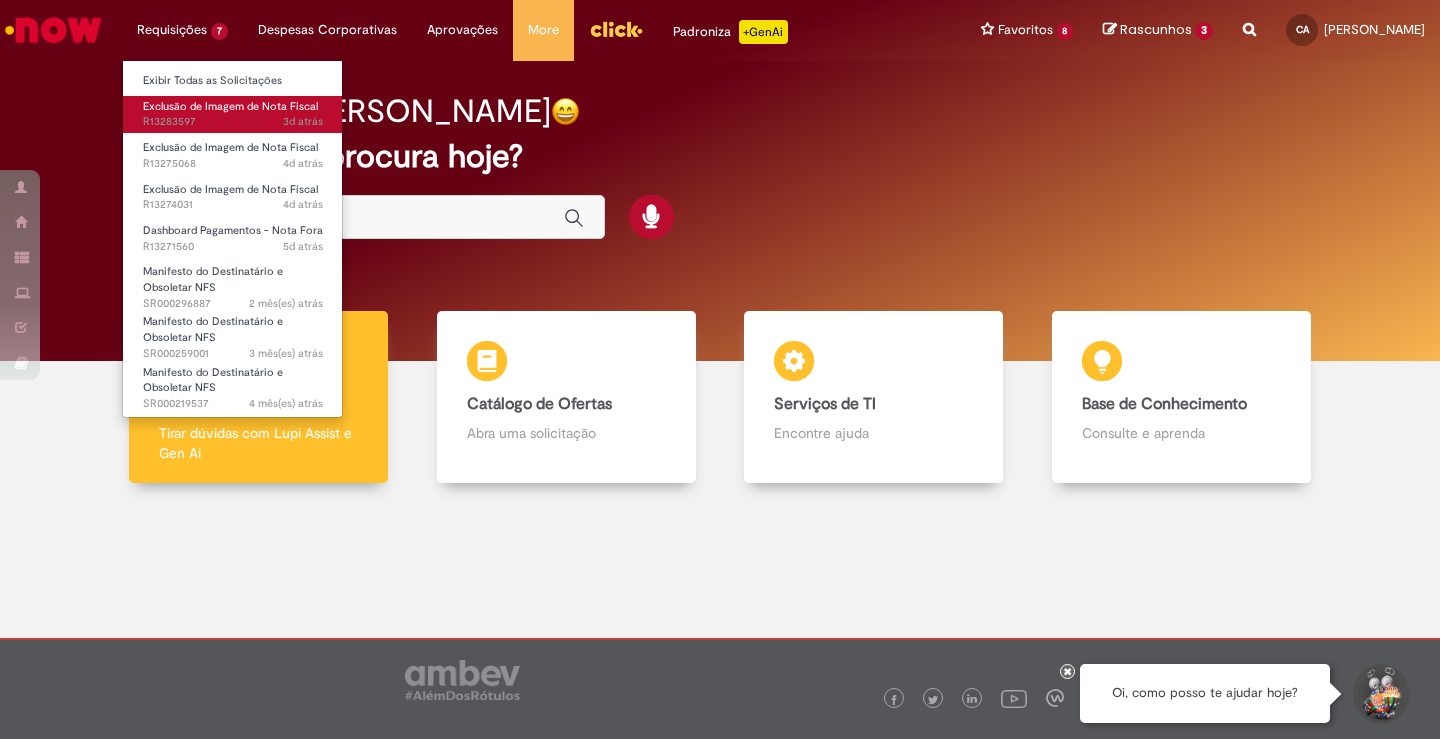 click on "Exclusão de Imagem de Nota Fiscal" at bounding box center (230, 106) 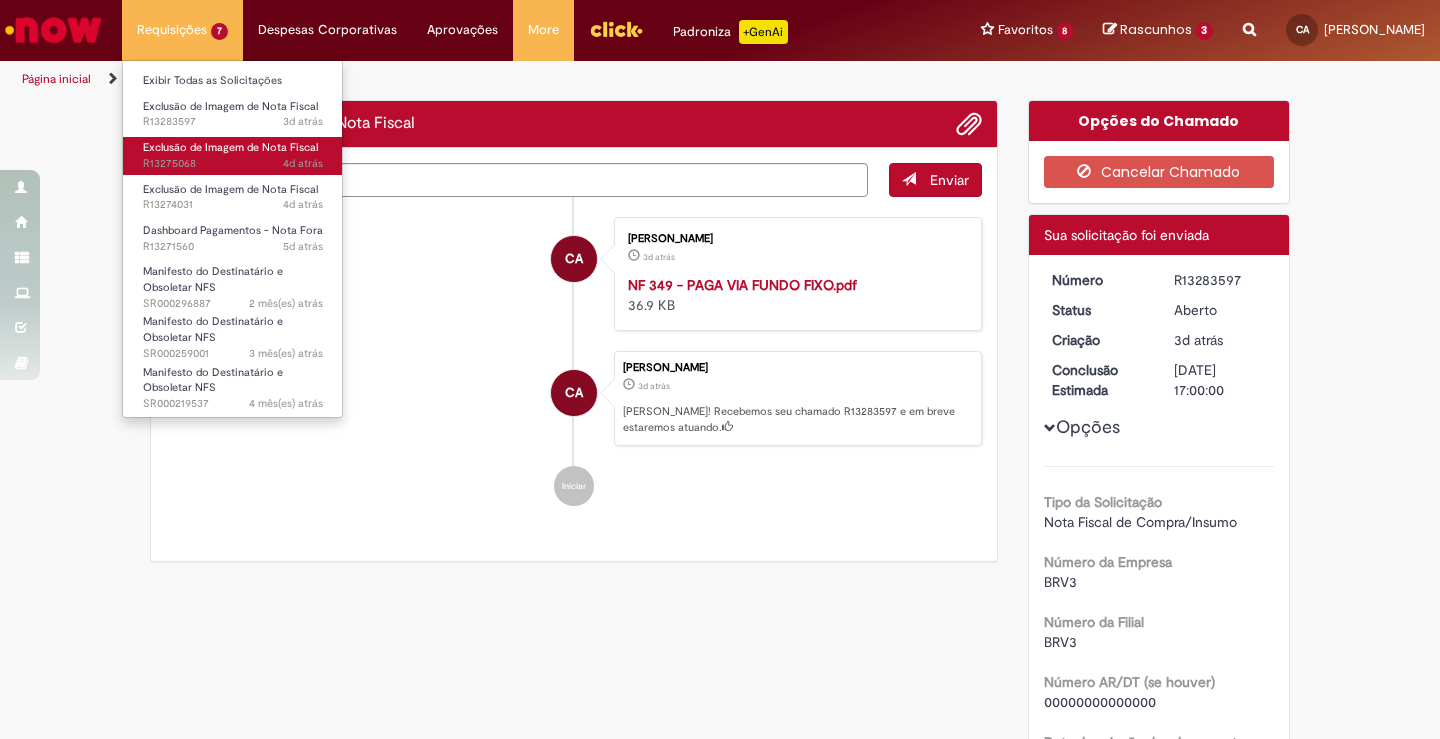 click on "4d atrás 4 dias atrás  R13275068" at bounding box center (233, 164) 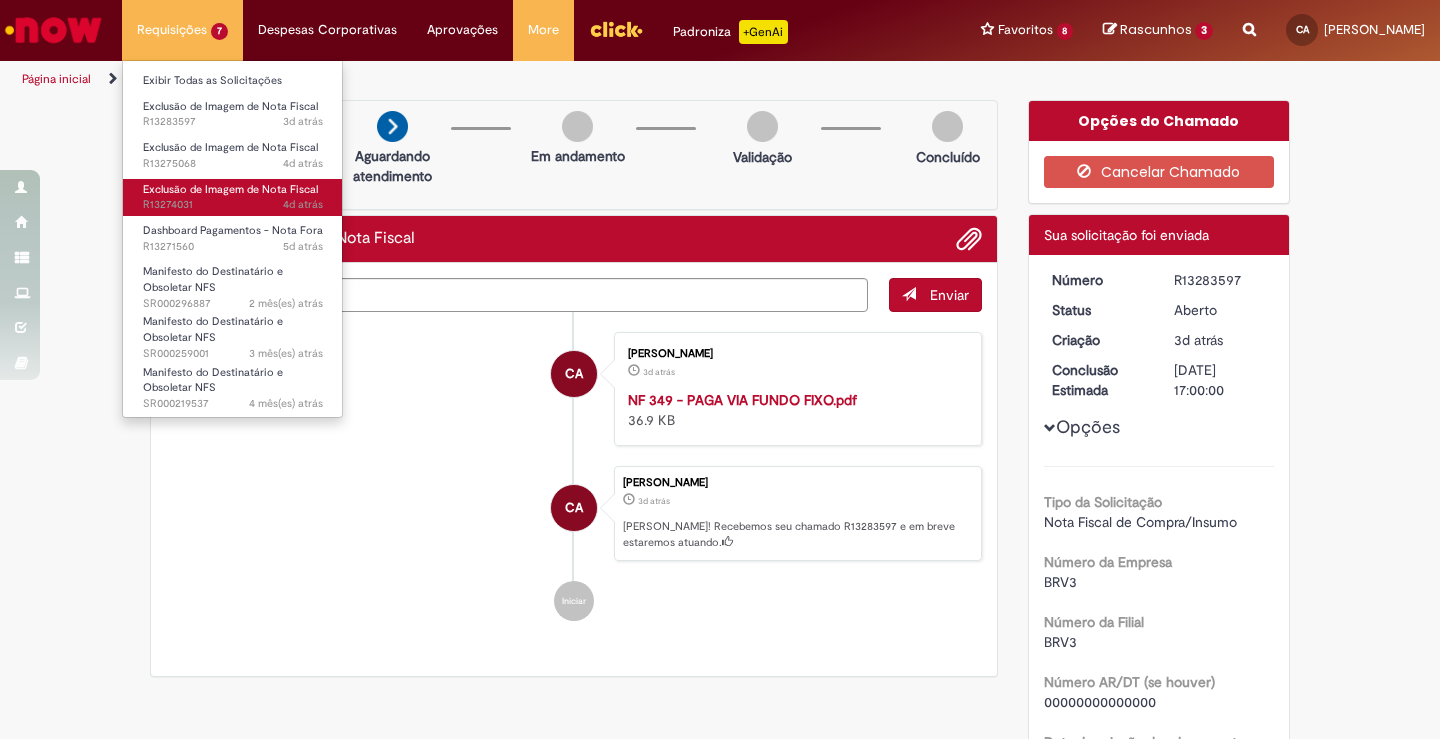 click on "4d atrás 4 dias atrás  R13274031" at bounding box center [233, 205] 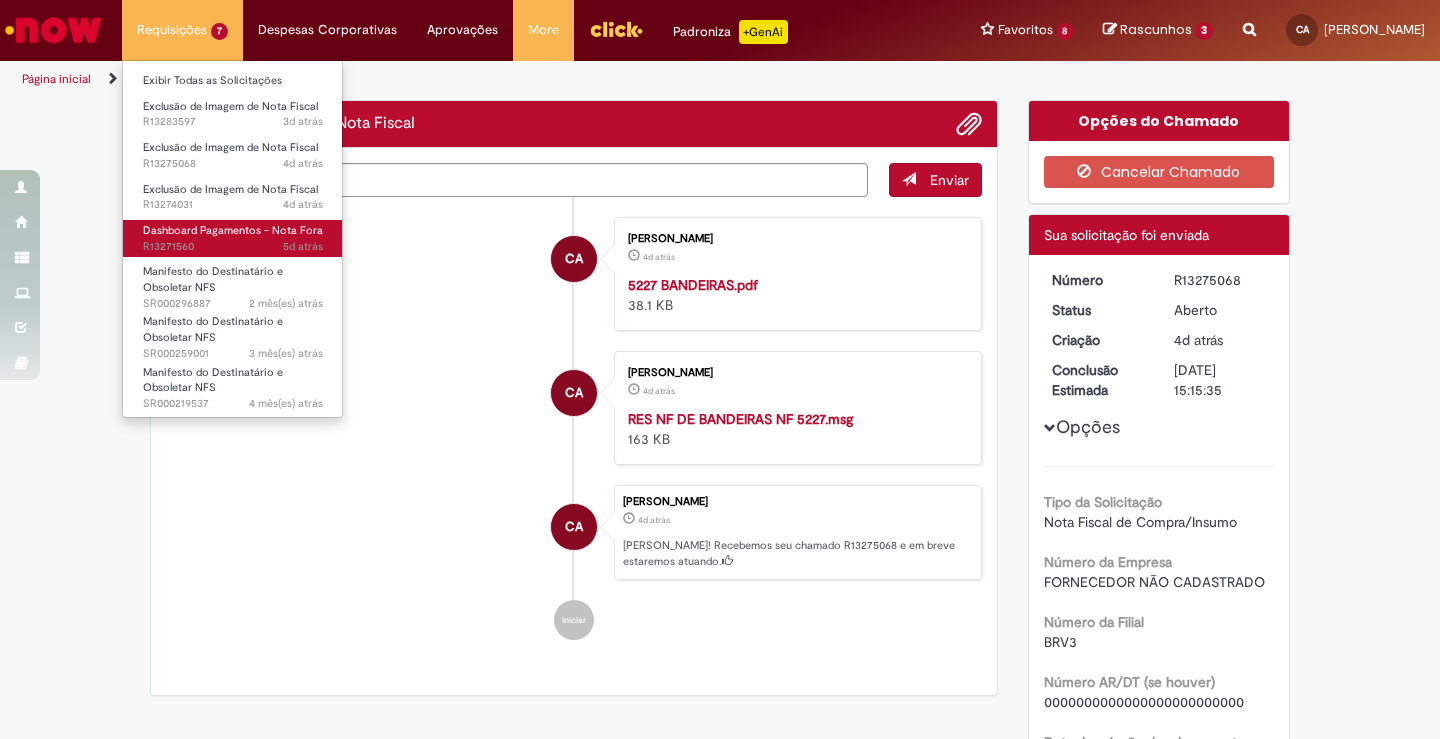 click on "Dashboard Pagamentos - Nota Fora" at bounding box center [233, 230] 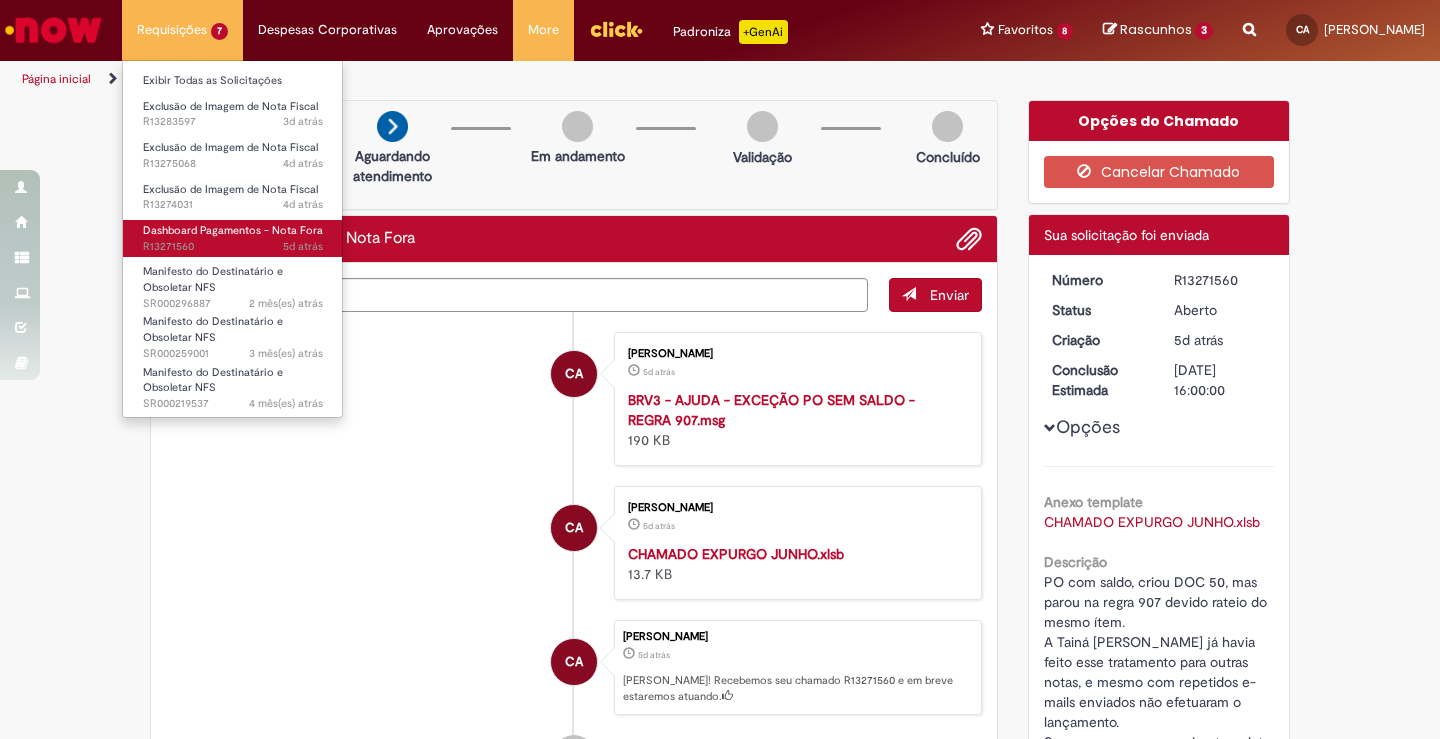 click on "Dashboard Pagamentos - Nota Fora" at bounding box center [233, 230] 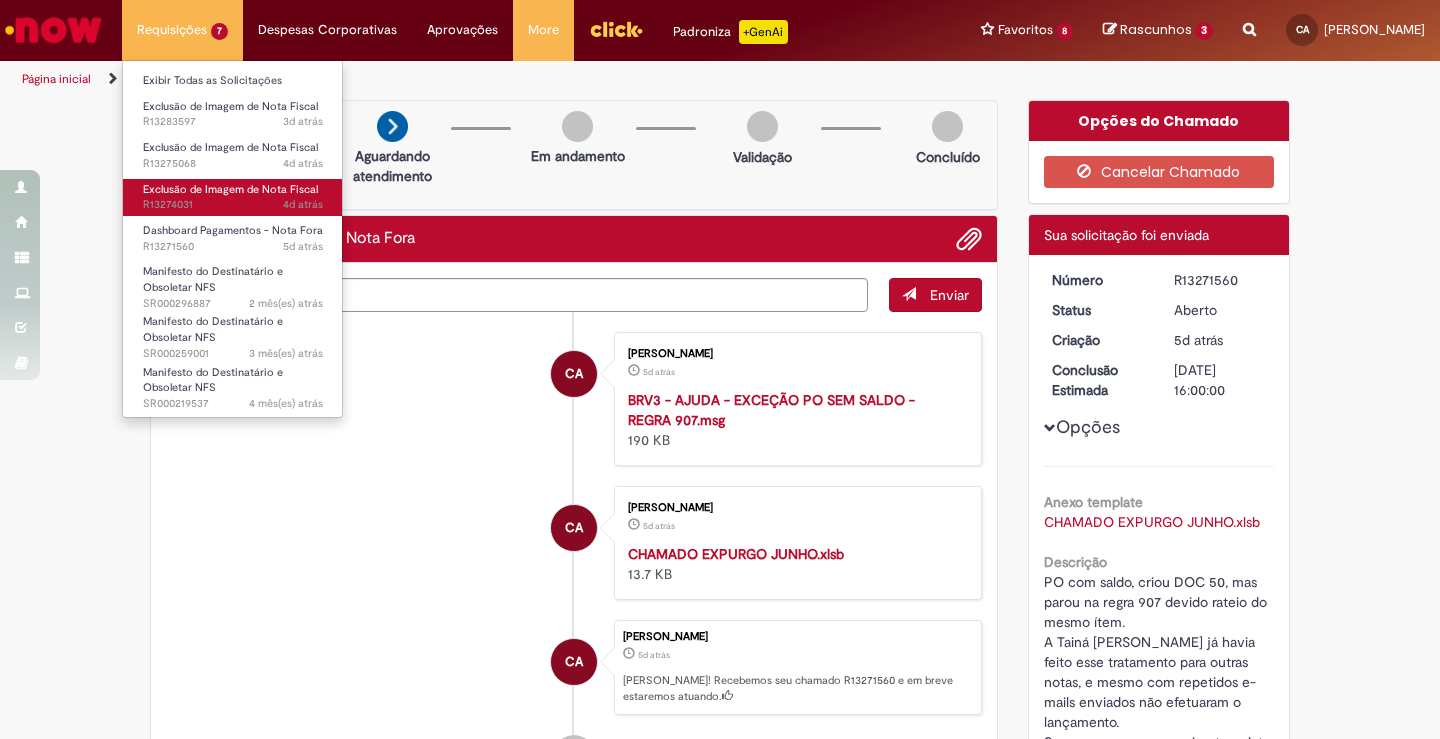 click on "Exclusão de Imagem de Nota Fiscal" at bounding box center (230, 189) 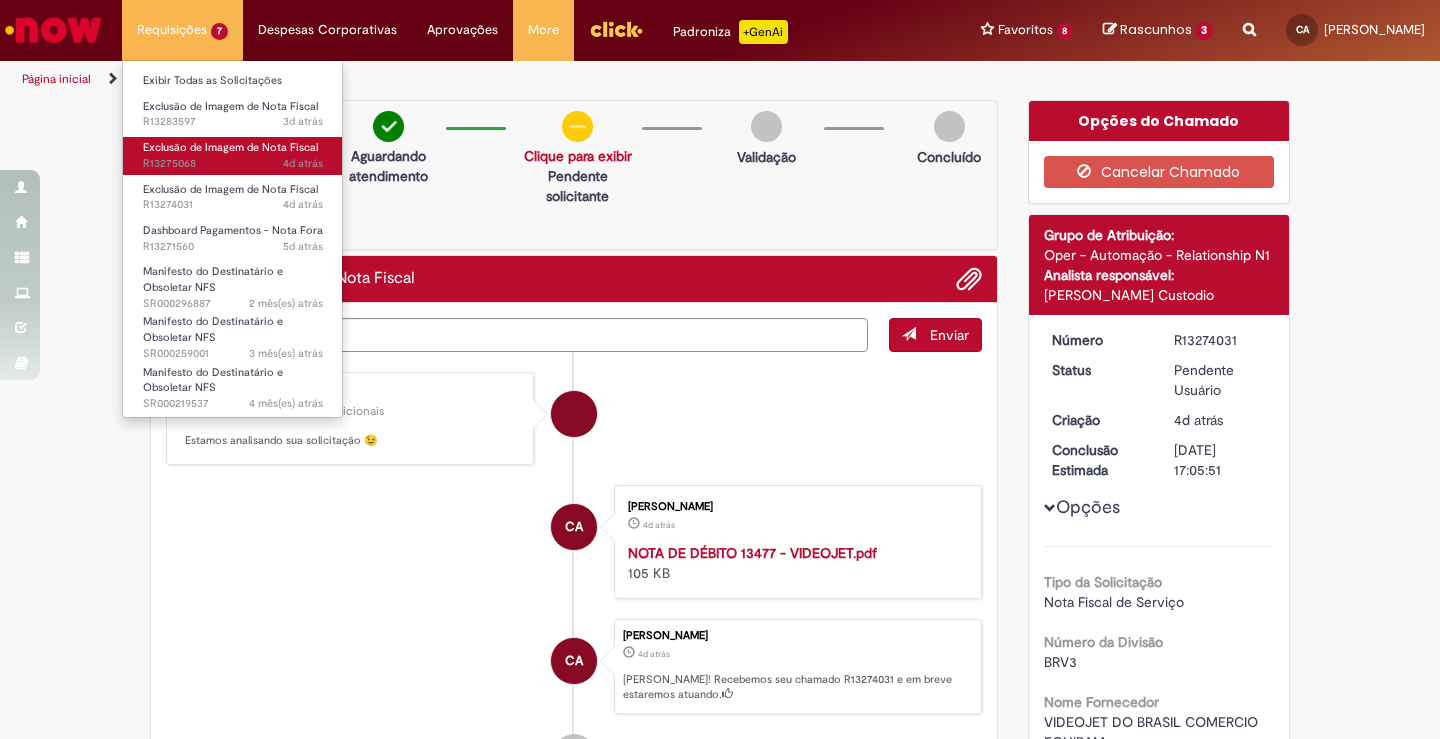 click on "Exclusão de Imagem de Nota Fiscal" at bounding box center (230, 147) 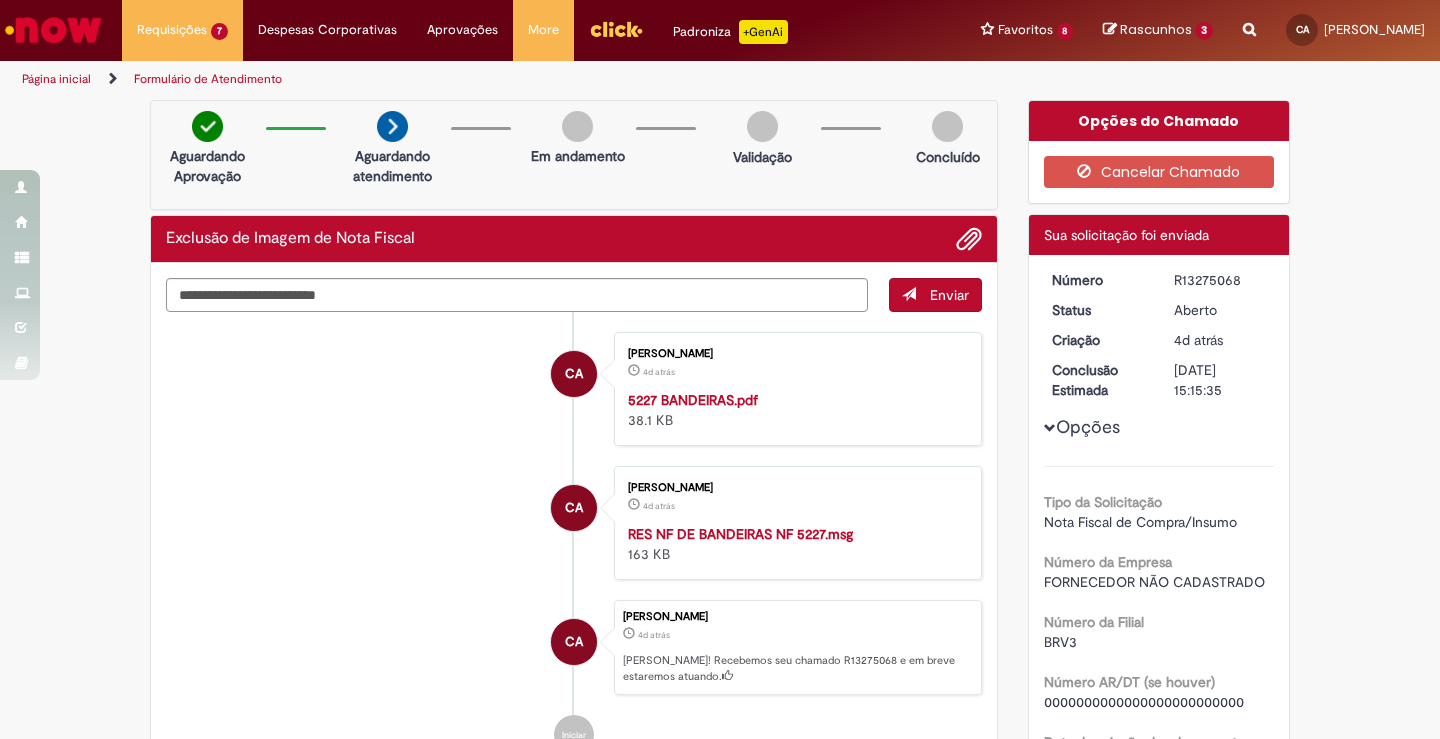 click on "Página inicial" at bounding box center [56, 79] 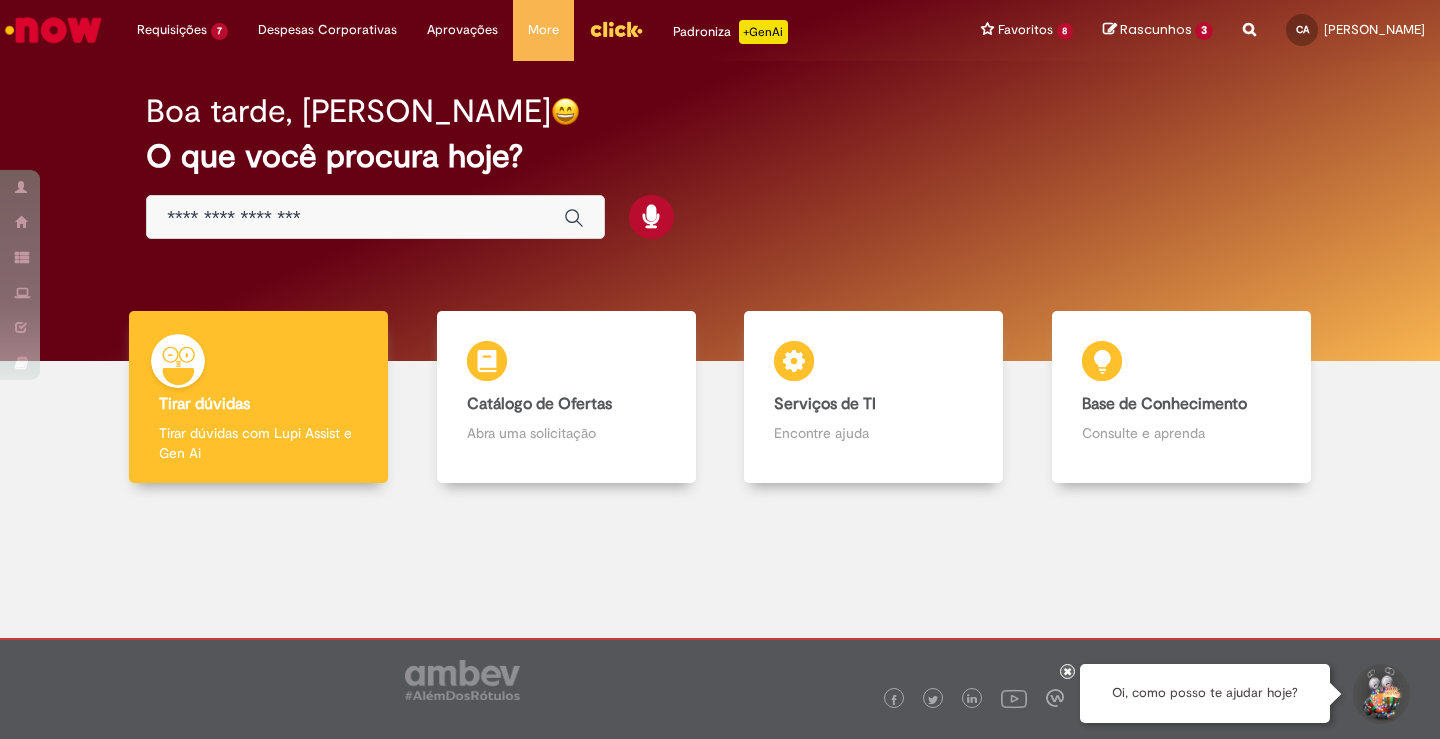 click at bounding box center (375, 217) 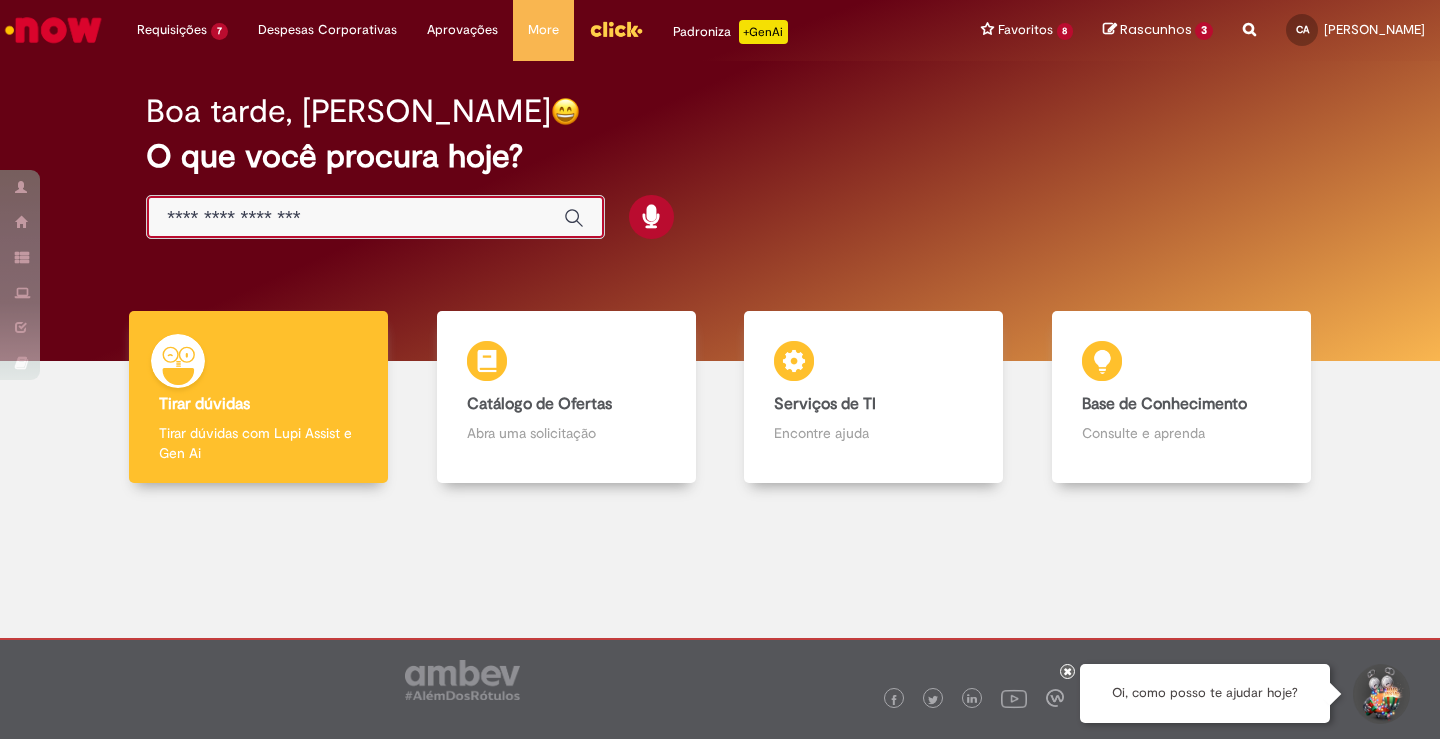 click at bounding box center (355, 218) 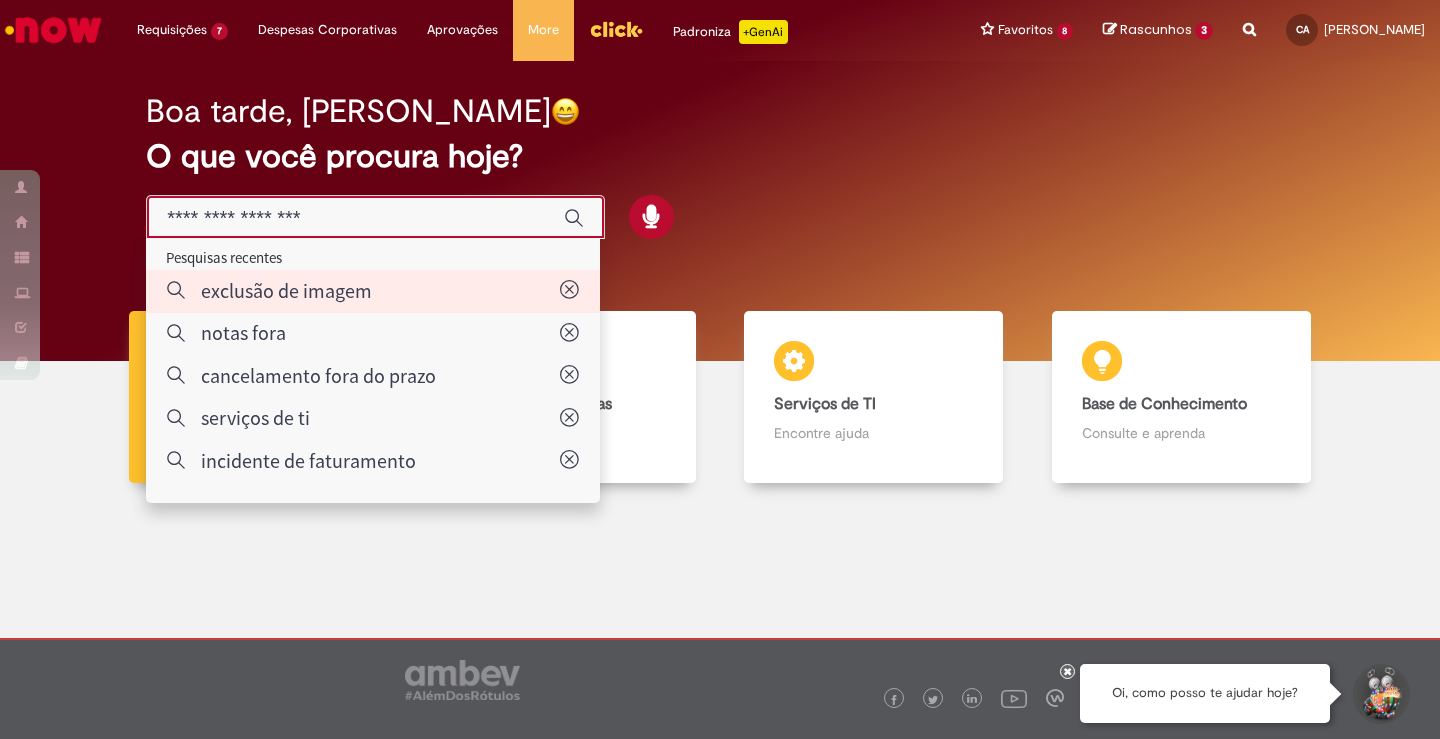 type on "**********" 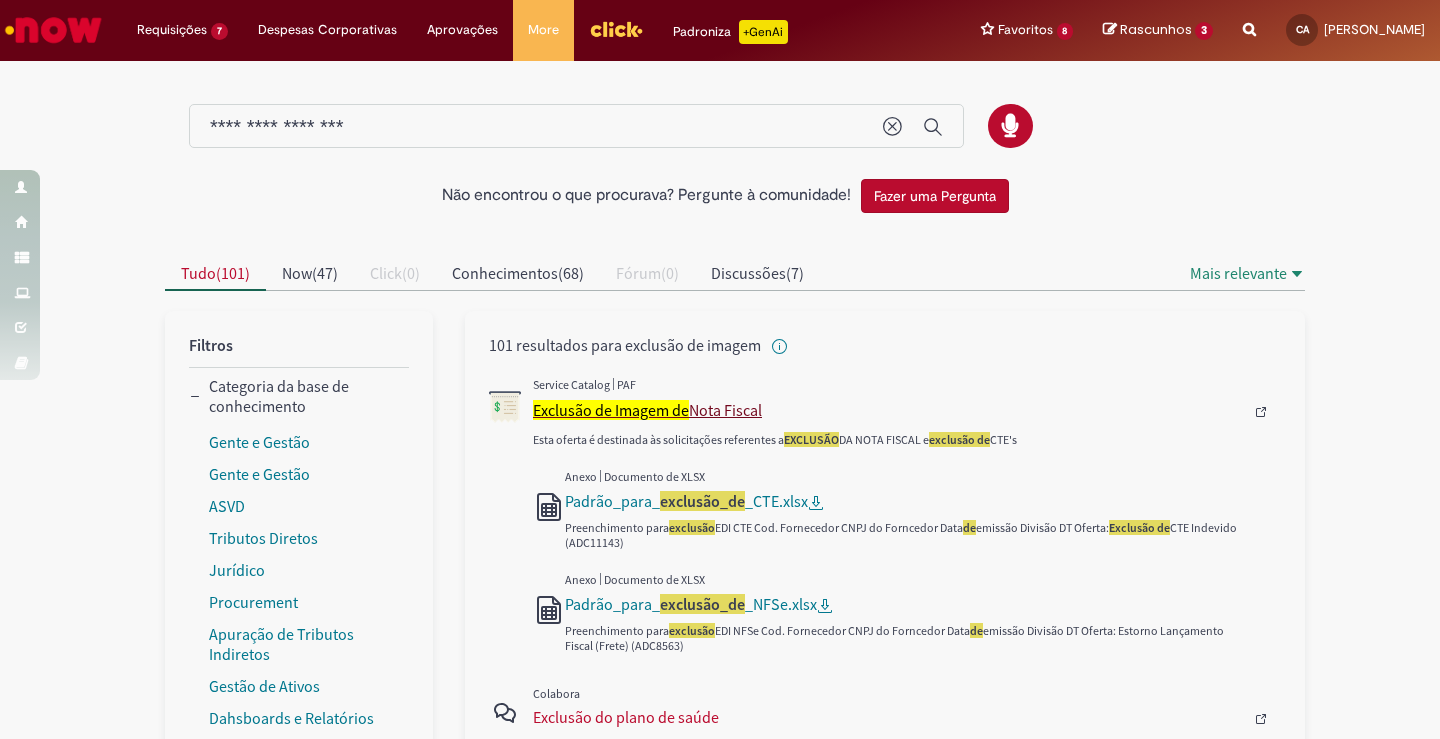 click on "Exclusão de Imagem de" at bounding box center (611, 410) 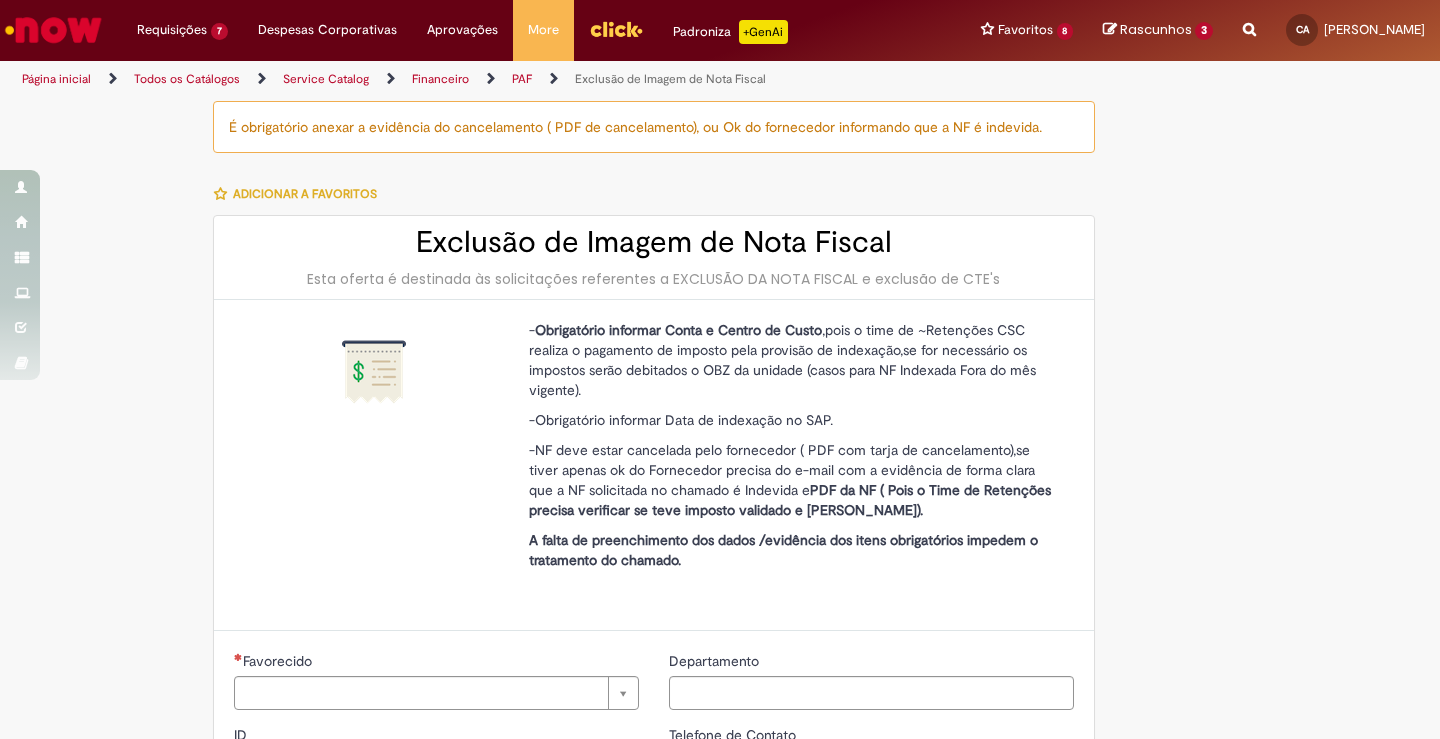 type on "********" 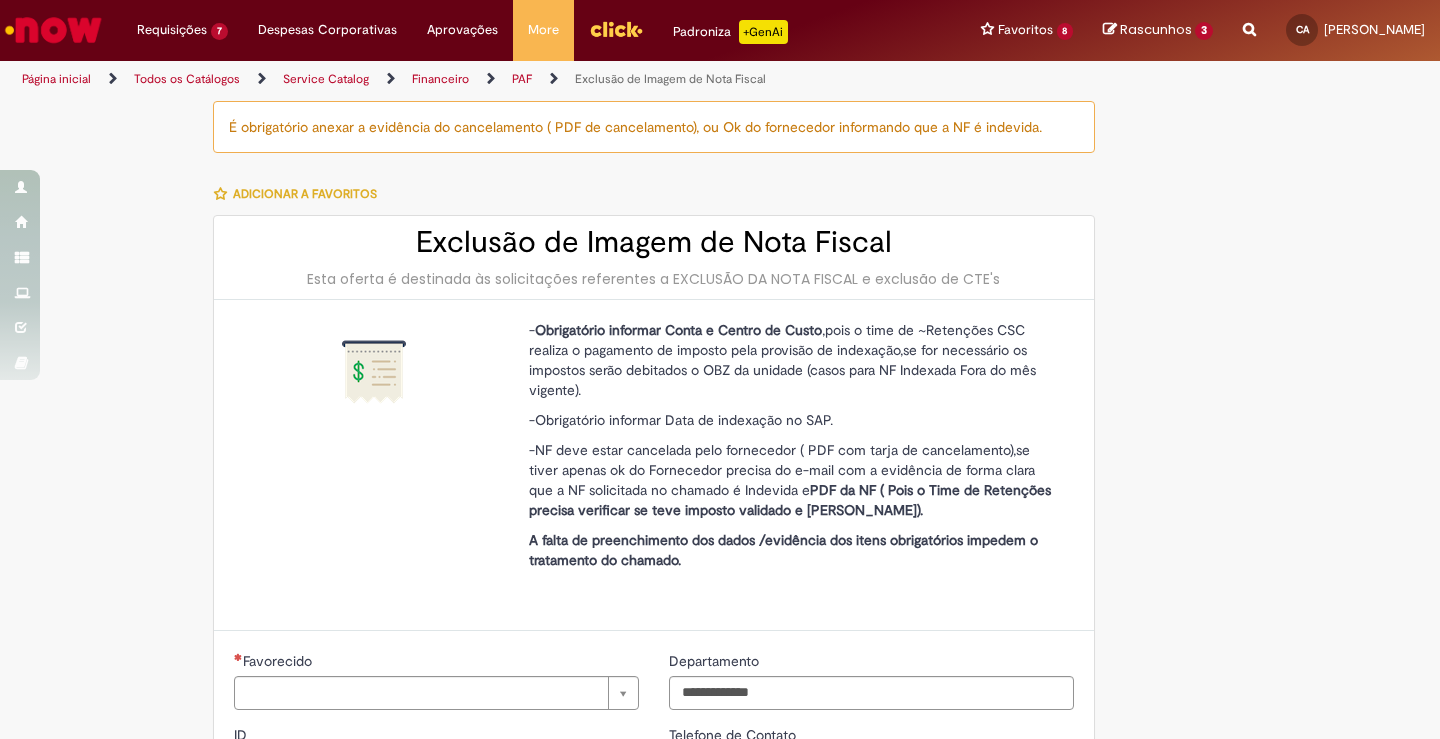 type on "****" 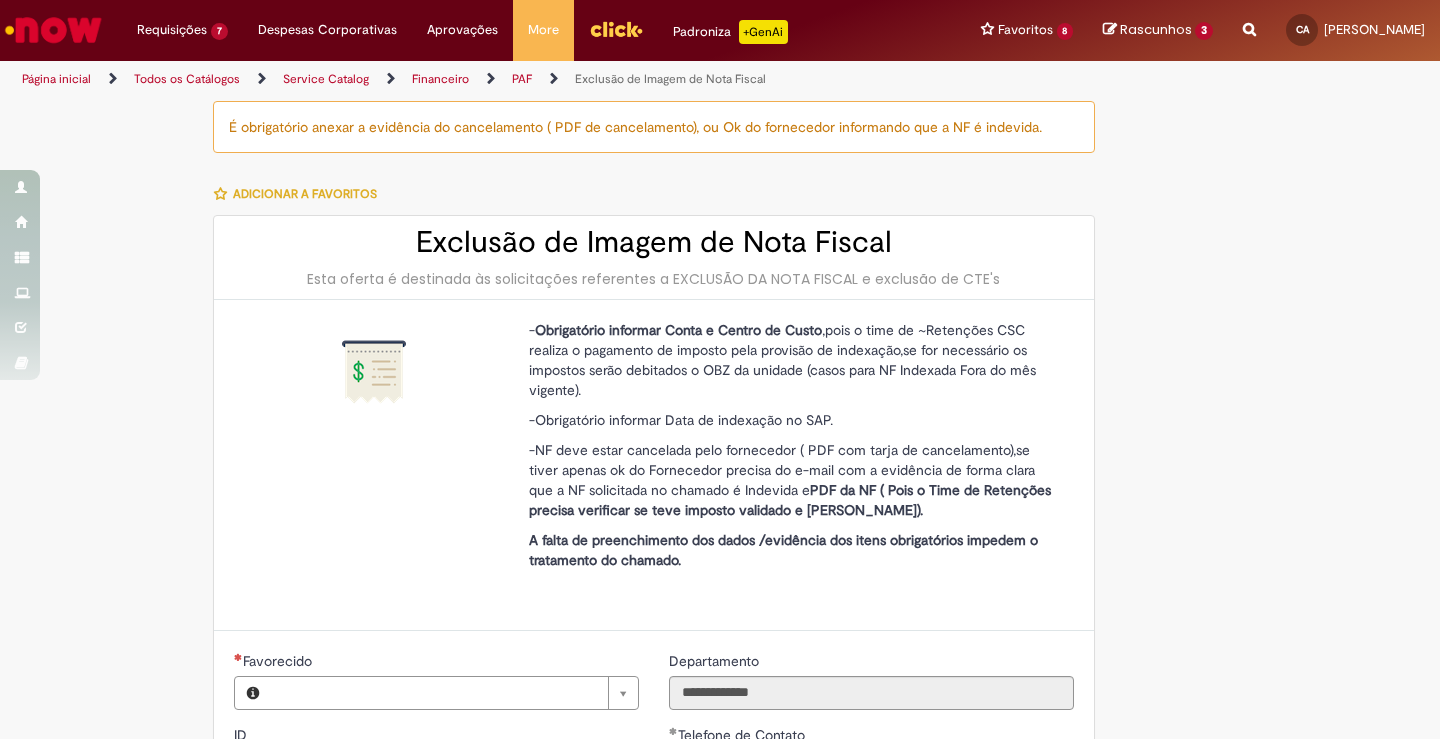 type on "**********" 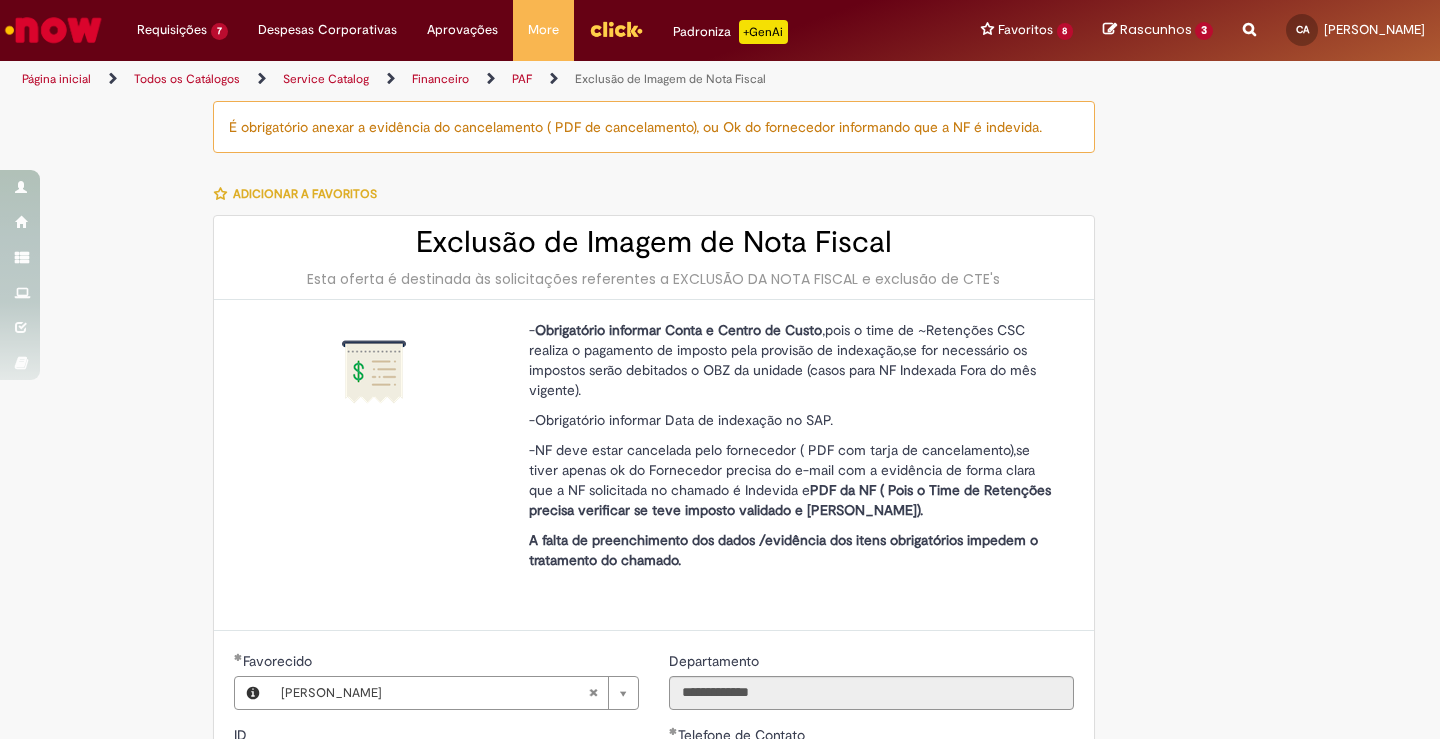 type on "**********" 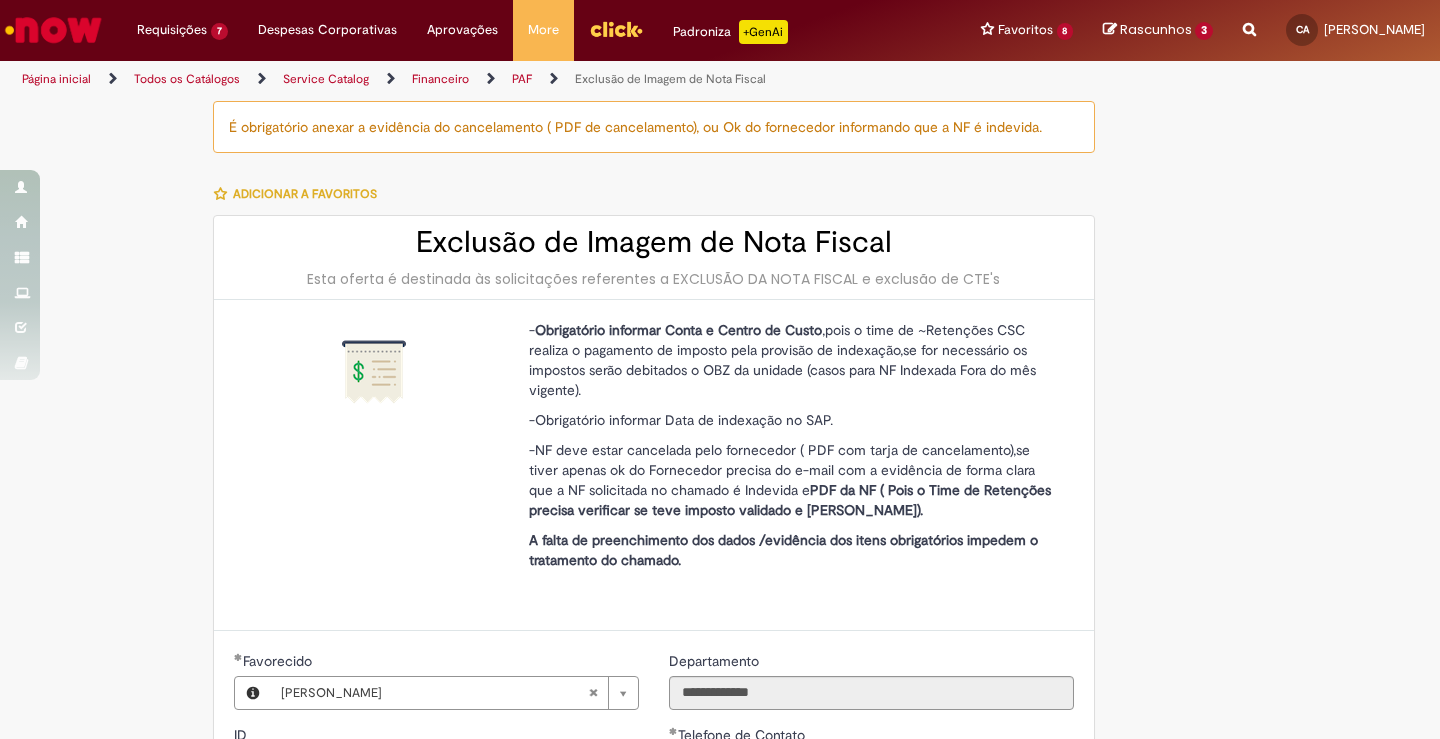 scroll, scrollTop: 560, scrollLeft: 0, axis: vertical 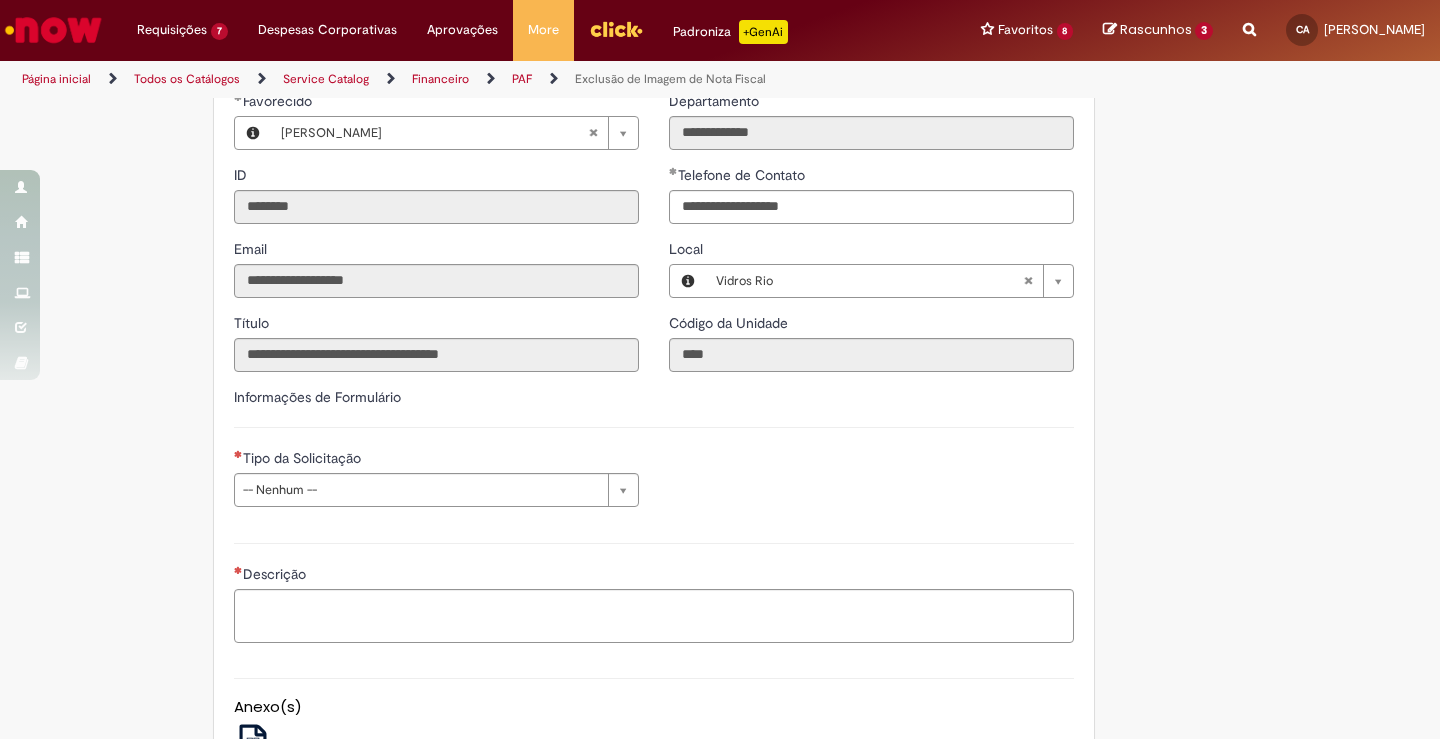 drag, startPoint x: 627, startPoint y: 497, endPoint x: 622, endPoint y: 506, distance: 10.29563 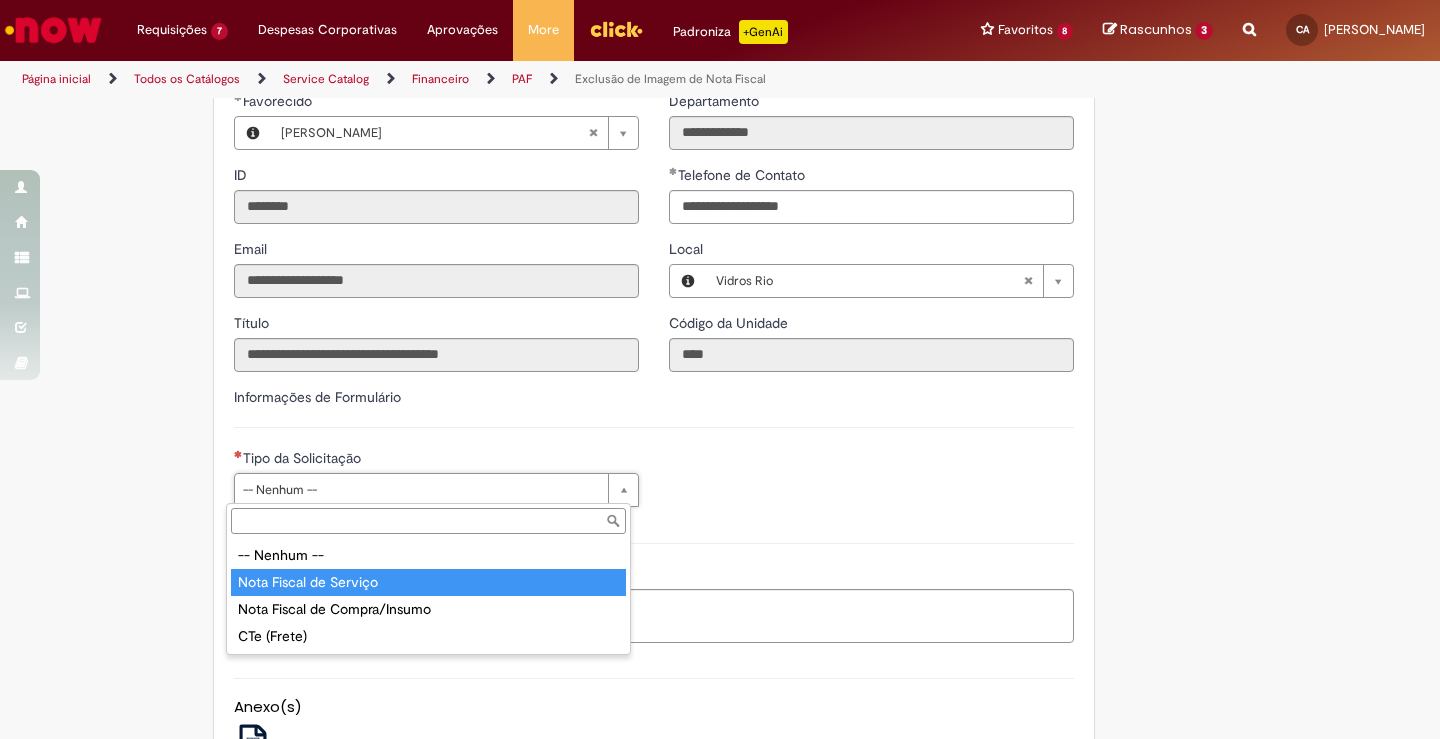 type on "**********" 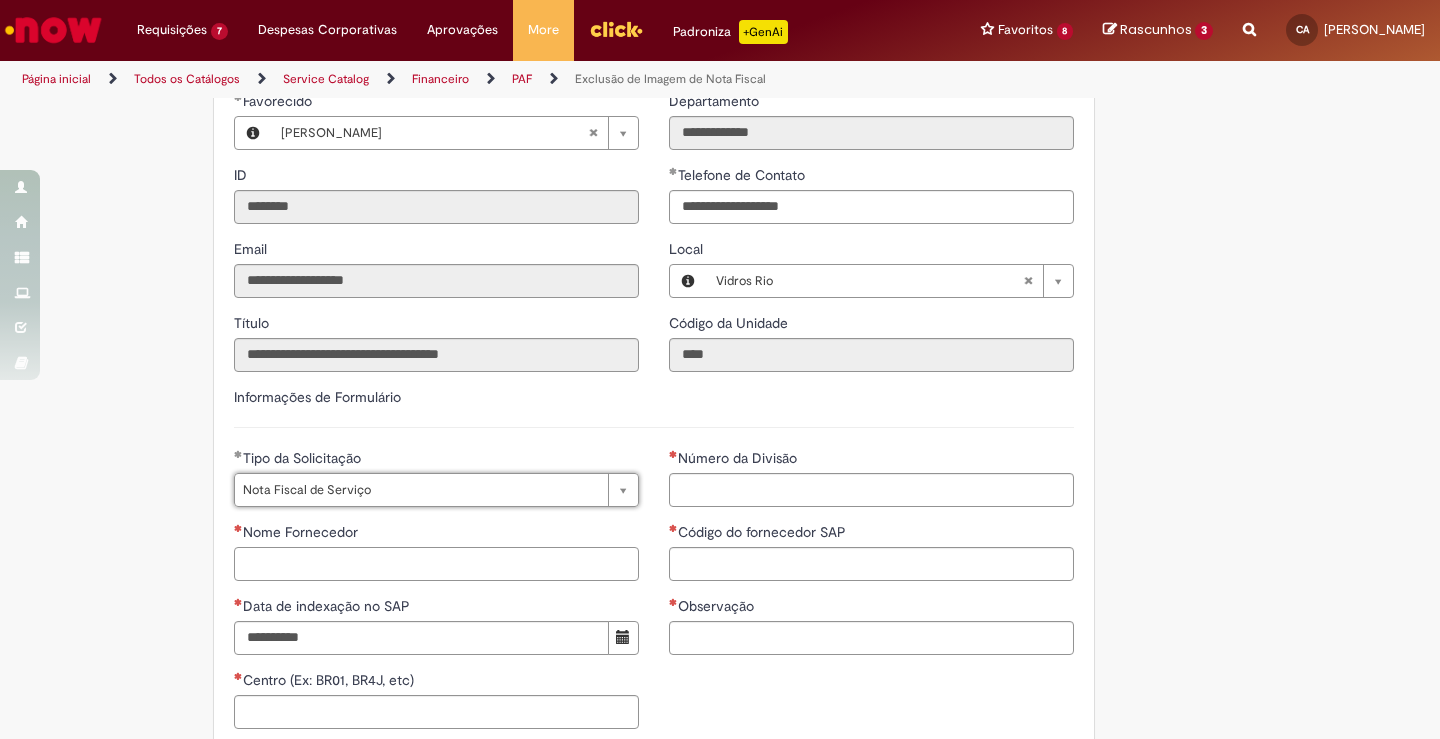 click on "Nome Fornecedor" at bounding box center (436, 564) 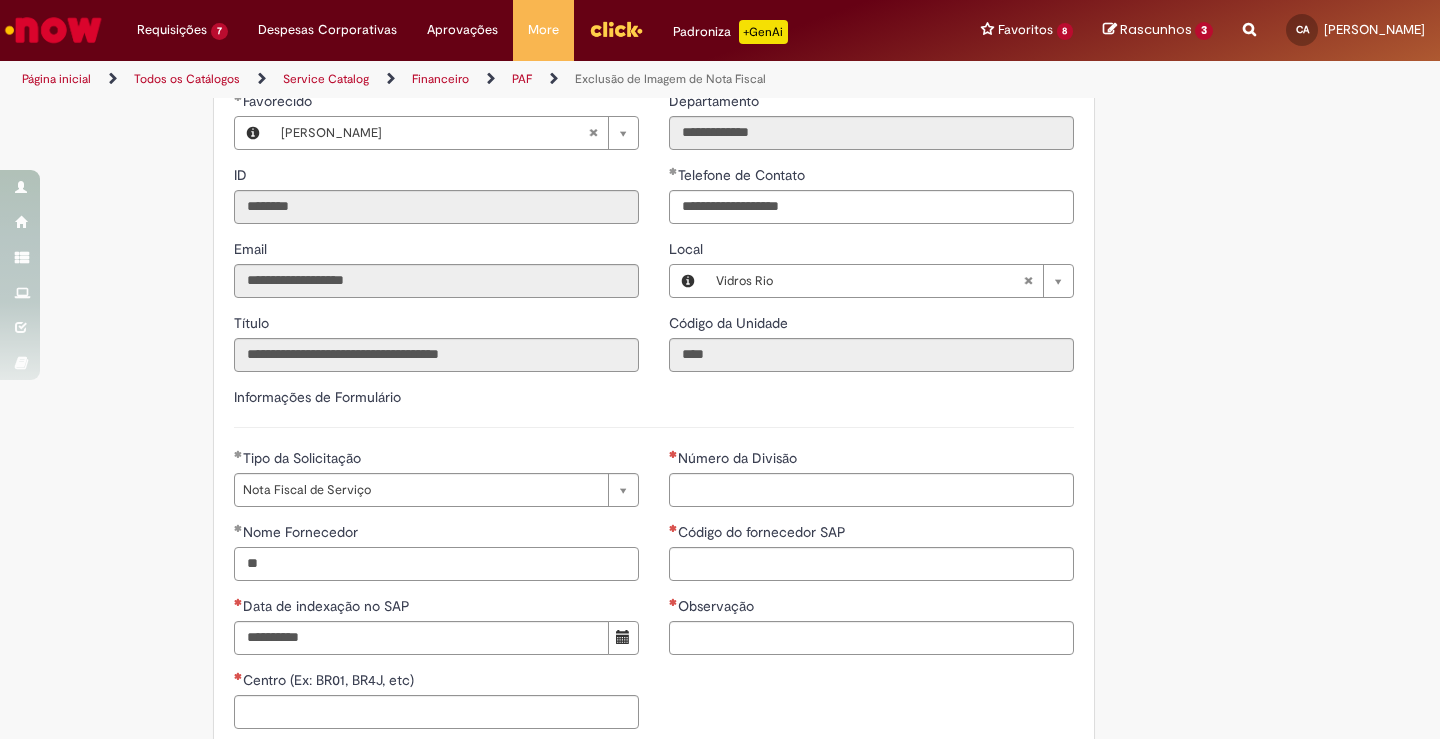 type on "*" 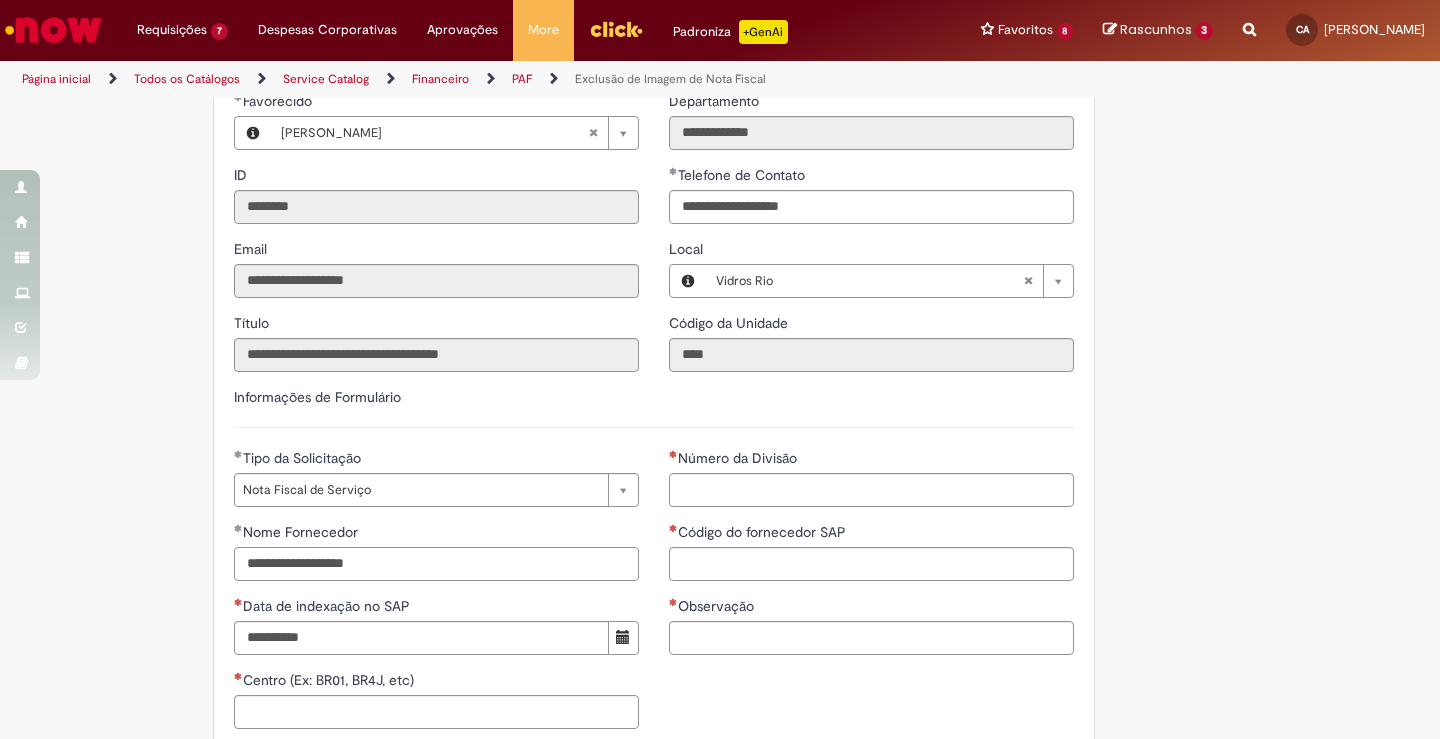 type on "**********" 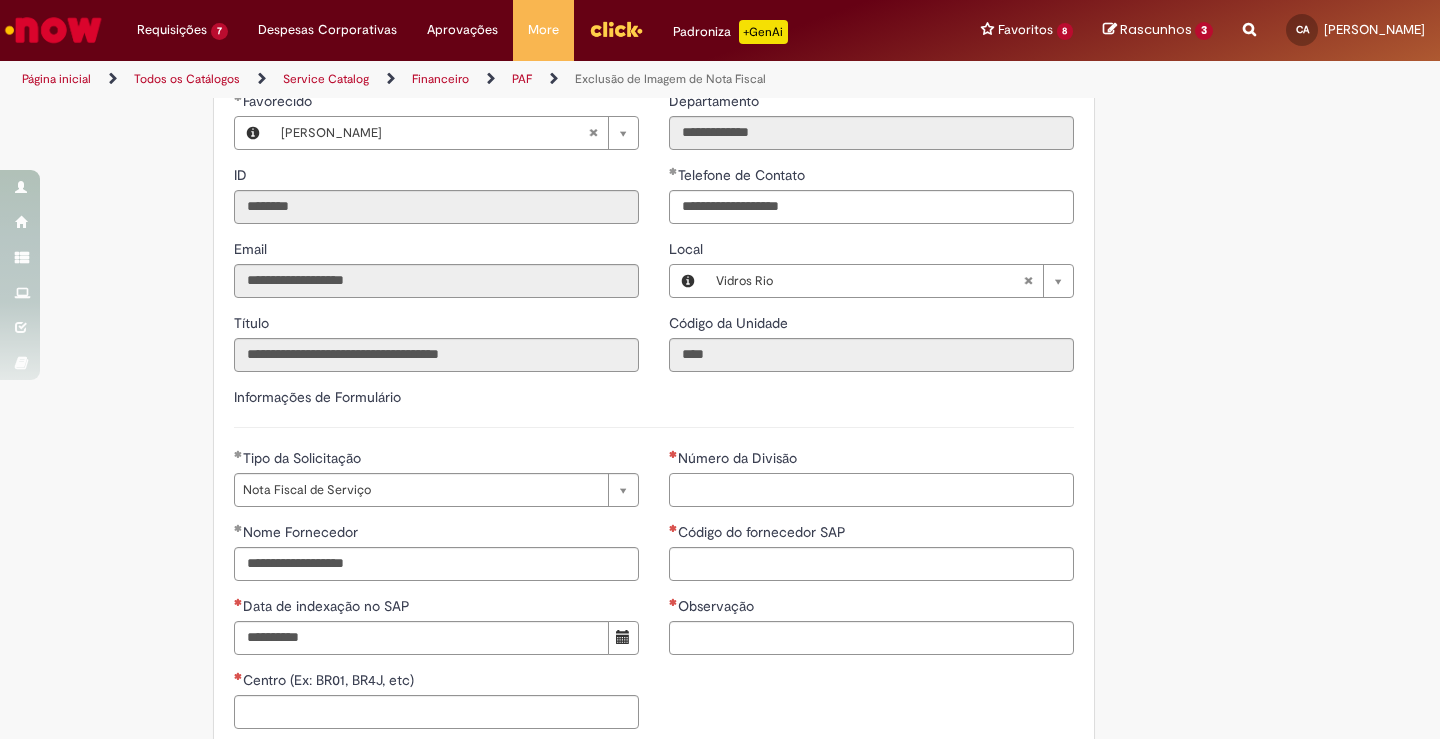 click on "Número da Divisão" at bounding box center [871, 490] 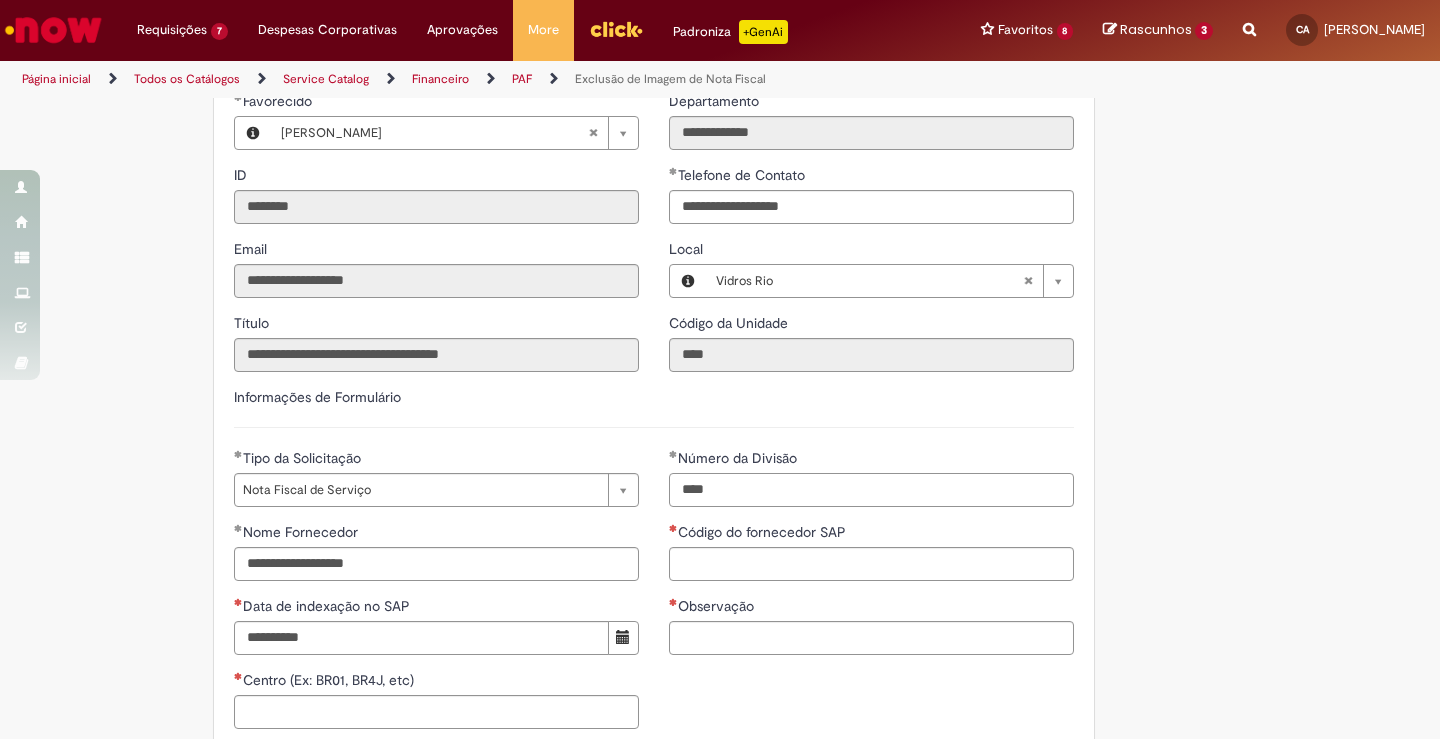 type on "****" 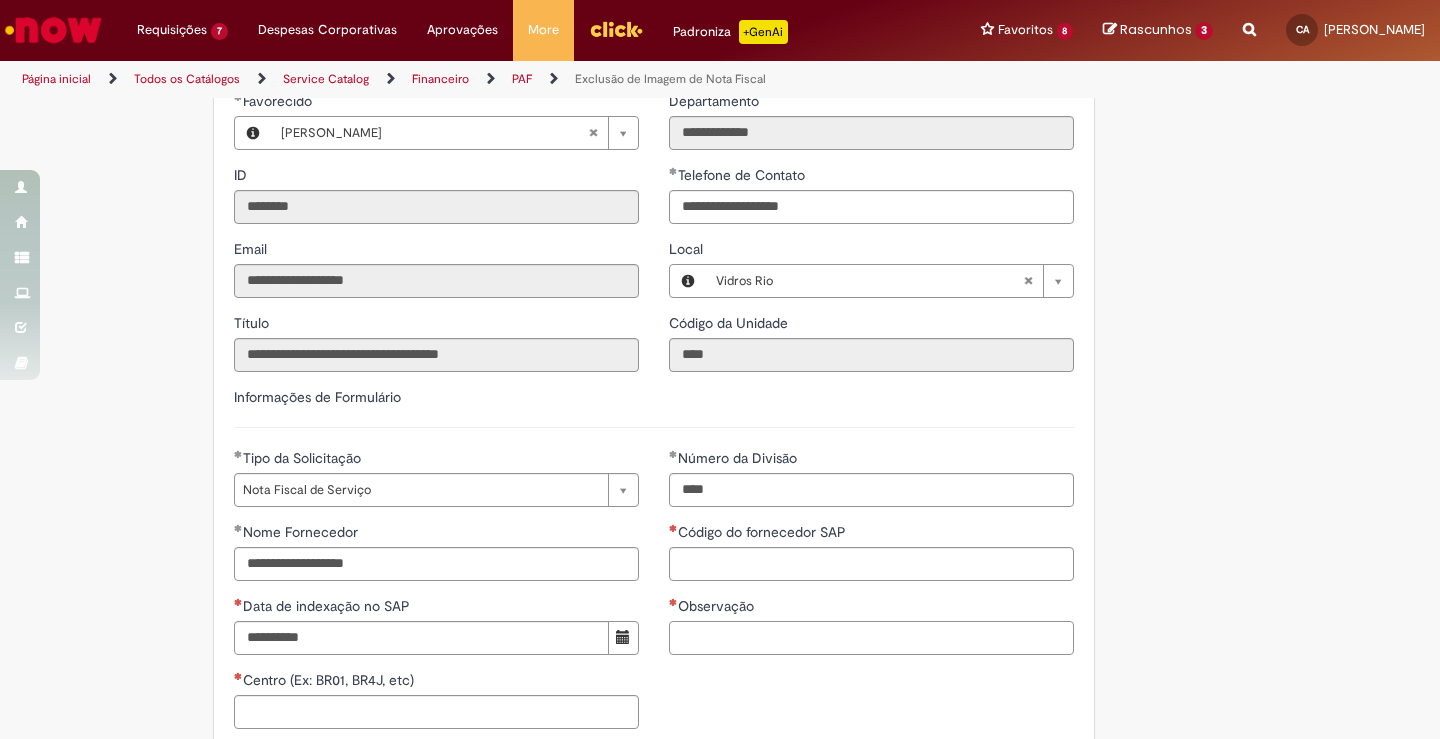 click on "Observação" at bounding box center [871, 638] 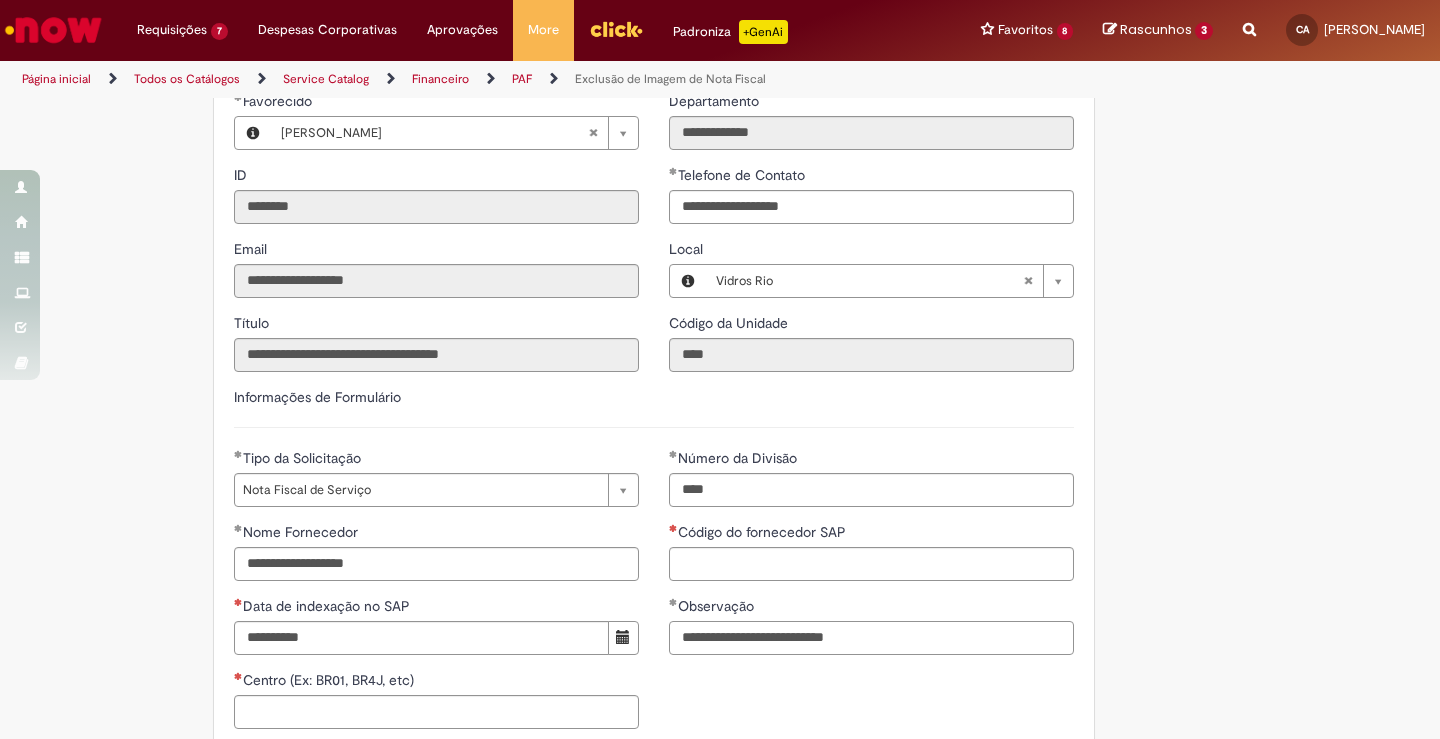 type on "**********" 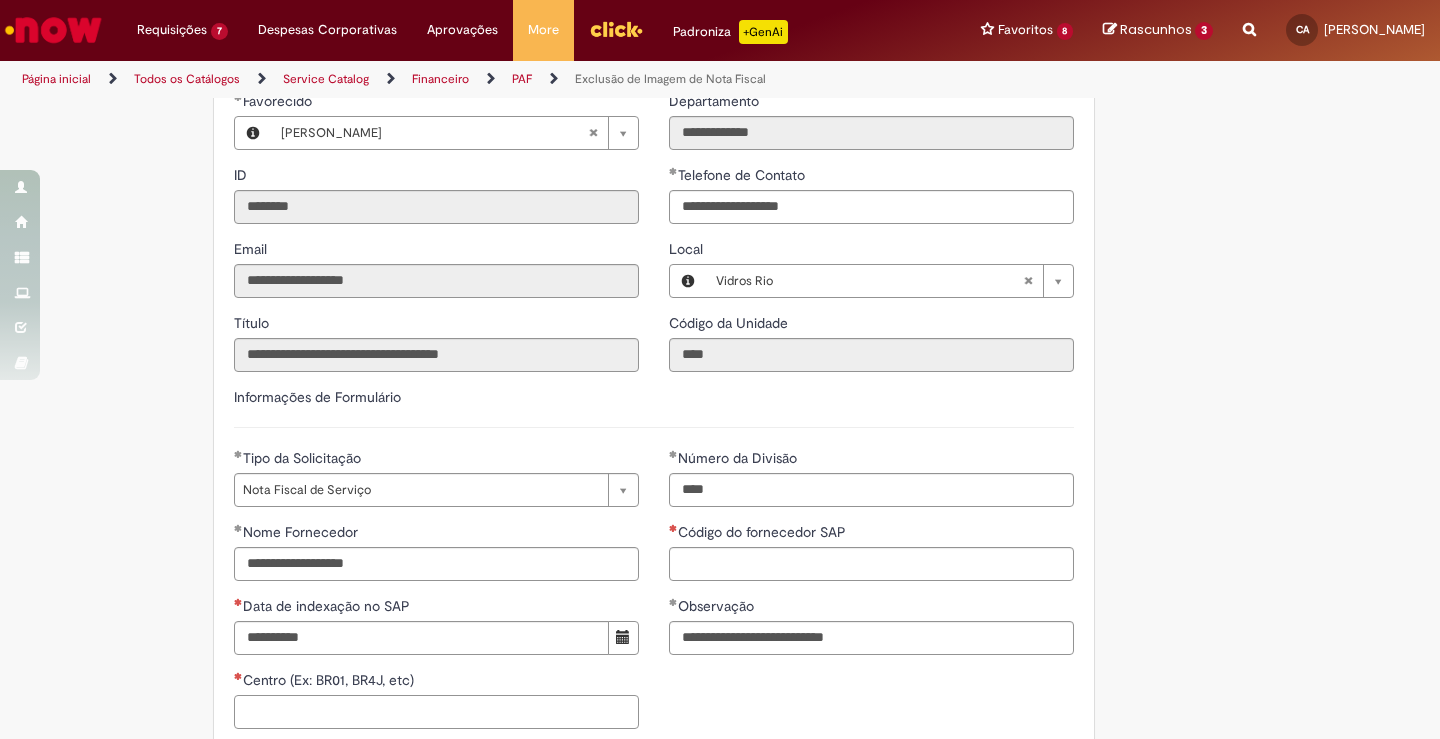 click on "Centro (Ex: BR01, BR4J, etc)" at bounding box center (436, 712) 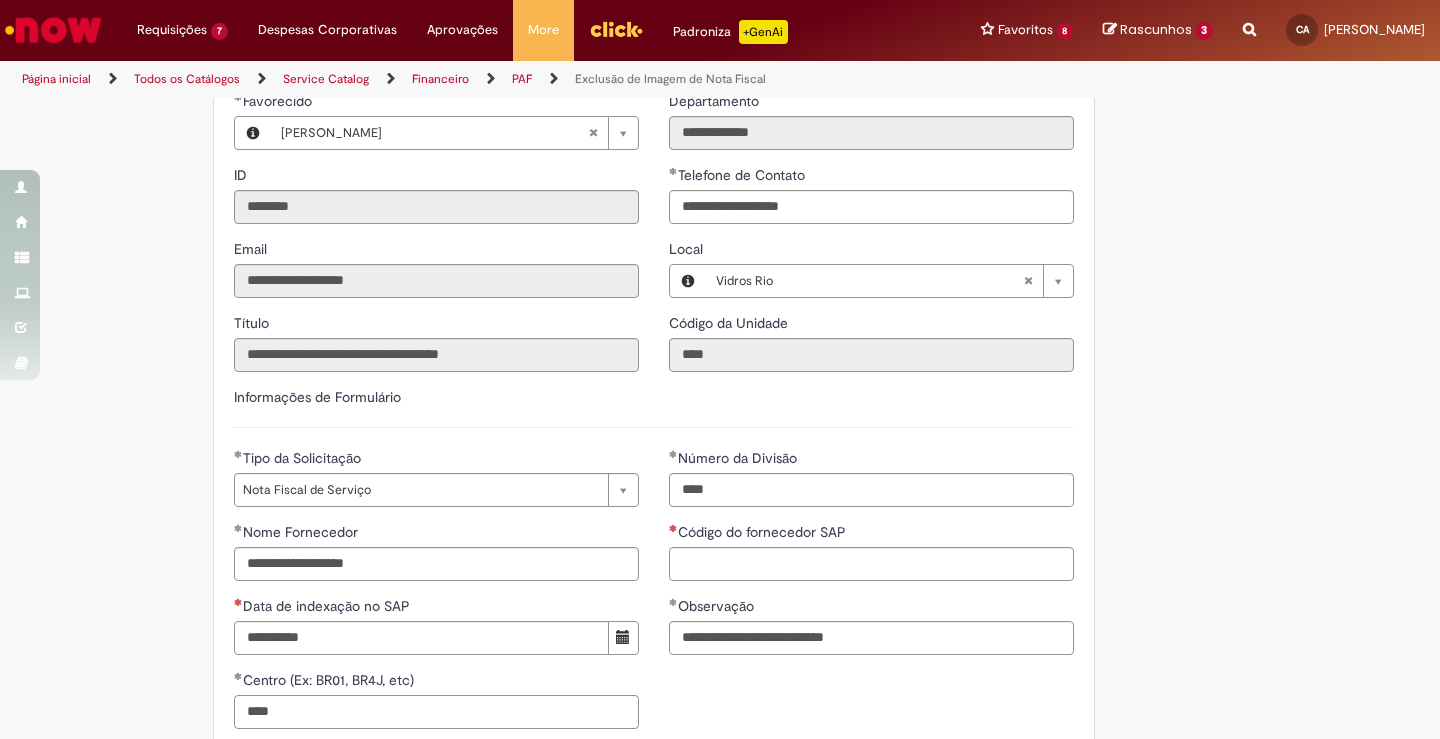 type on "****" 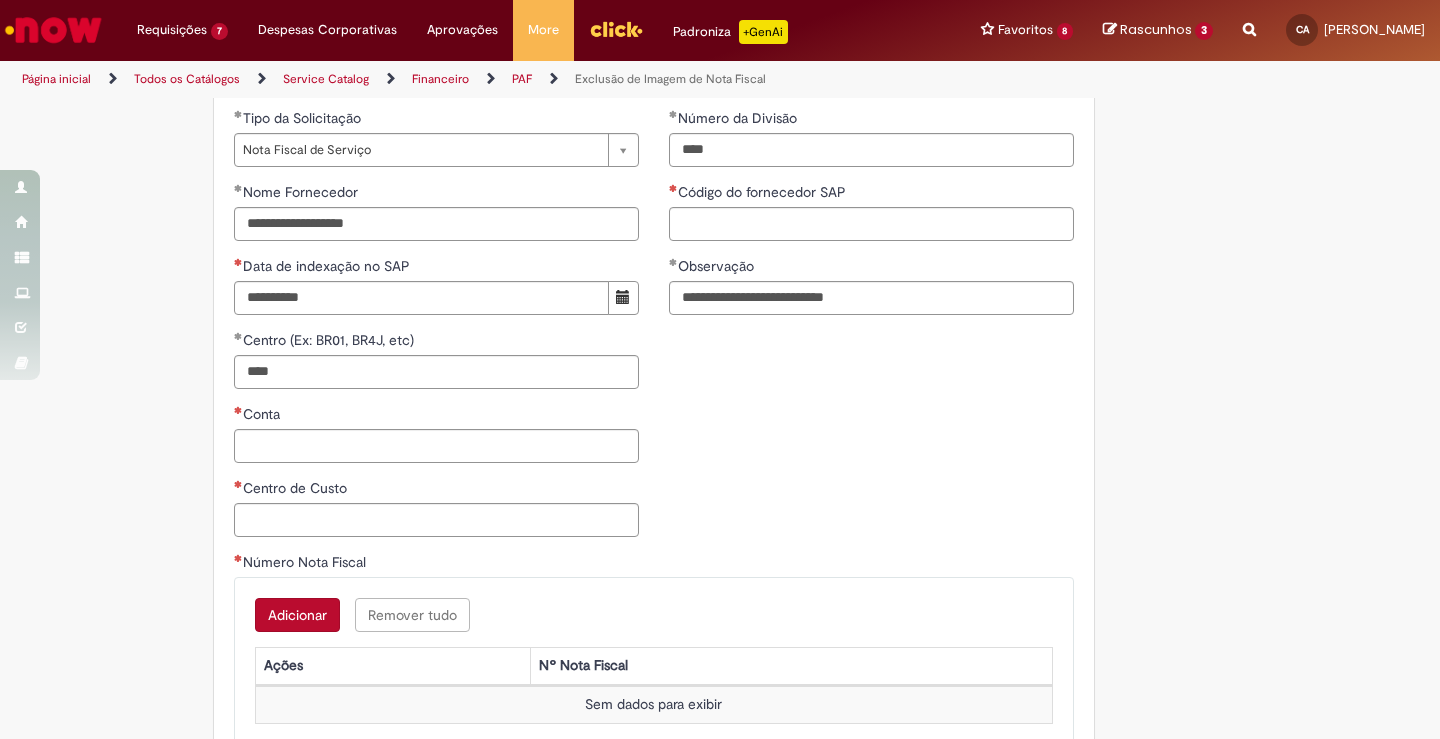 scroll, scrollTop: 950, scrollLeft: 0, axis: vertical 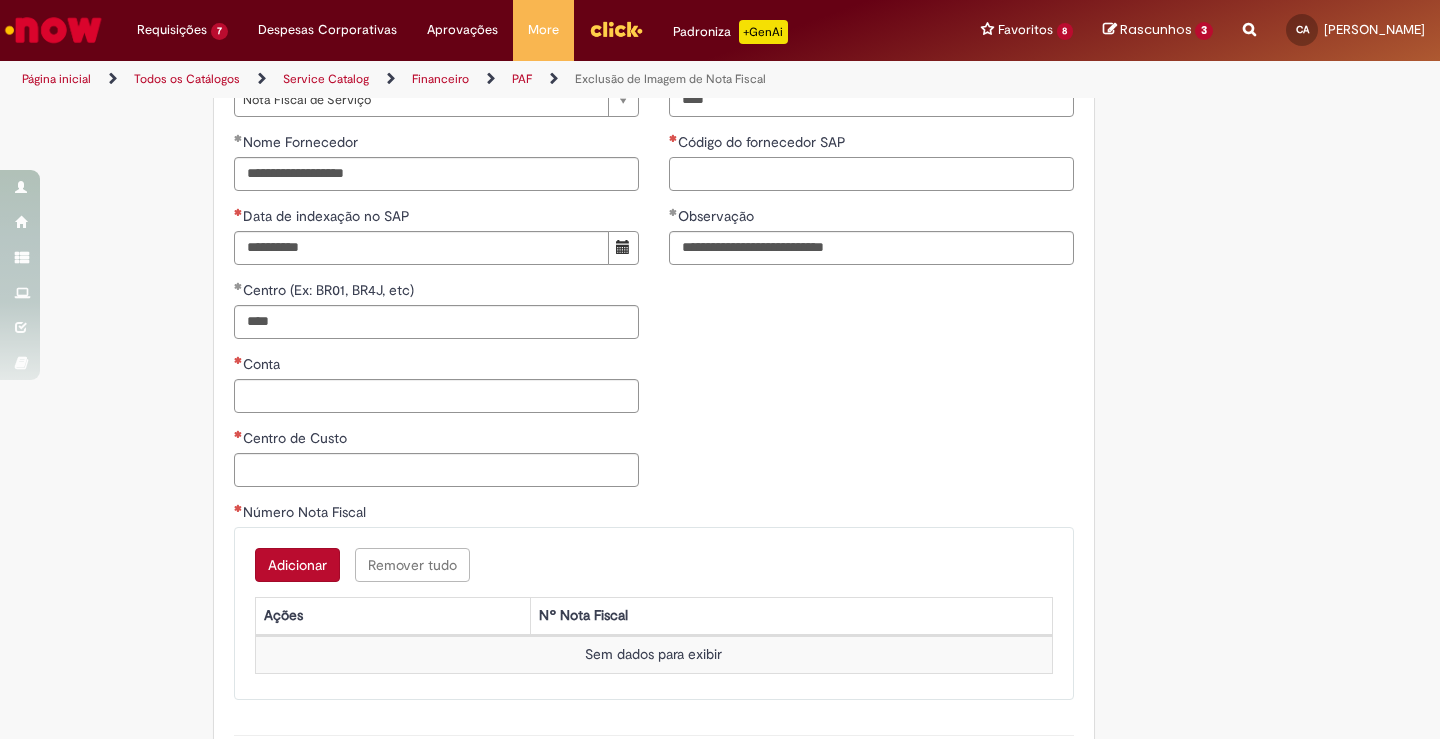 click on "Código do fornecedor SAP" at bounding box center [871, 174] 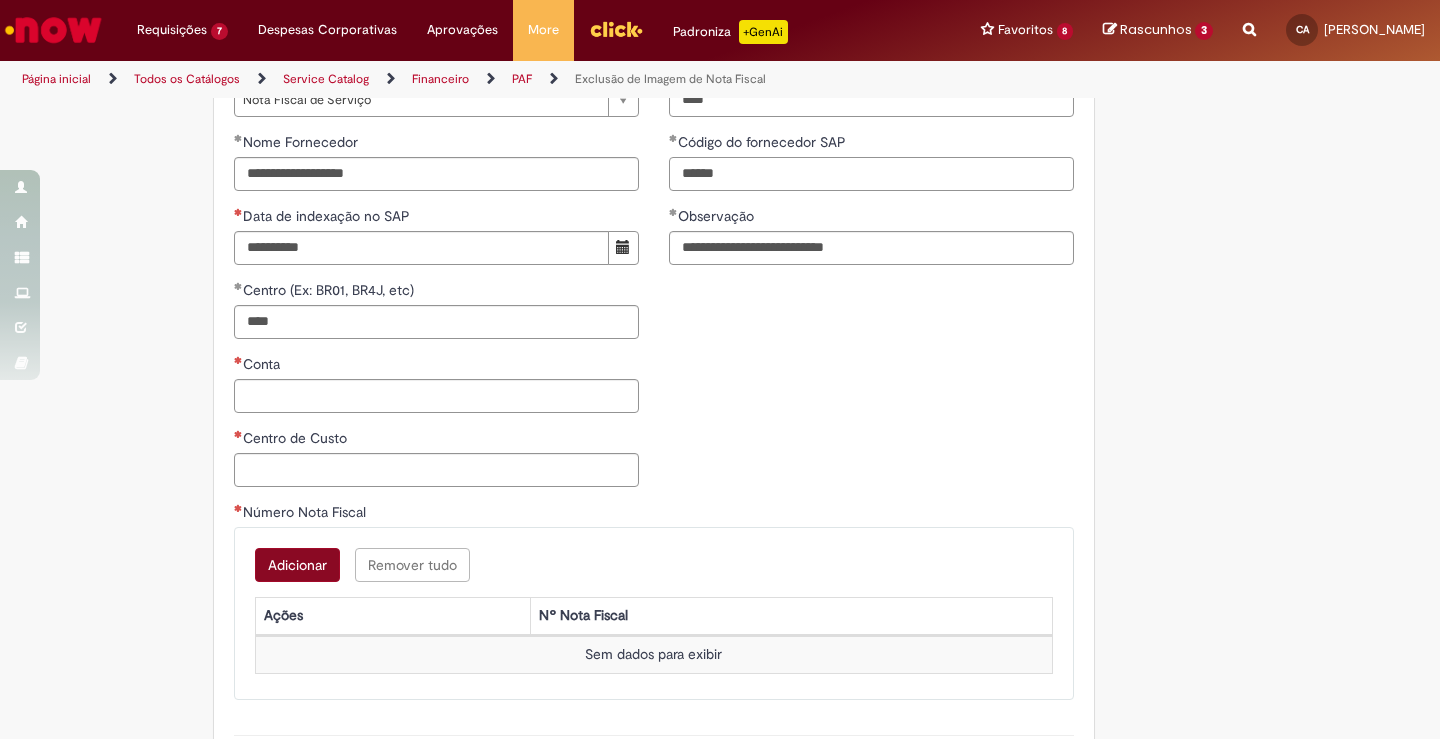 type on "******" 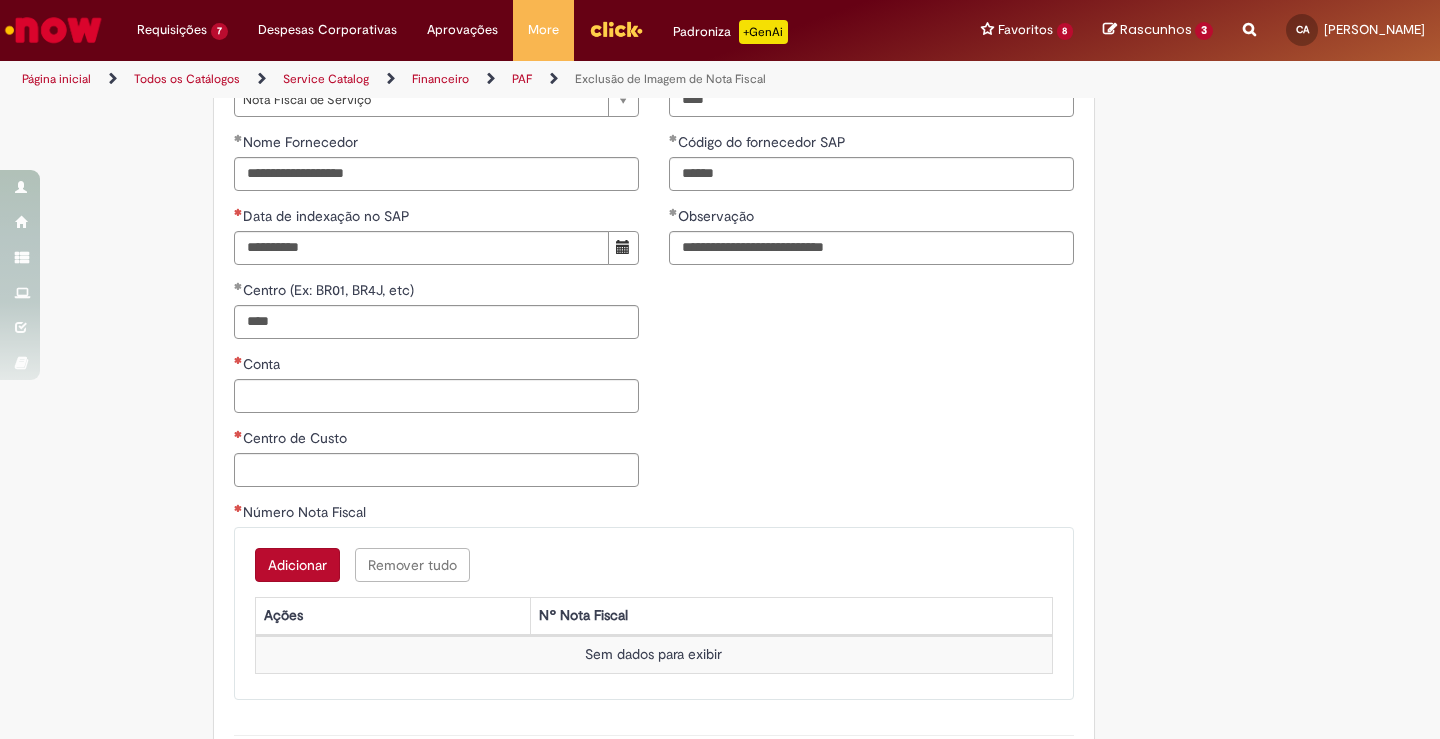 click on "Adicionar" at bounding box center (297, 565) 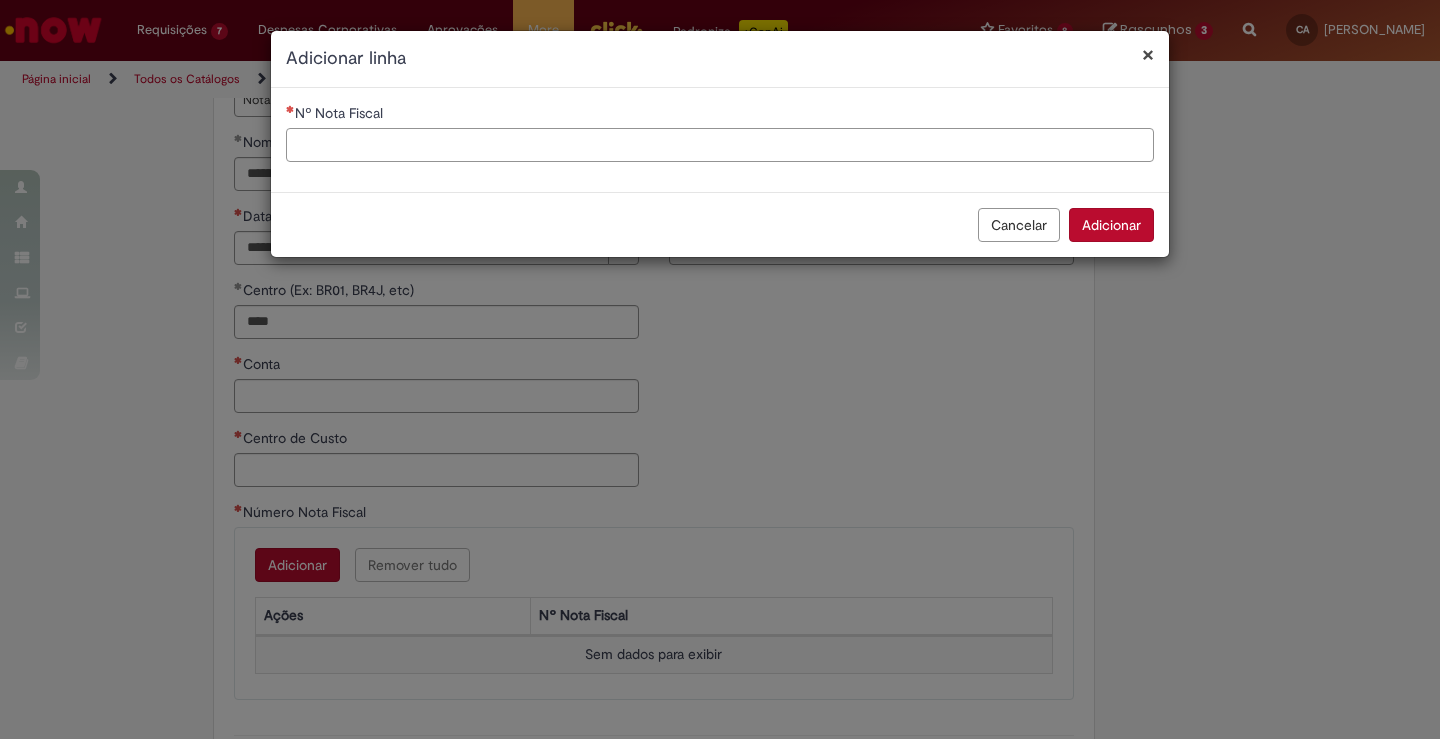 click on "Nº Nota Fiscal" at bounding box center [720, 145] 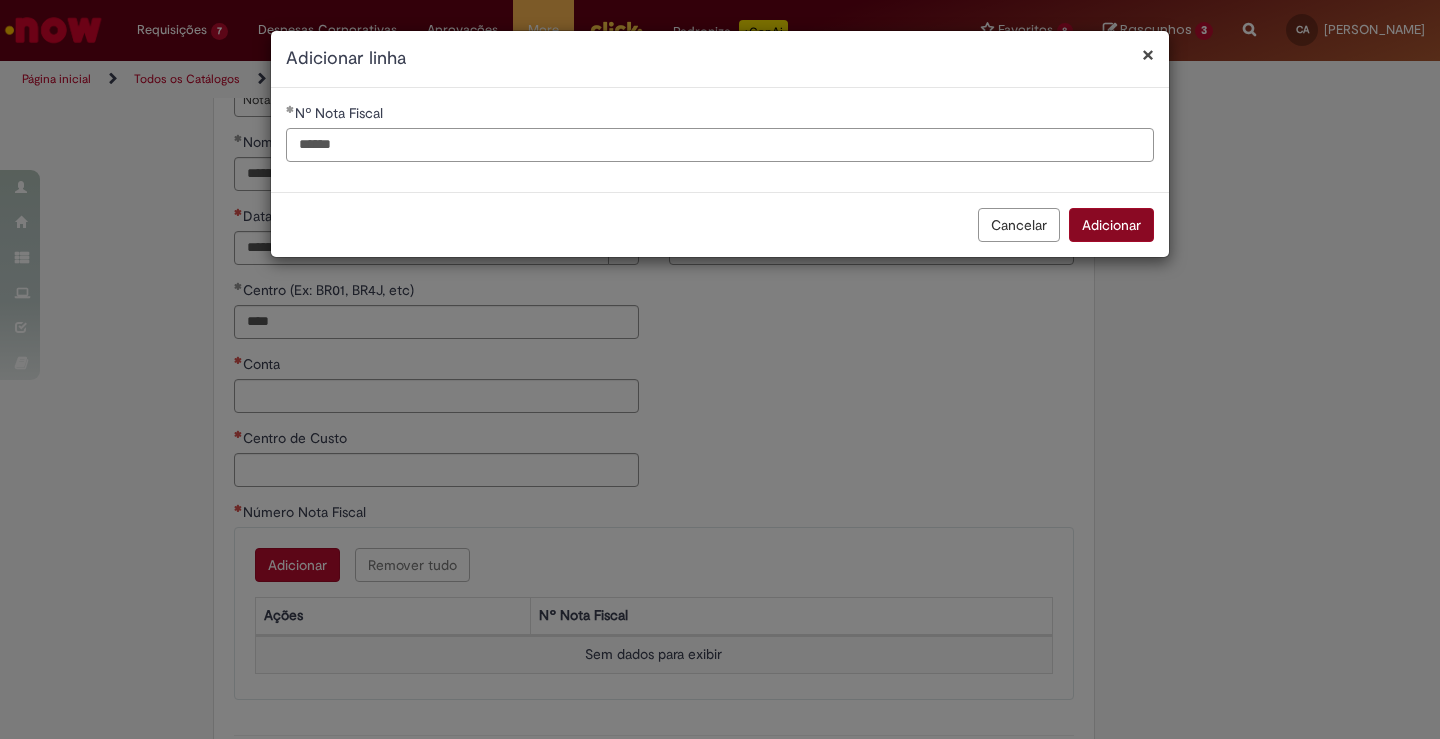 type on "******" 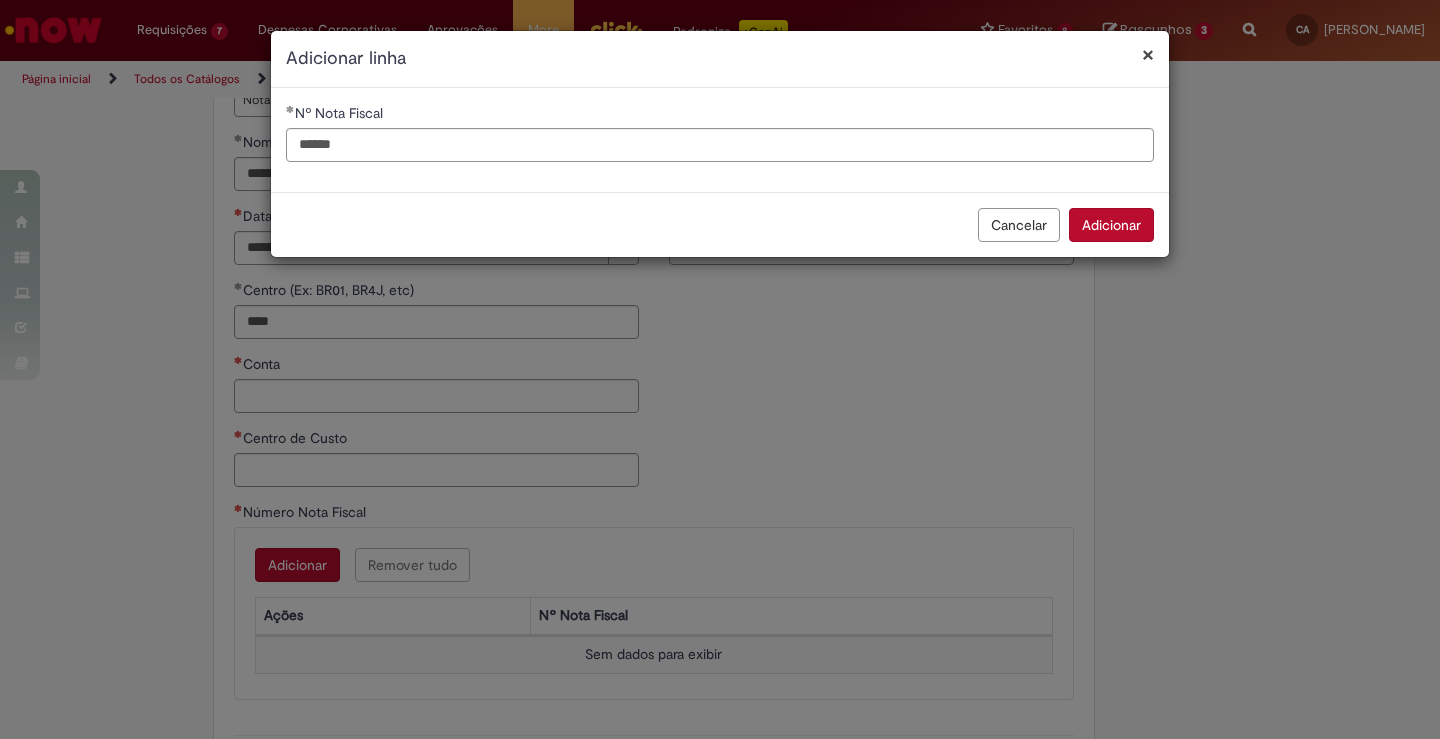 click on "Adicionar" at bounding box center (1111, 225) 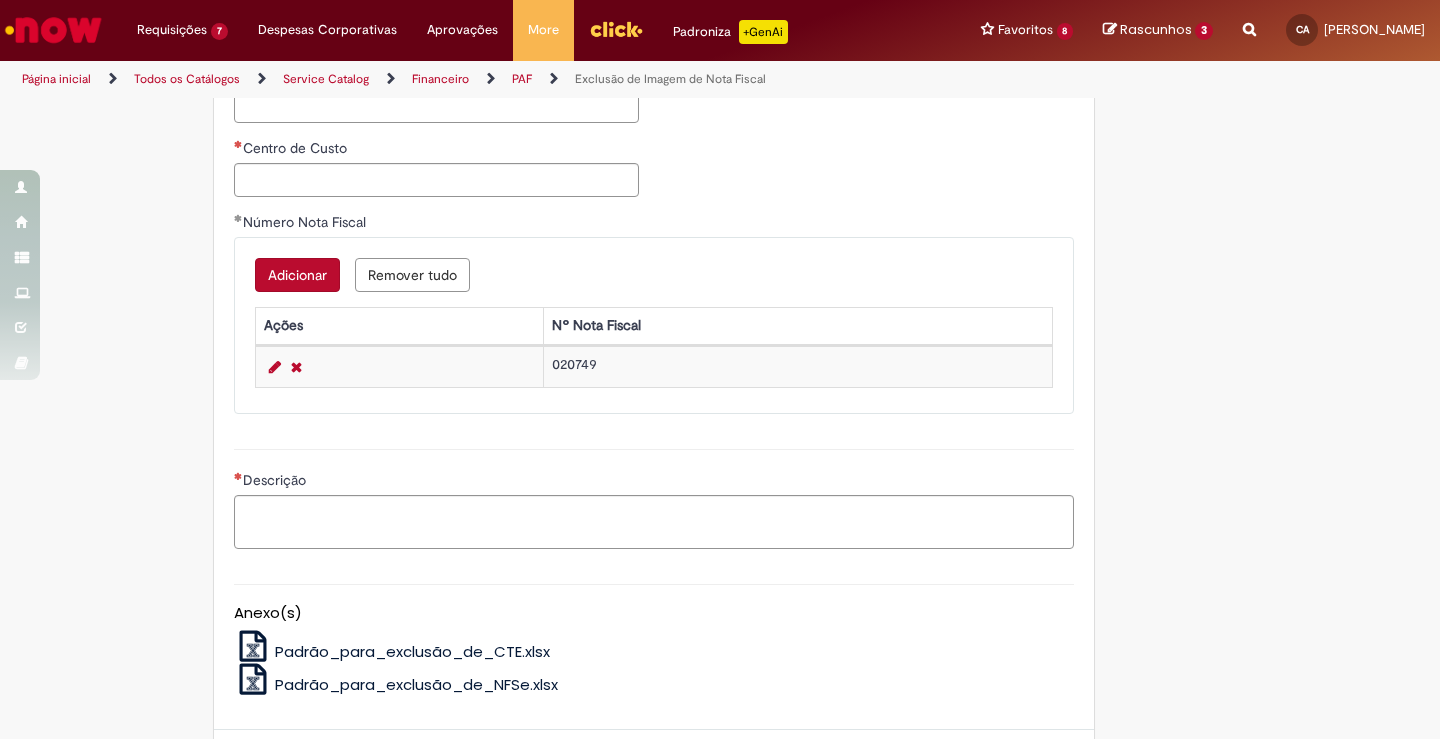 scroll, scrollTop: 1265, scrollLeft: 0, axis: vertical 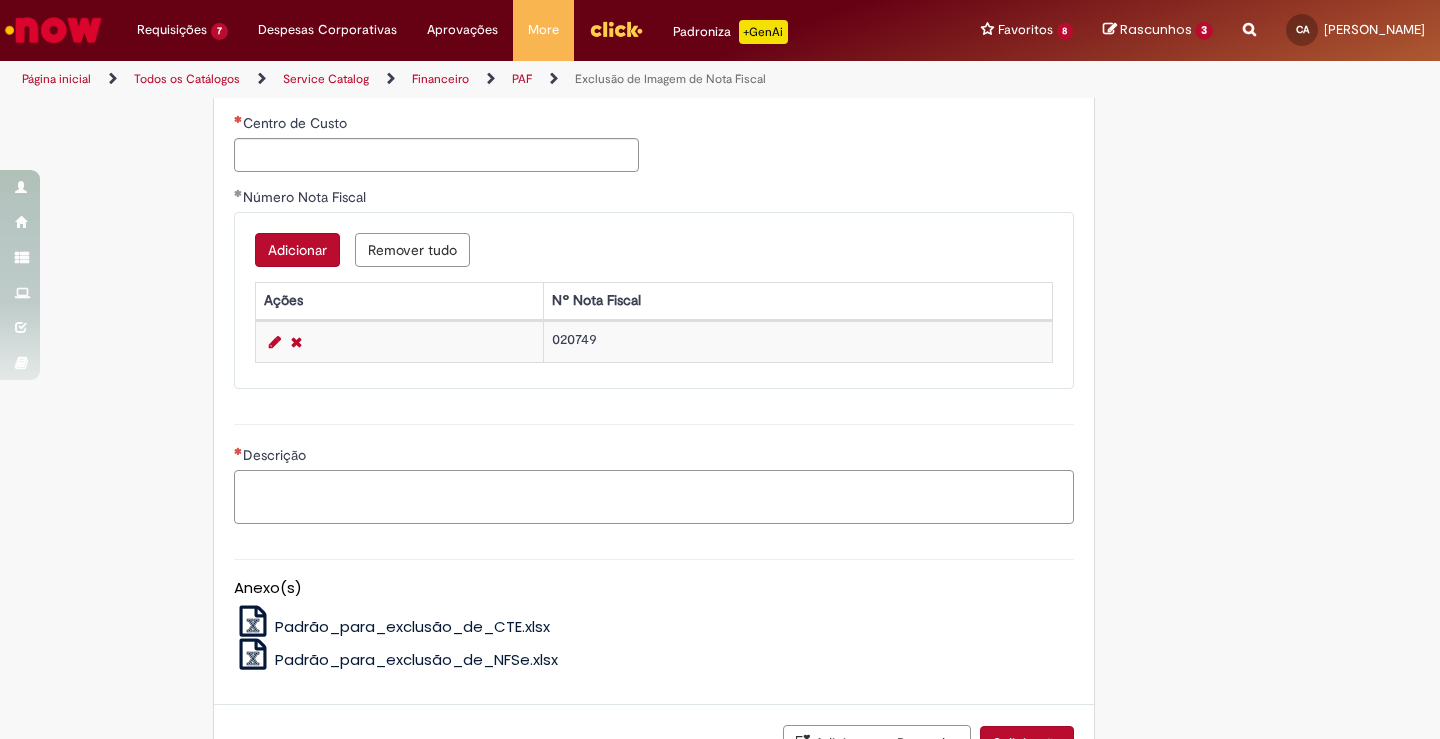 click on "Descrição" at bounding box center (654, 497) 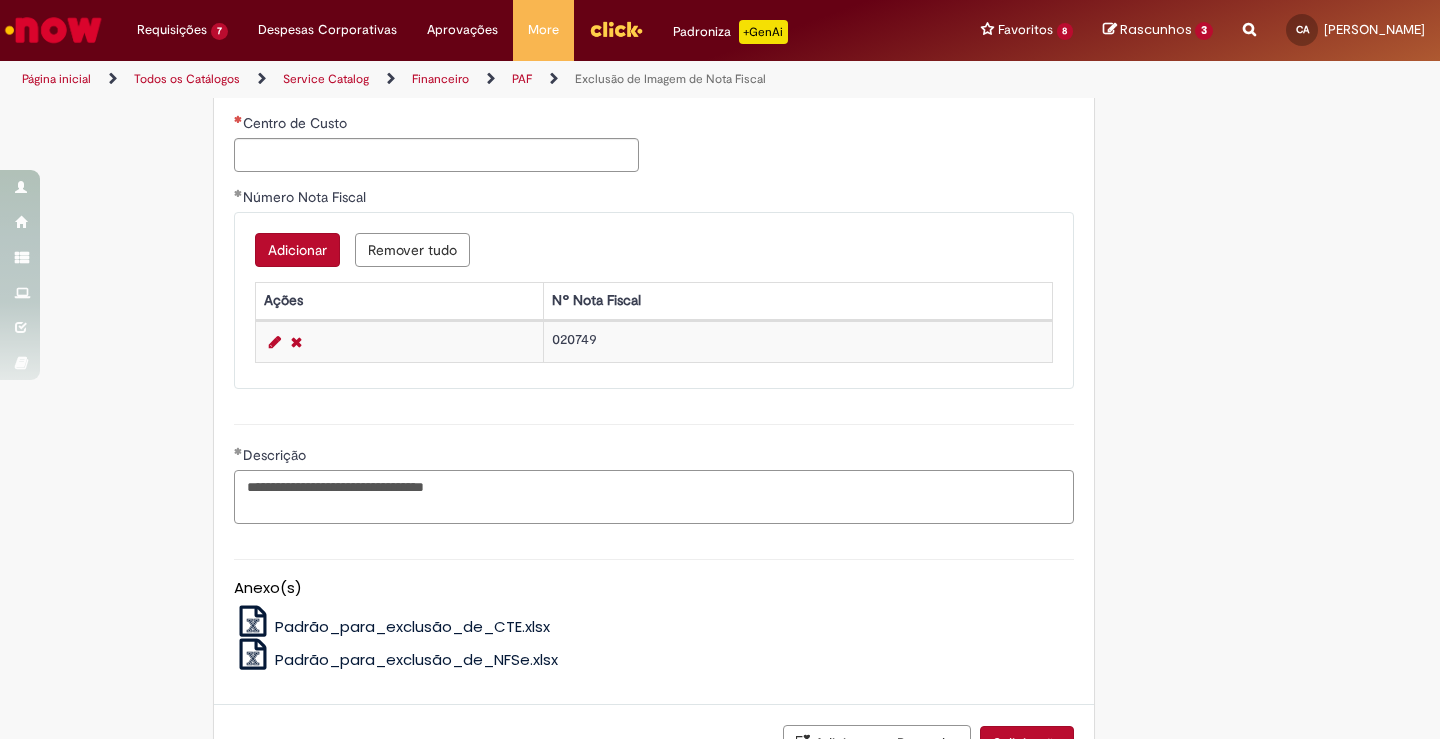 click on "**********" at bounding box center [654, 497] 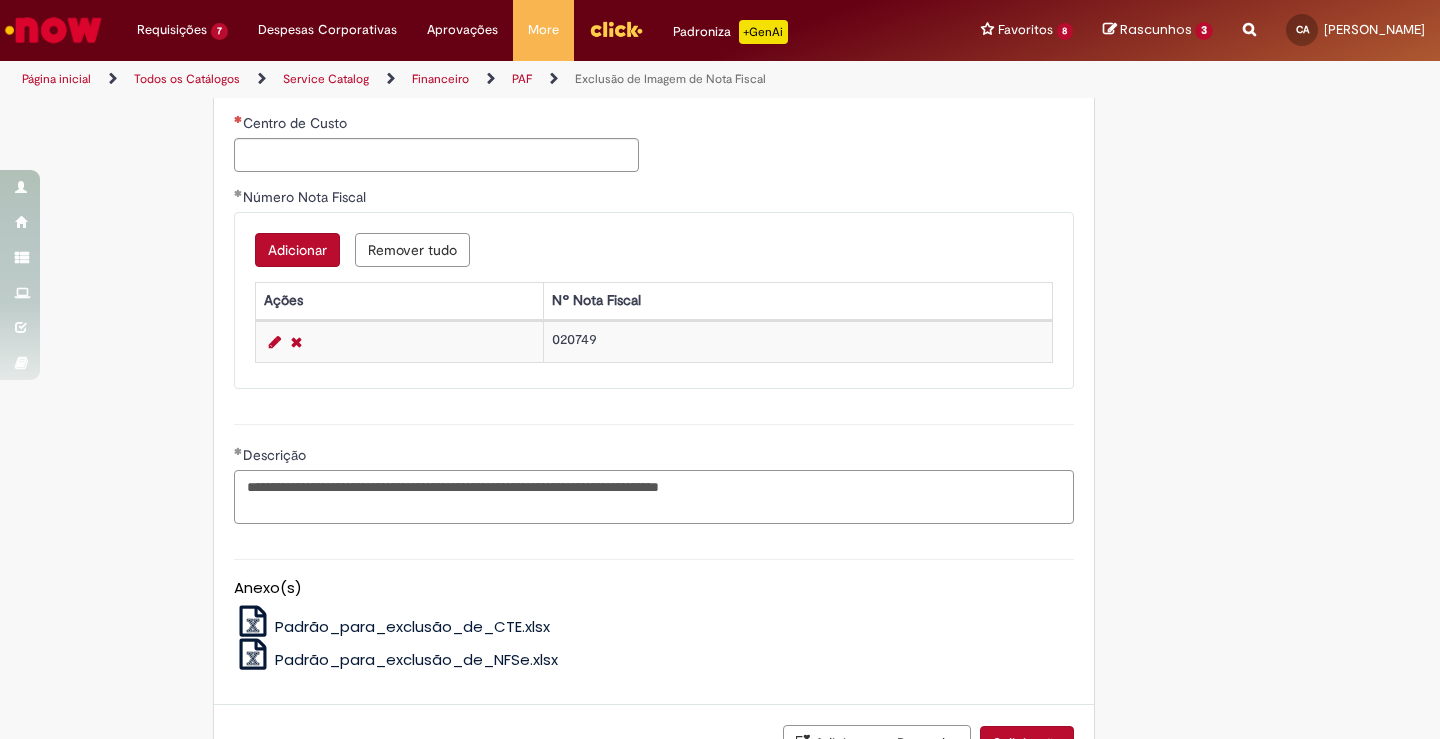 type on "**********" 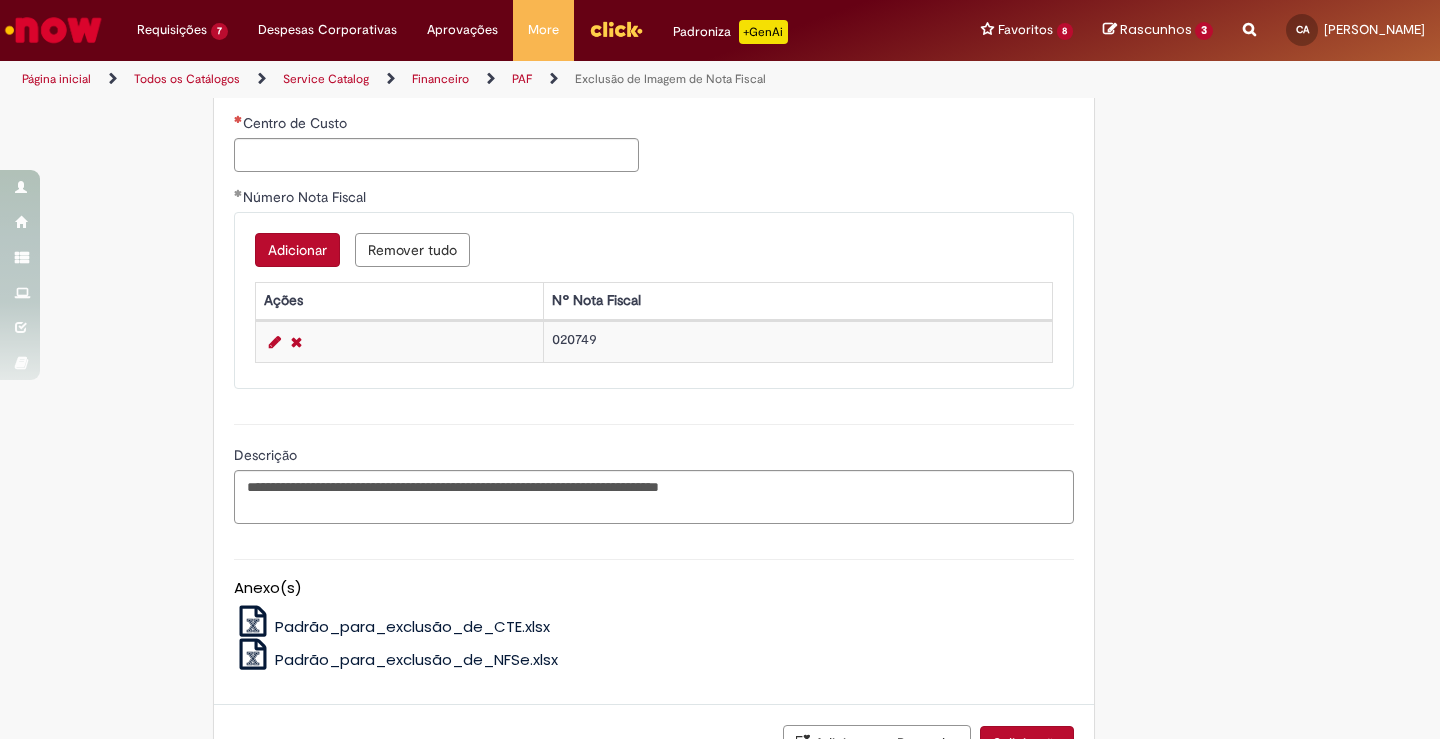 scroll, scrollTop: 1305, scrollLeft: 0, axis: vertical 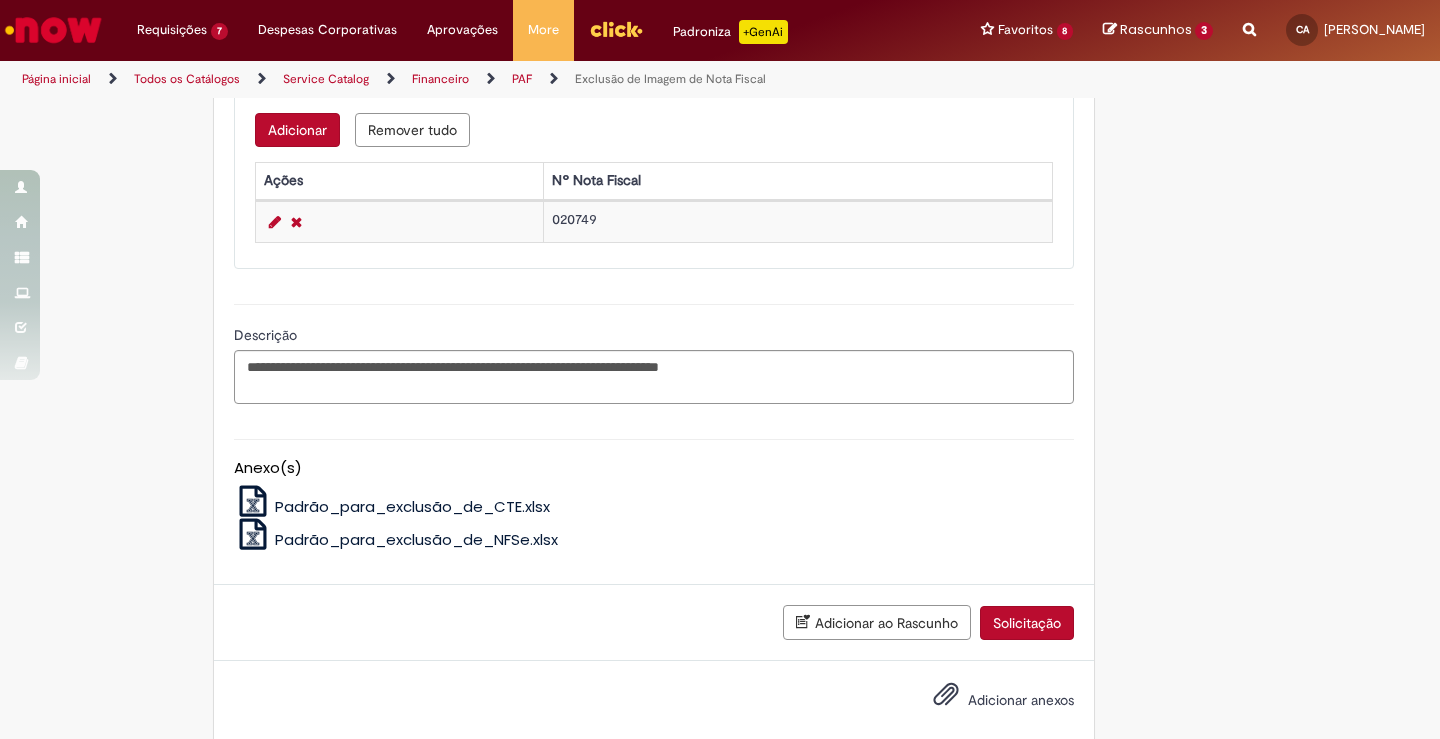 click on "Adicionar anexos" at bounding box center [1021, 700] 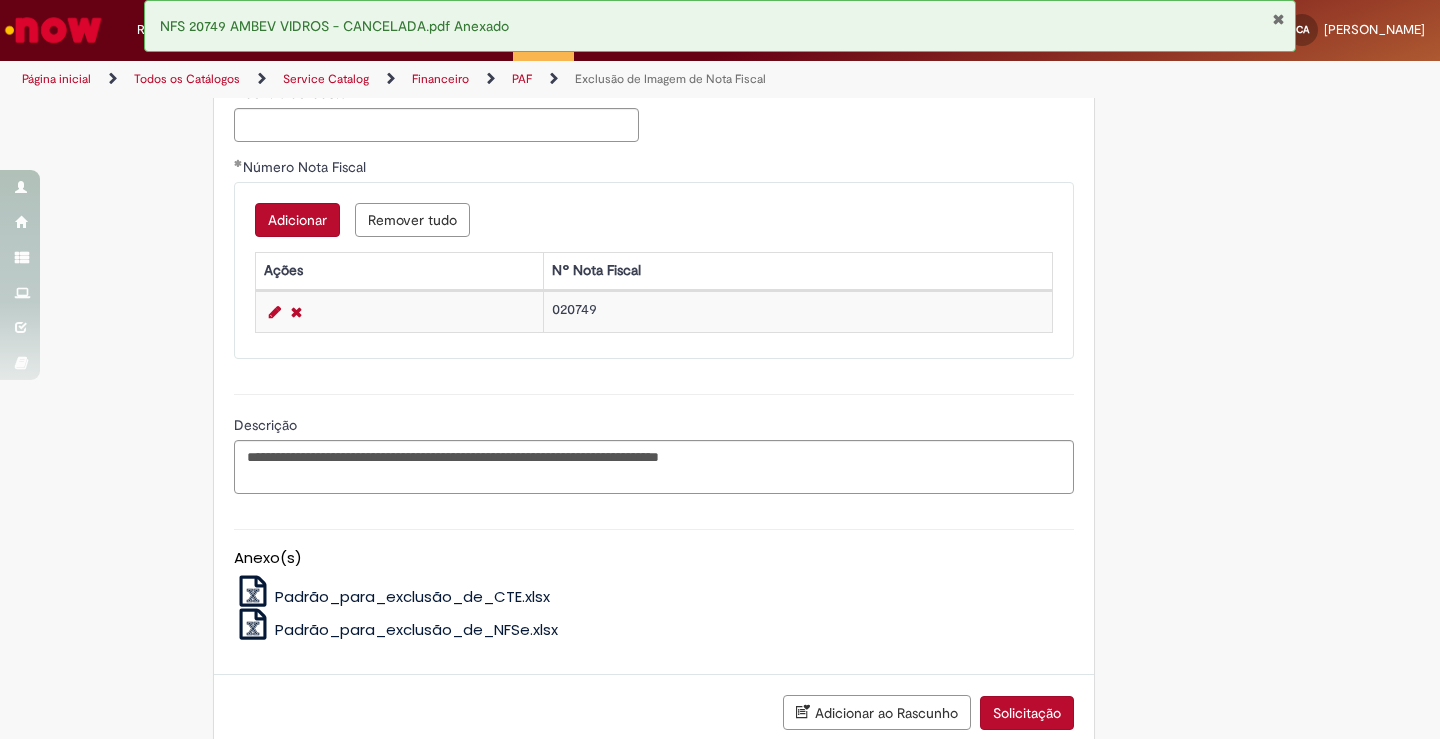 scroll, scrollTop: 1255, scrollLeft: 0, axis: vertical 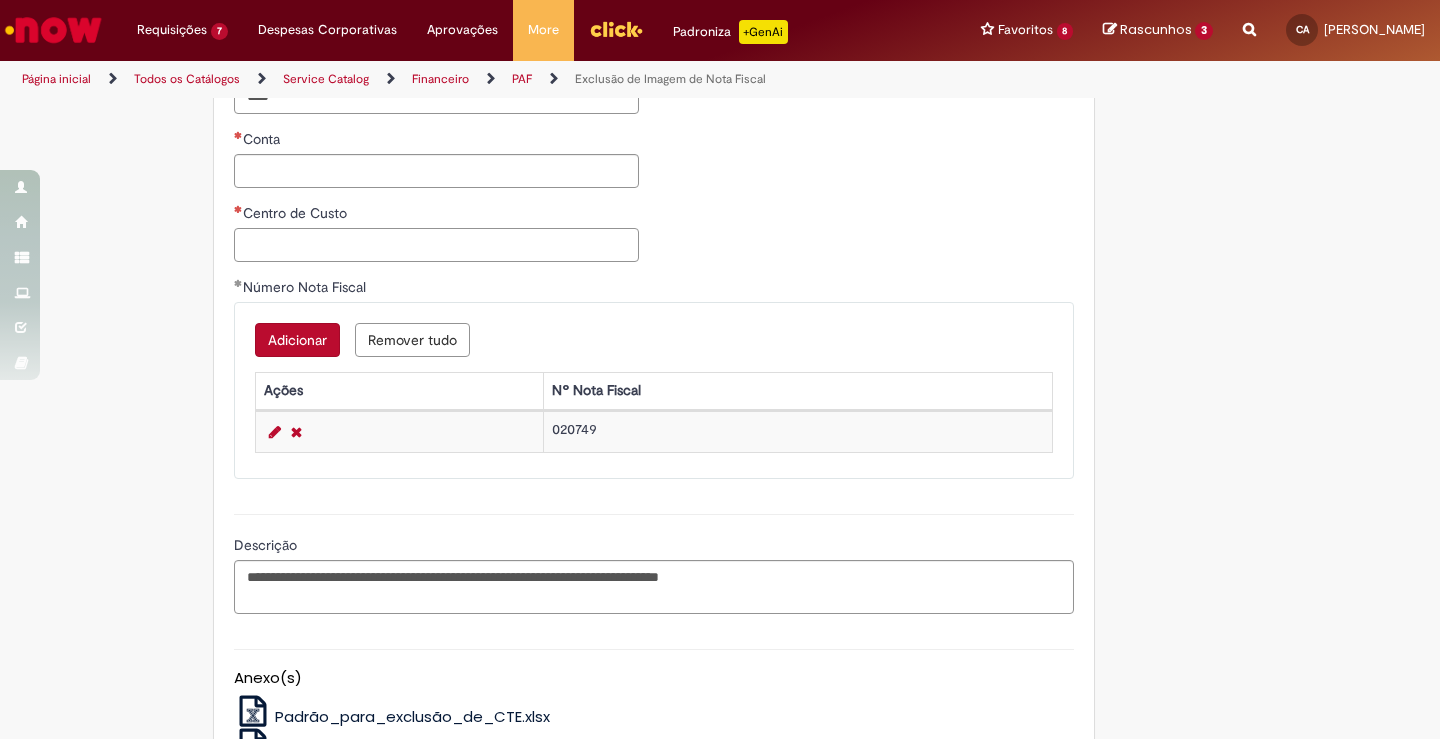 click on "Centro de Custo" at bounding box center (436, 245) 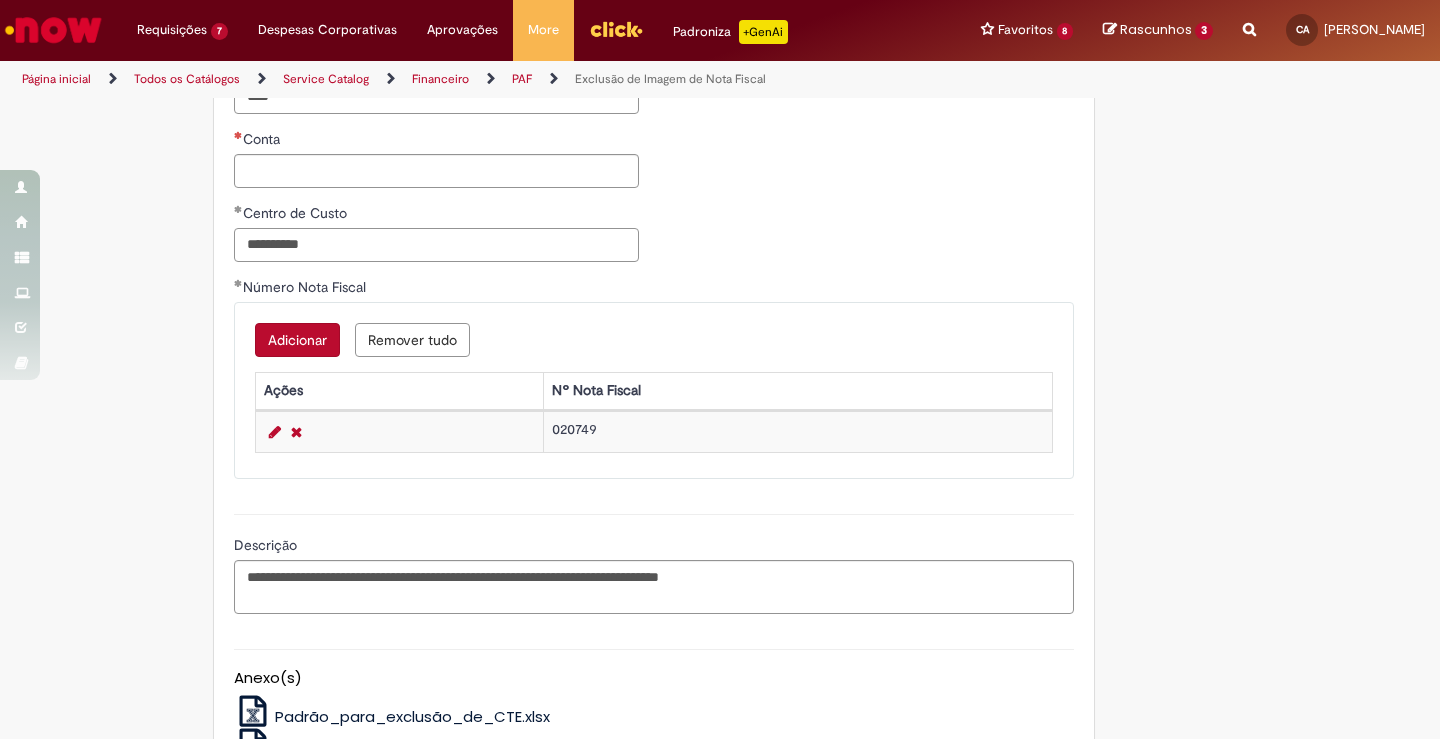 type on "**********" 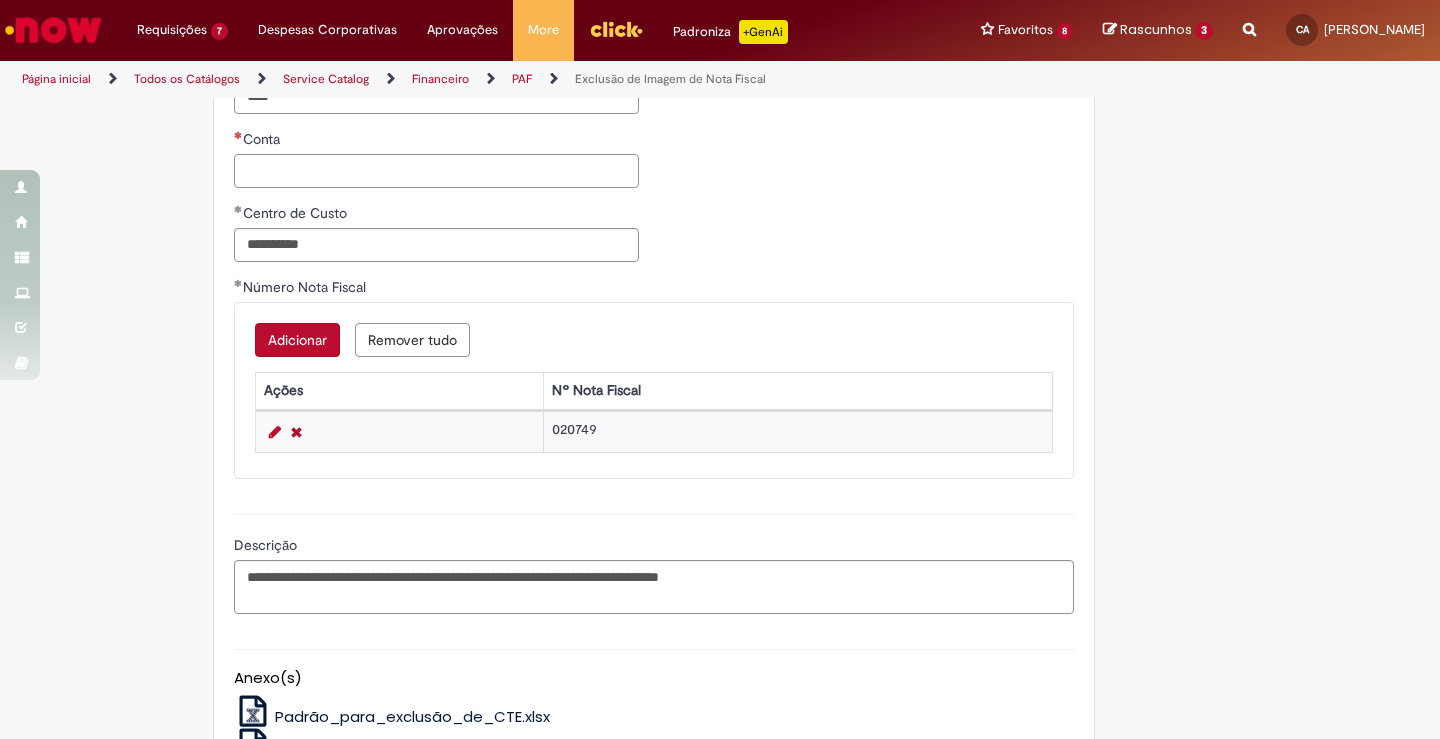 click on "Conta" at bounding box center [436, 171] 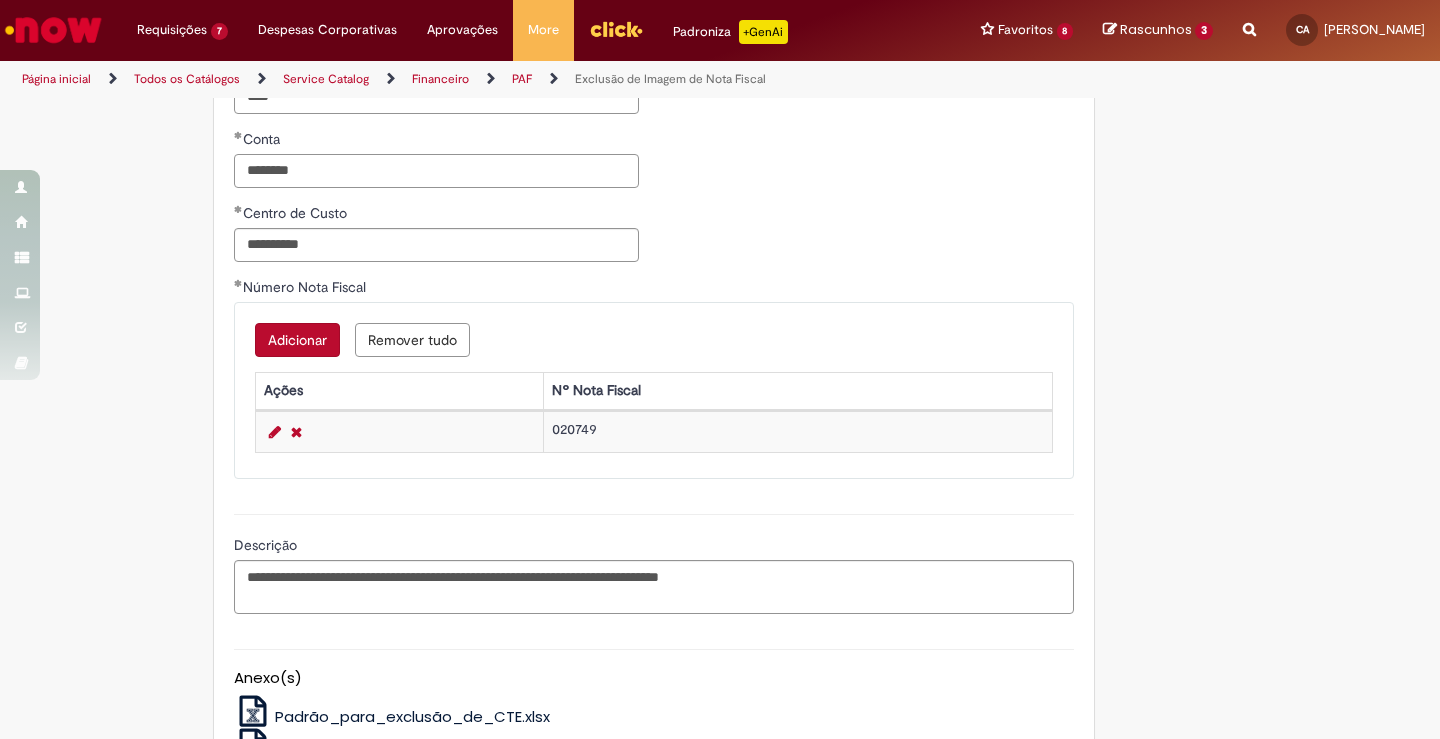 type on "********" 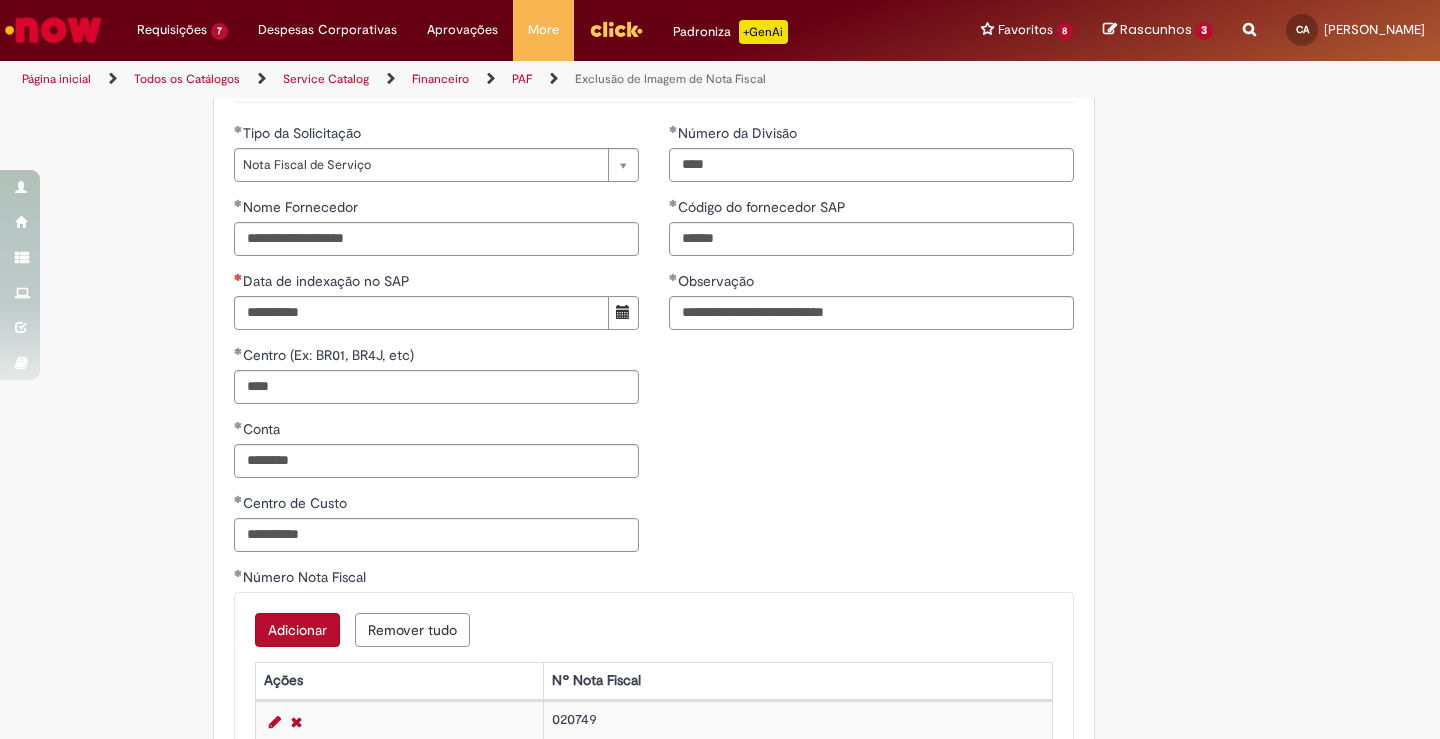 scroll, scrollTop: 860, scrollLeft: 0, axis: vertical 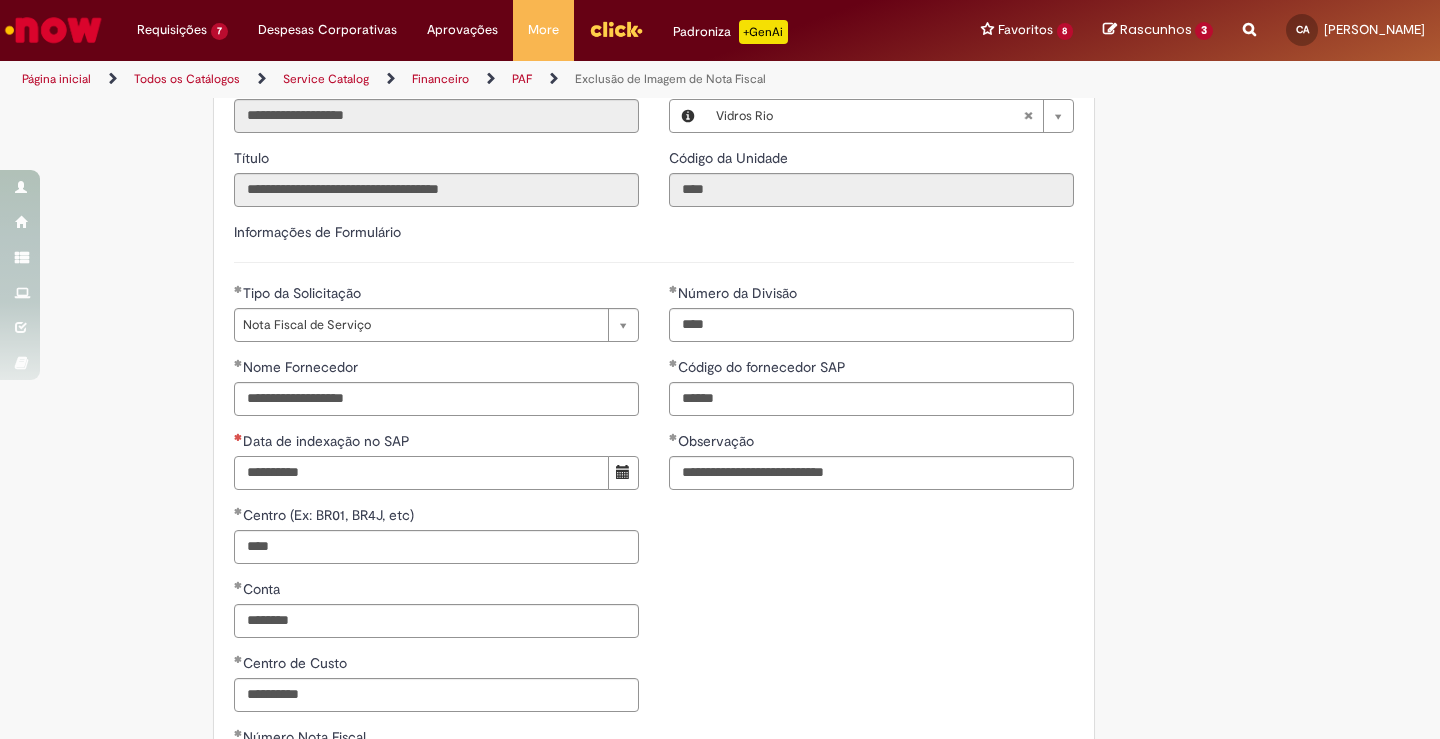 click on "Data de indexação no SAP" at bounding box center [421, 473] 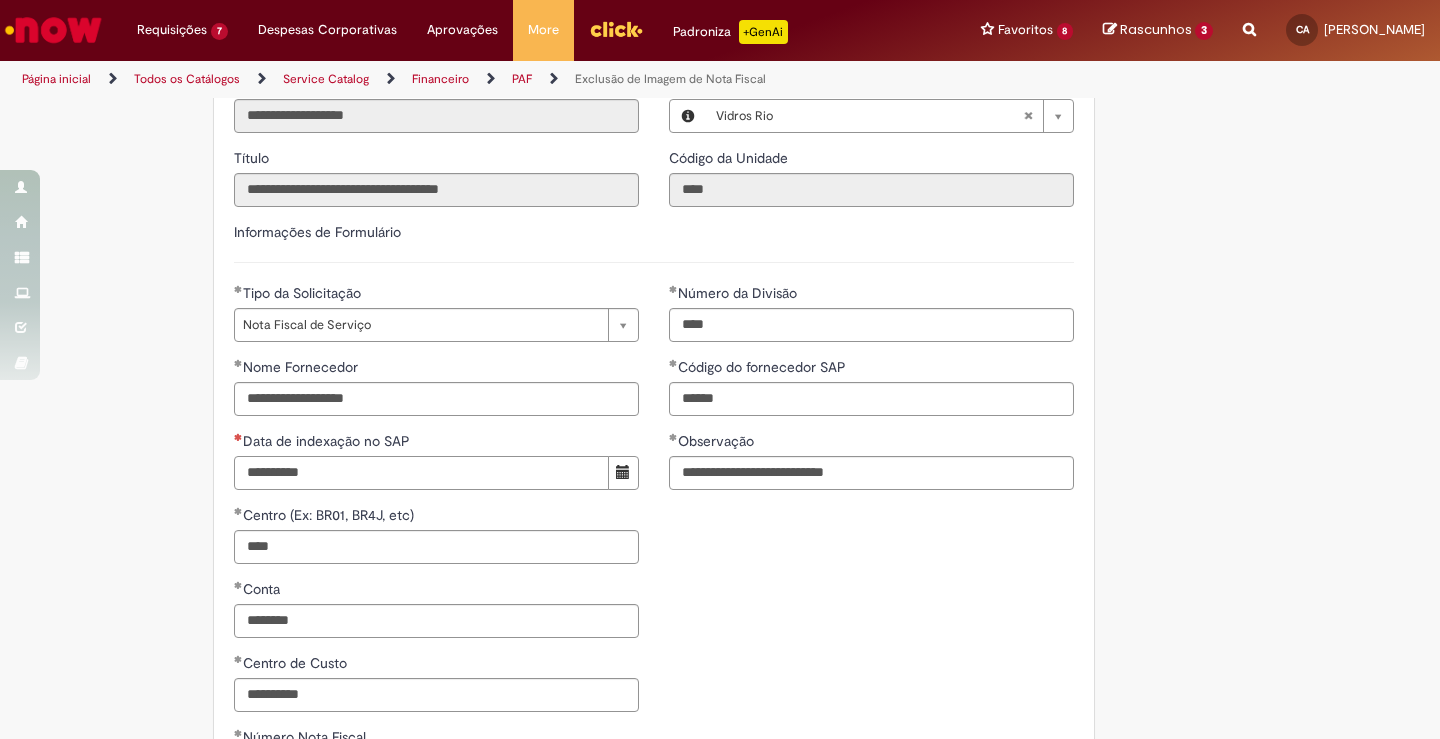 paste on "**********" 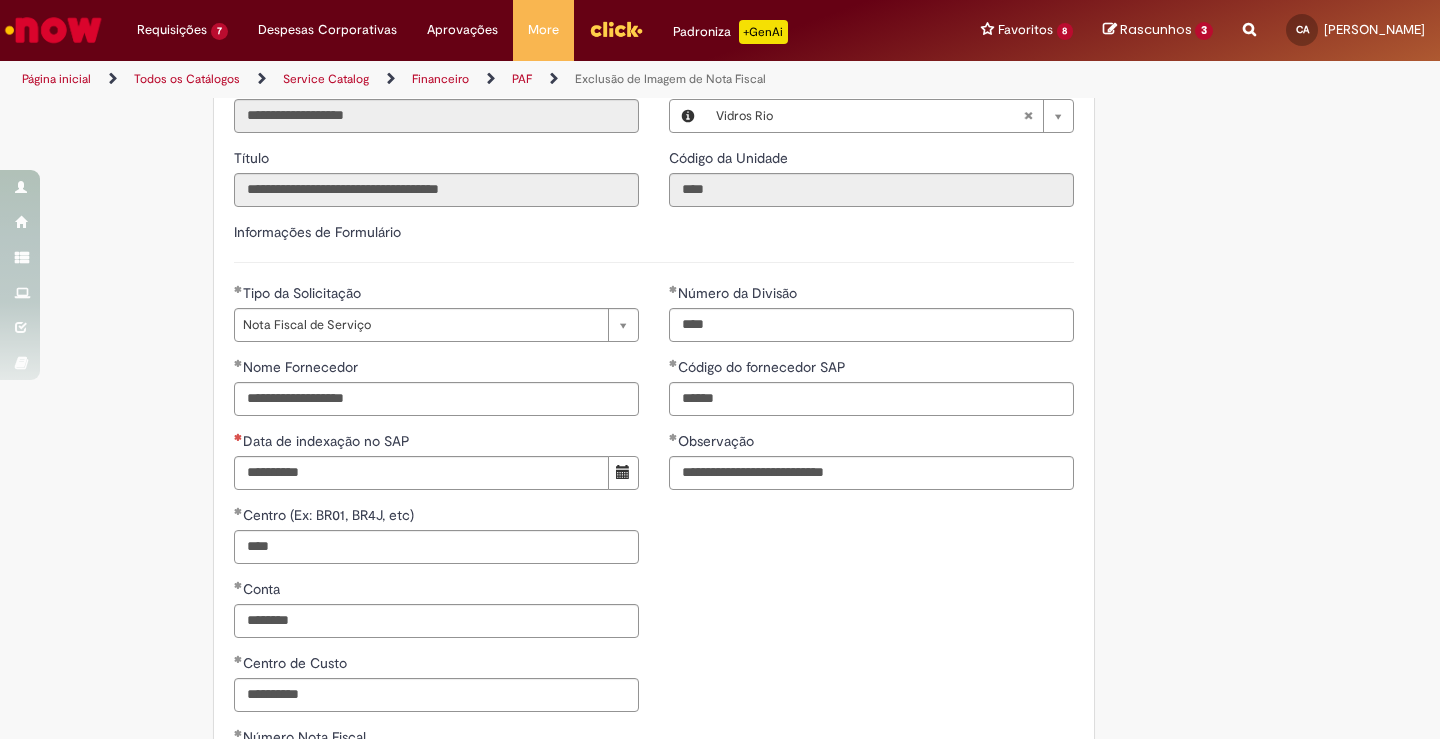 scroll, scrollTop: 1285, scrollLeft: 0, axis: vertical 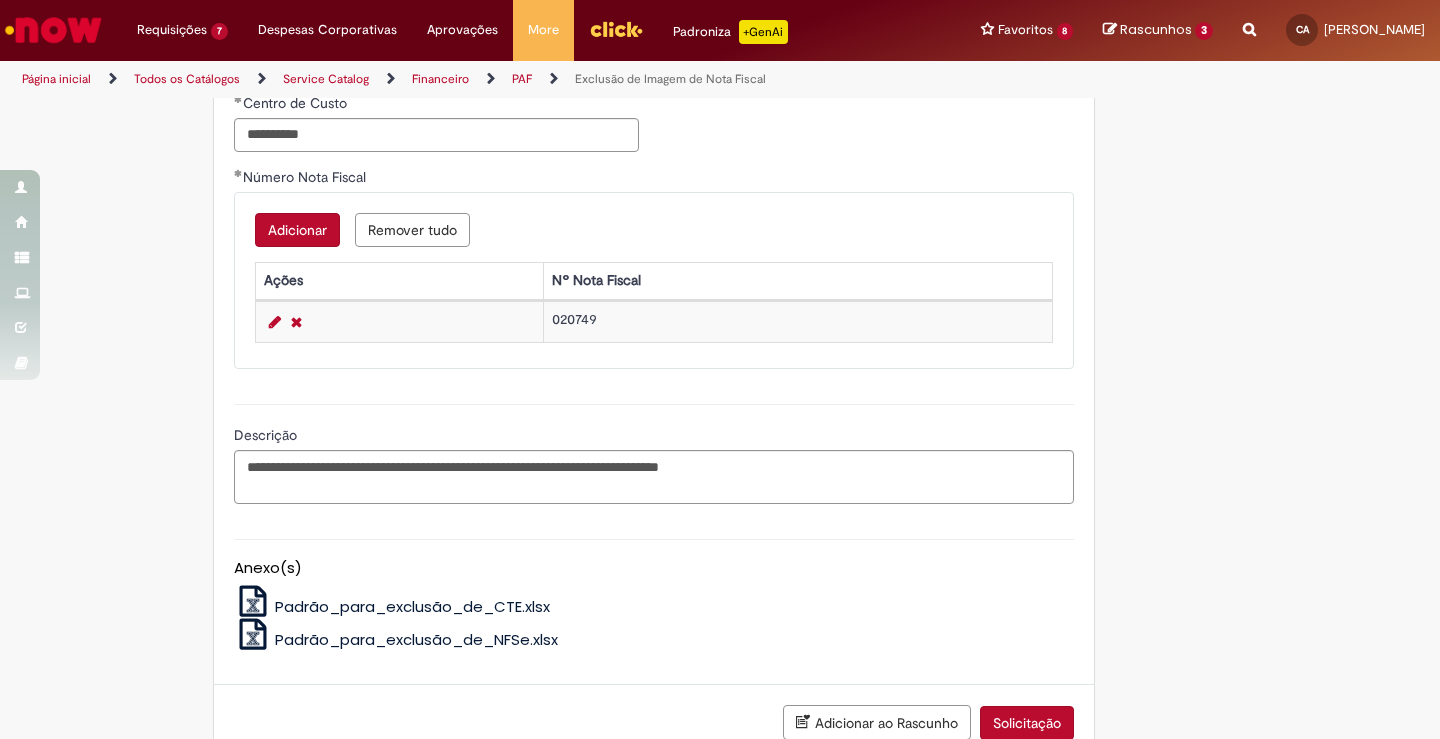 click on "Solicitação" at bounding box center (1027, 723) 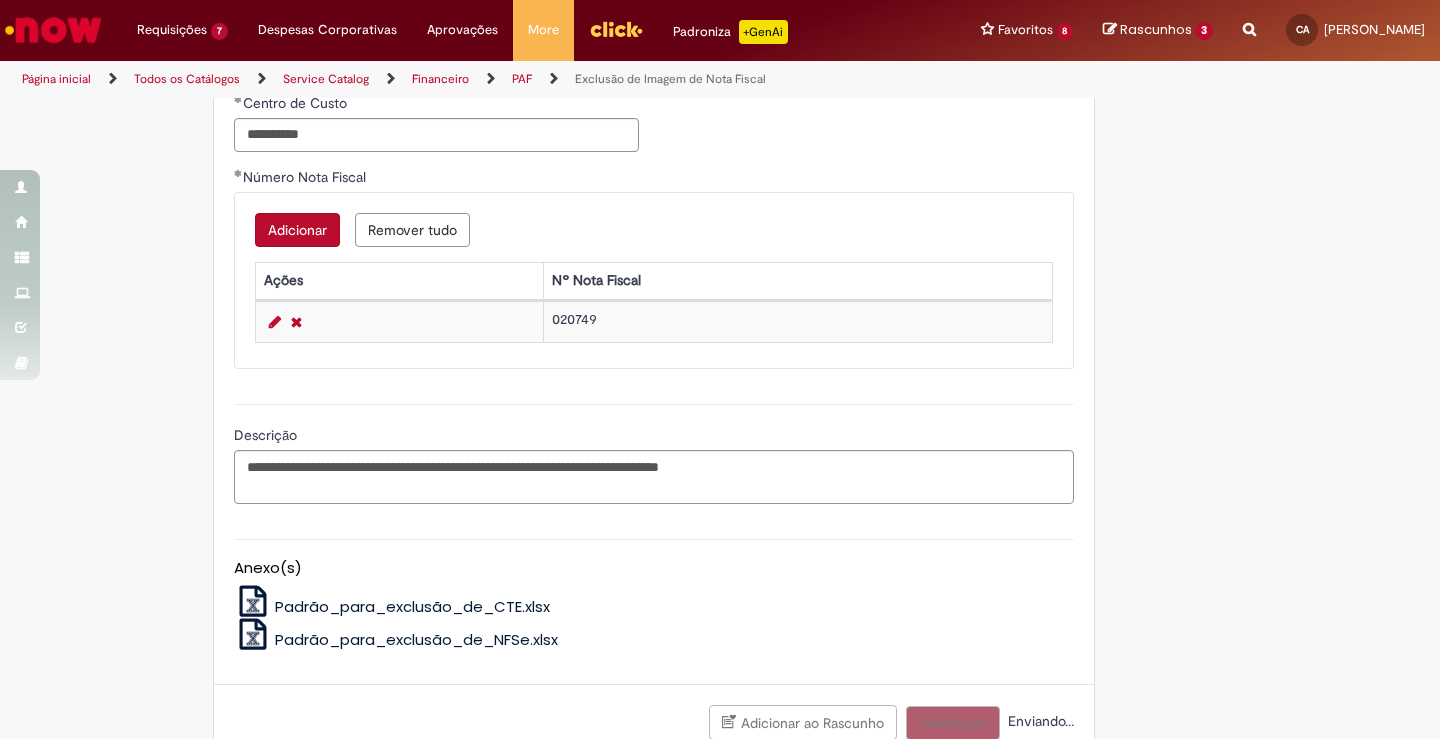 scroll, scrollTop: 1286, scrollLeft: 0, axis: vertical 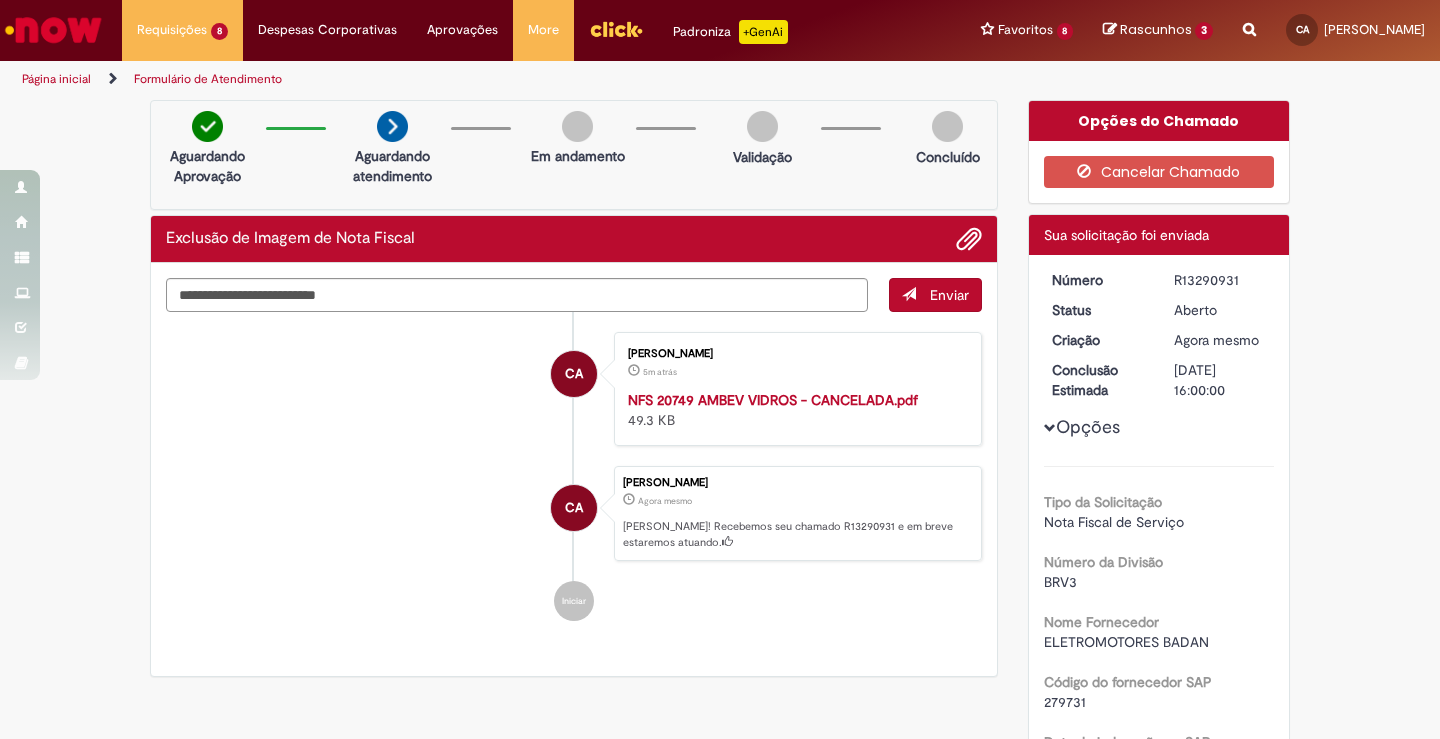 drag, startPoint x: 1167, startPoint y: 282, endPoint x: 1231, endPoint y: 276, distance: 64.28063 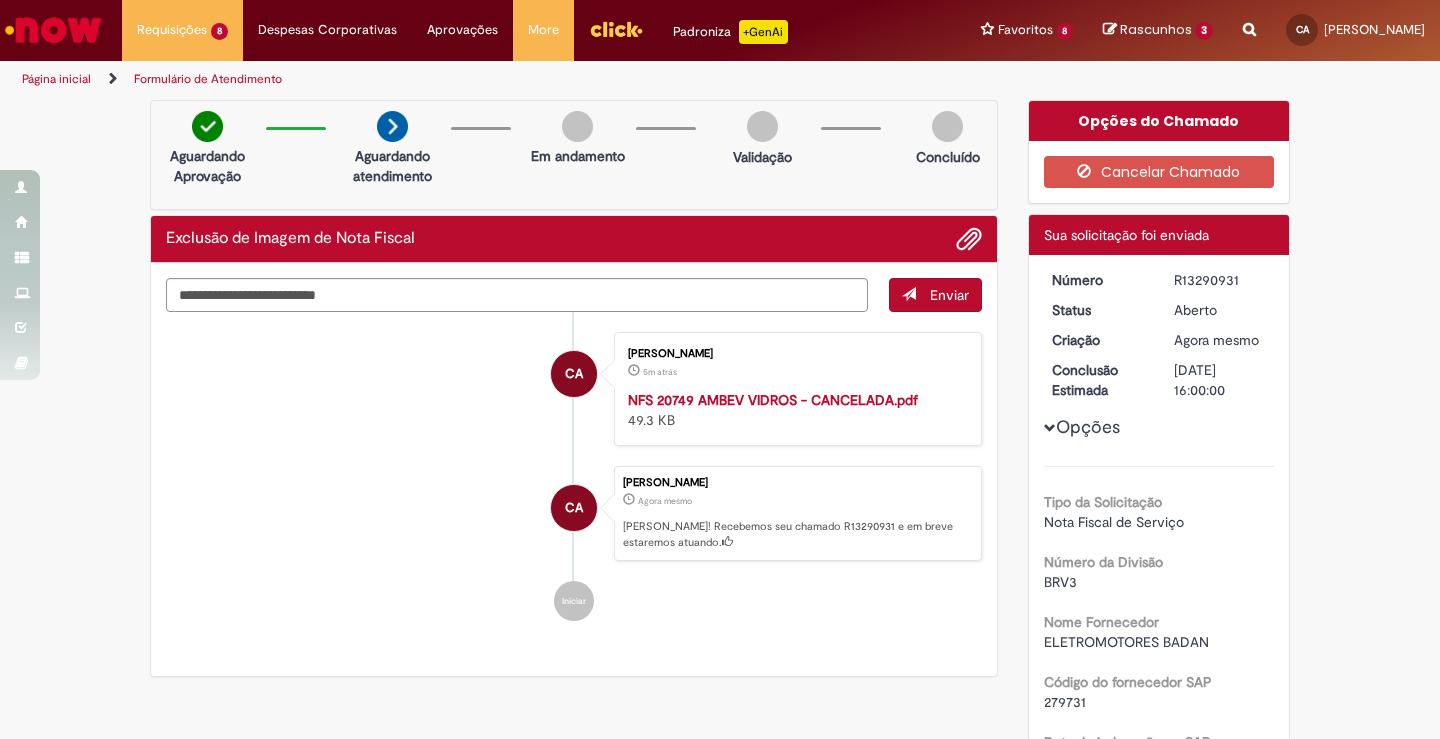 copy on "R13290931" 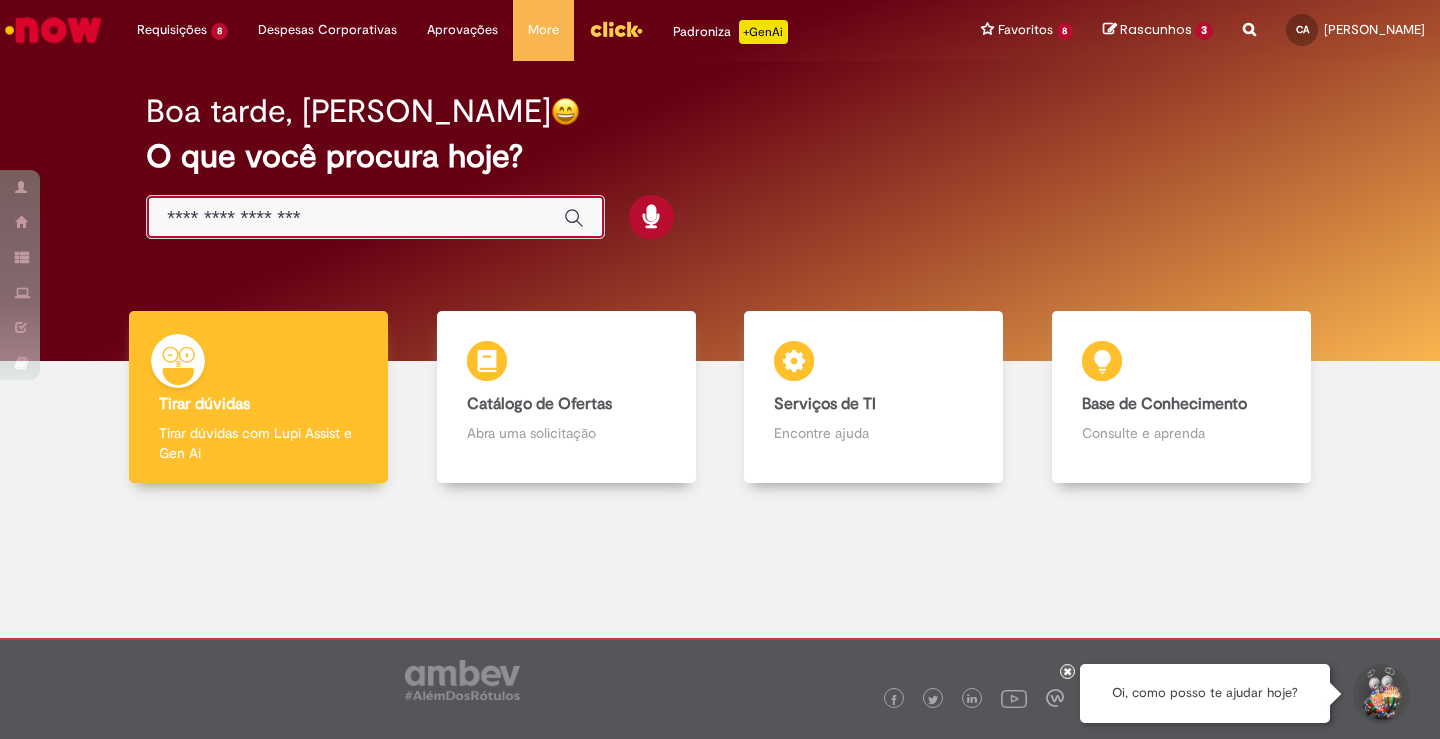 click at bounding box center (355, 218) 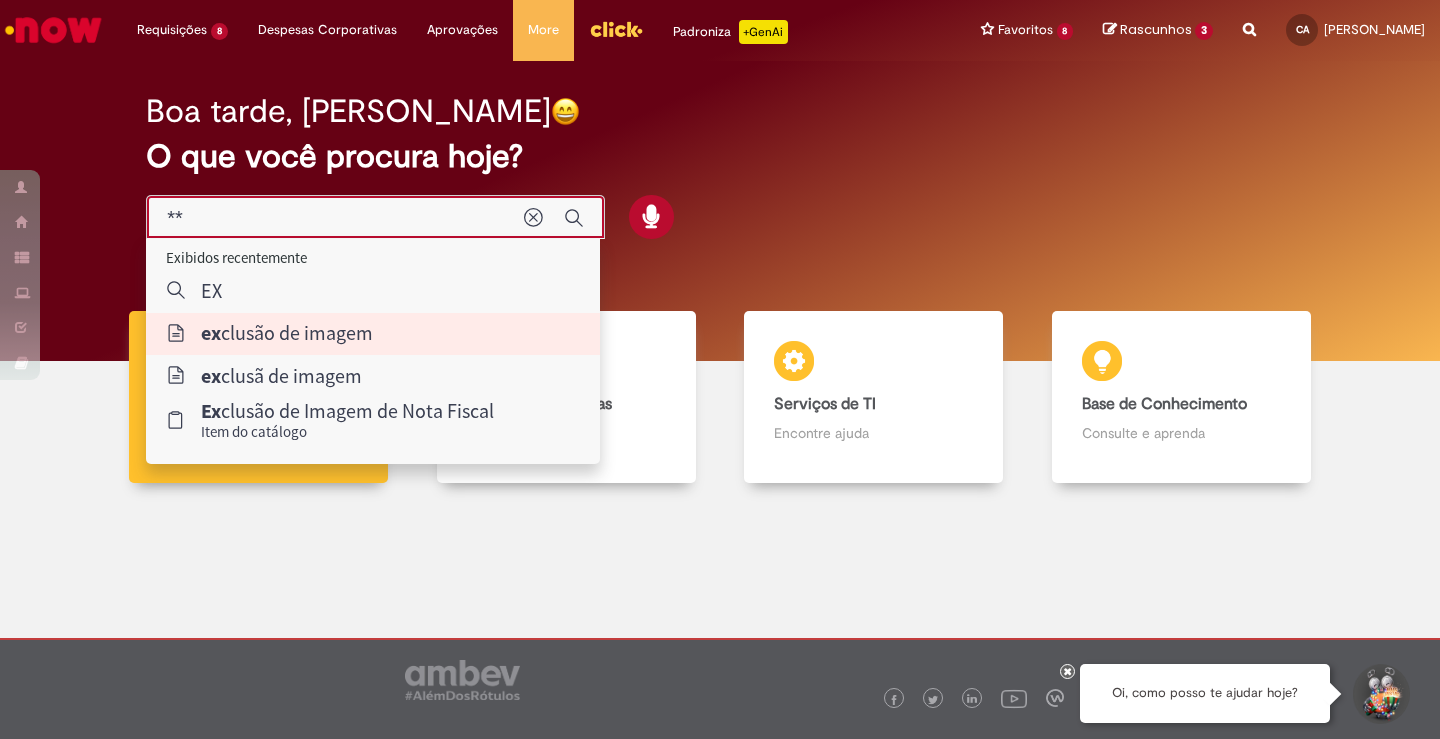 type on "**********" 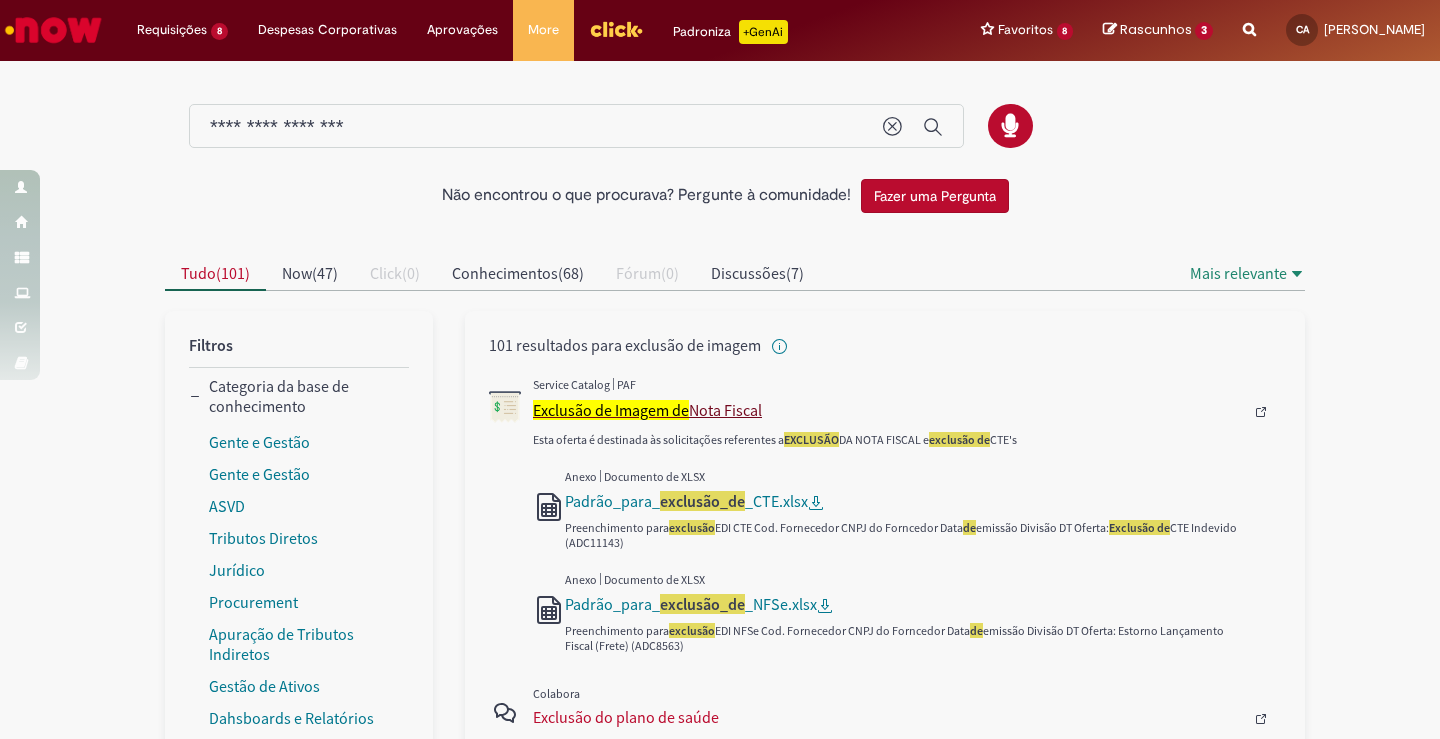 click on "Exclusão de Imagem de" at bounding box center [611, 410] 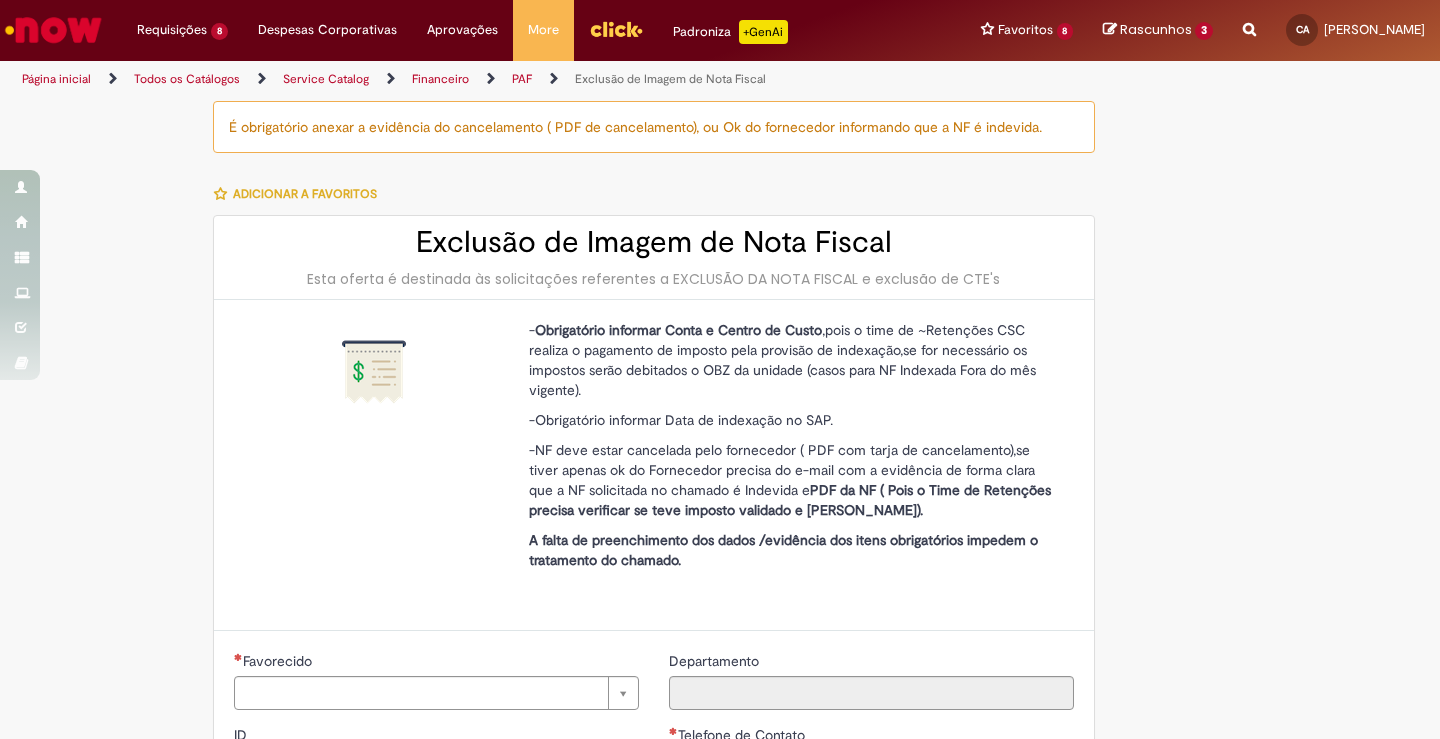 type on "********" 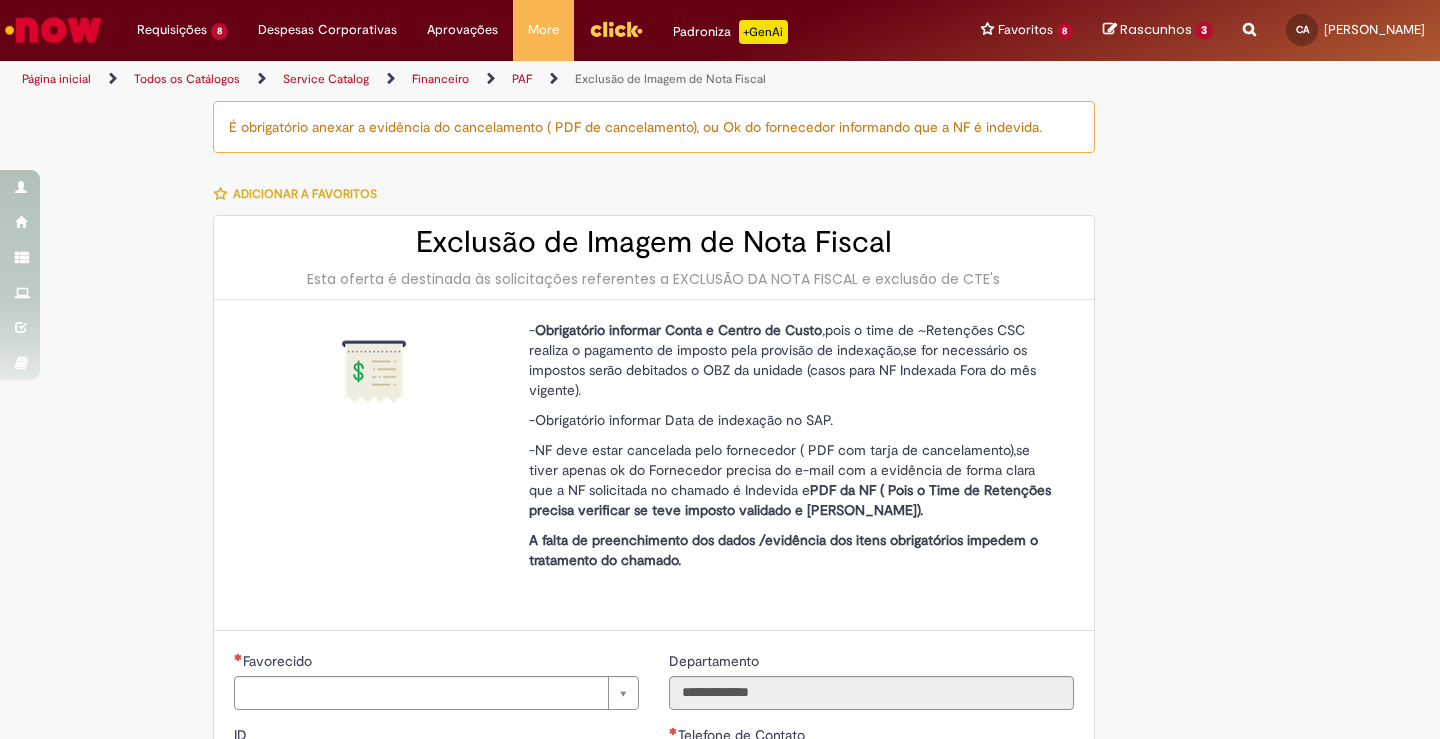 type on "**********" 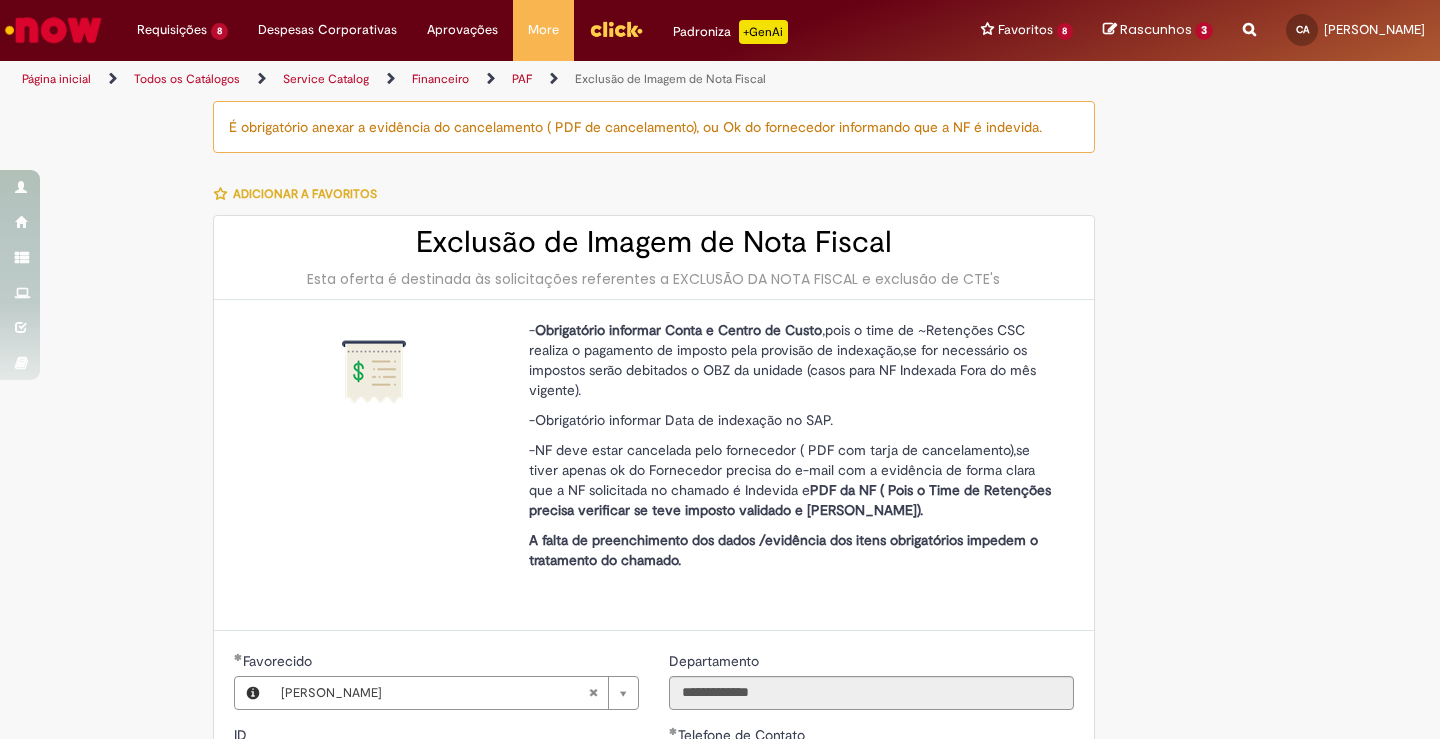 click on "Tire dúvidas com LupiAssist    +GenAI
Oi! Eu sou LupiAssist, uma Inteligência Artificial Generativa em constante aprendizado   Meu conteúdo é monitorado para trazer uma melhor experiência
Dúvidas comuns:
Só mais um instante, estou consultando nossas bases de conhecimento  e escrevendo a melhor resposta pra você!
Title
Lorem ipsum dolor sit amet    Fazer uma nova pergunta
Gerei esta resposta utilizando IA Generativa em conjunto com os nossos padrões. Em caso de divergência, os documentos oficiais prevalecerão.
Saiba mais em:
Ou ligue para:
E aí, te ajudei?
Sim, obrigado!" at bounding box center [720, 835] 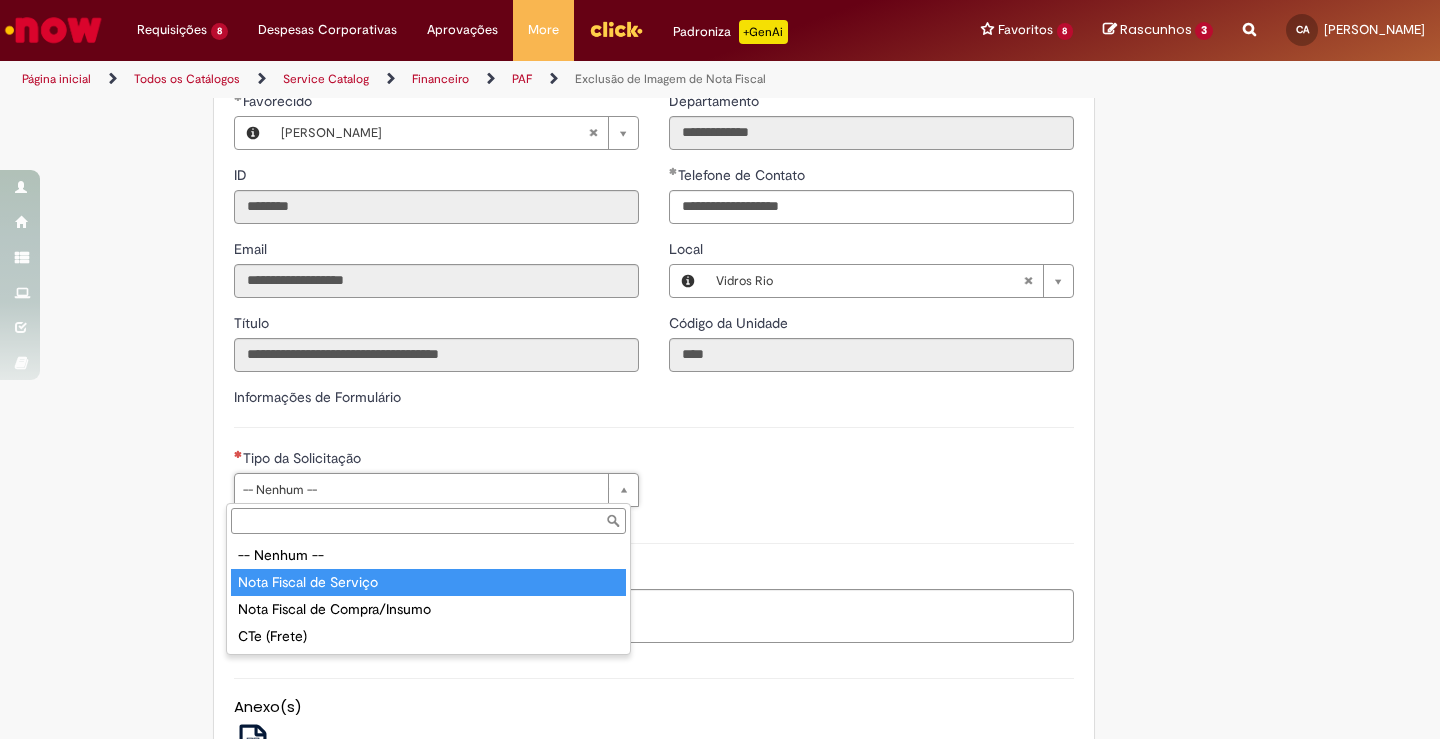 type on "**********" 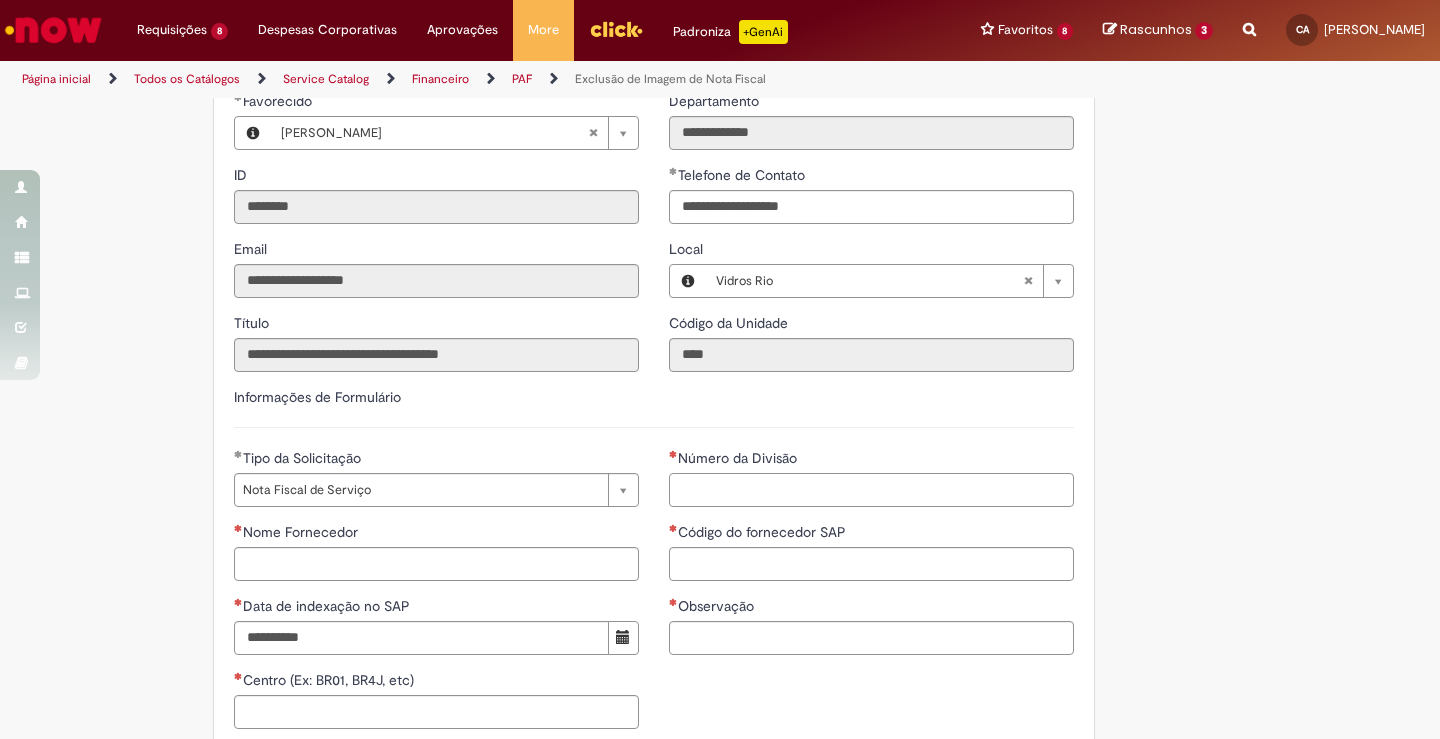 click on "Número da Divisão" at bounding box center (871, 490) 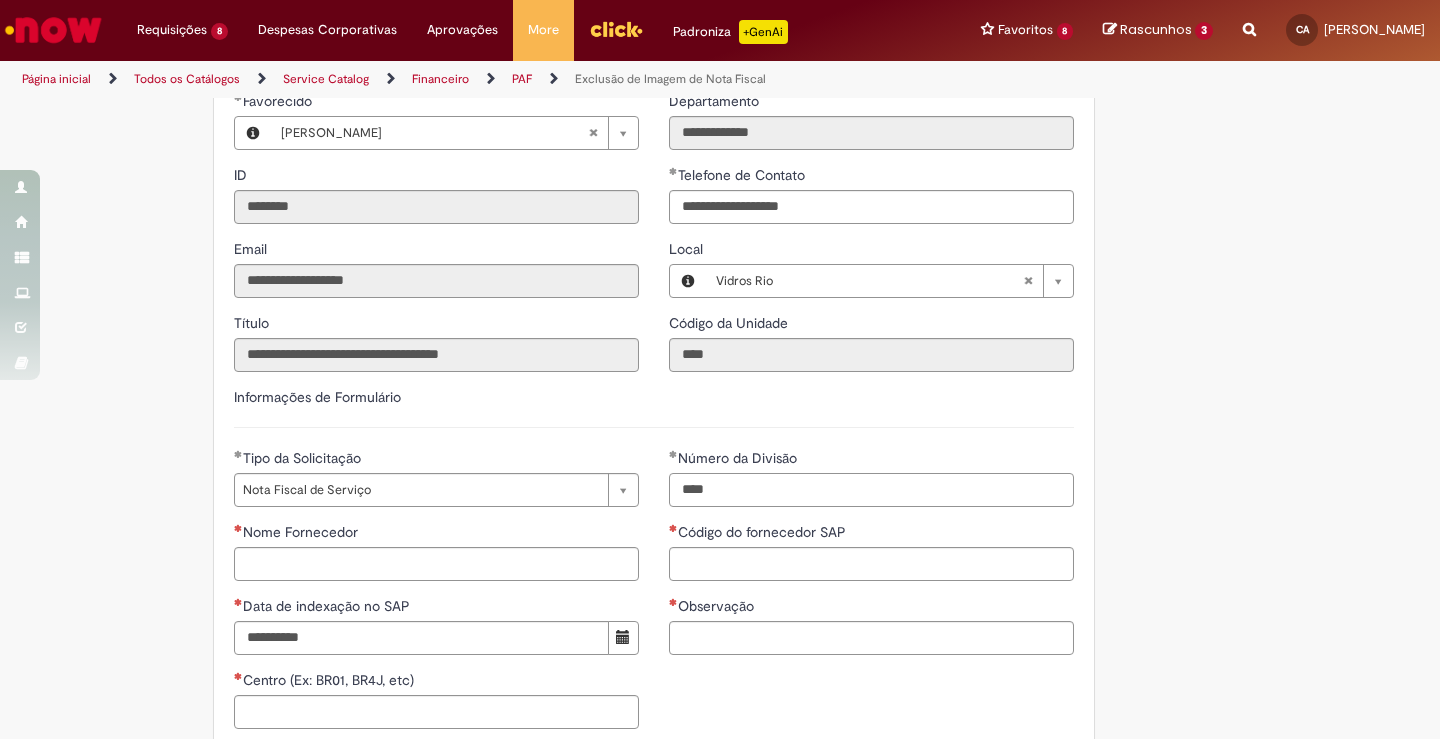 type on "****" 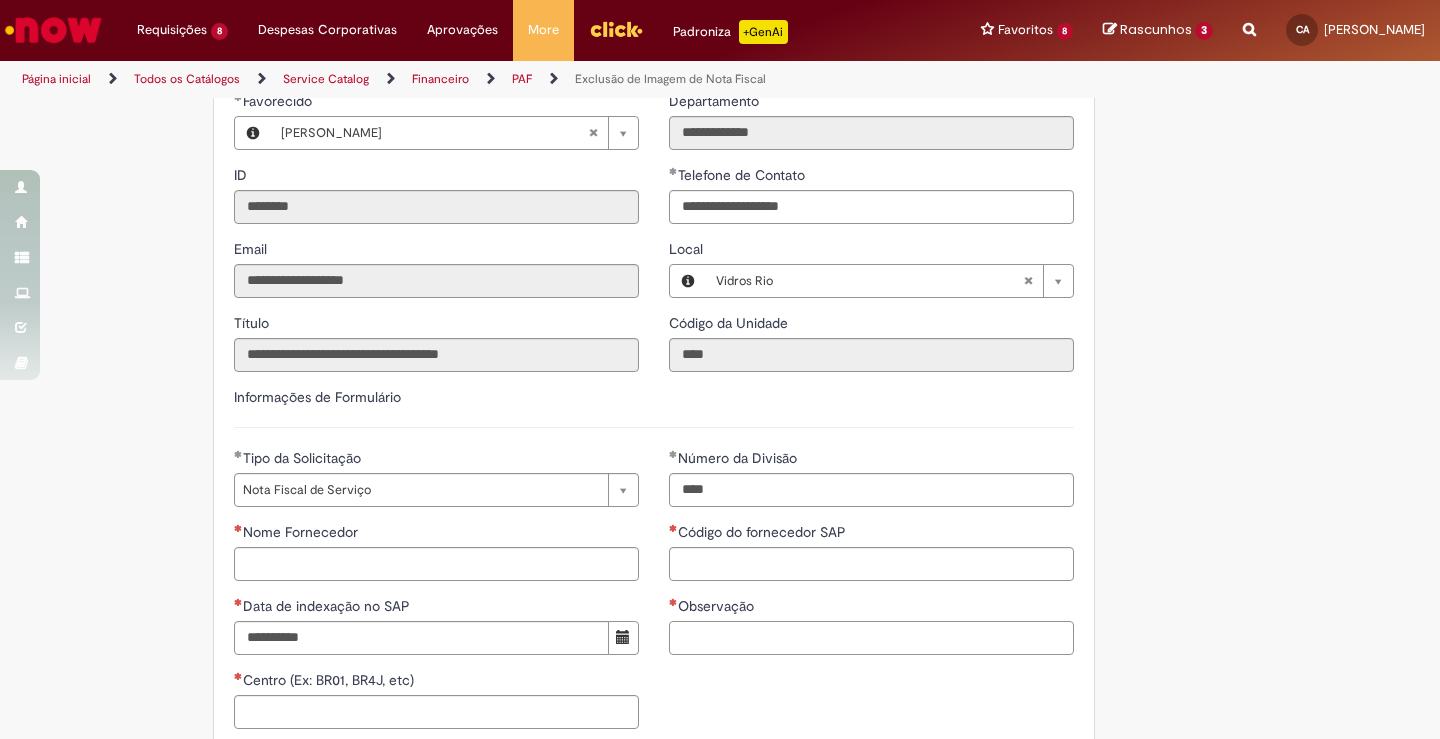 click on "Observação" at bounding box center [871, 638] 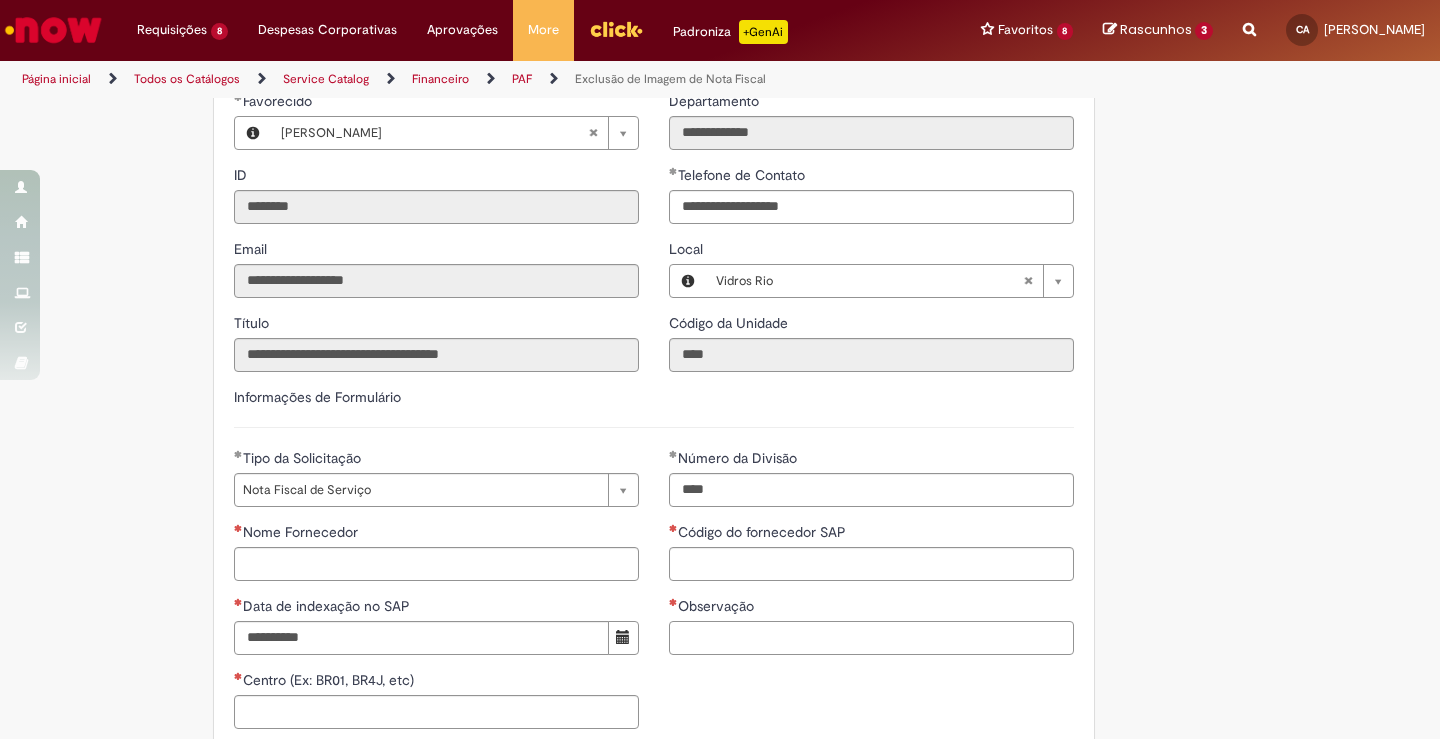 type on "*" 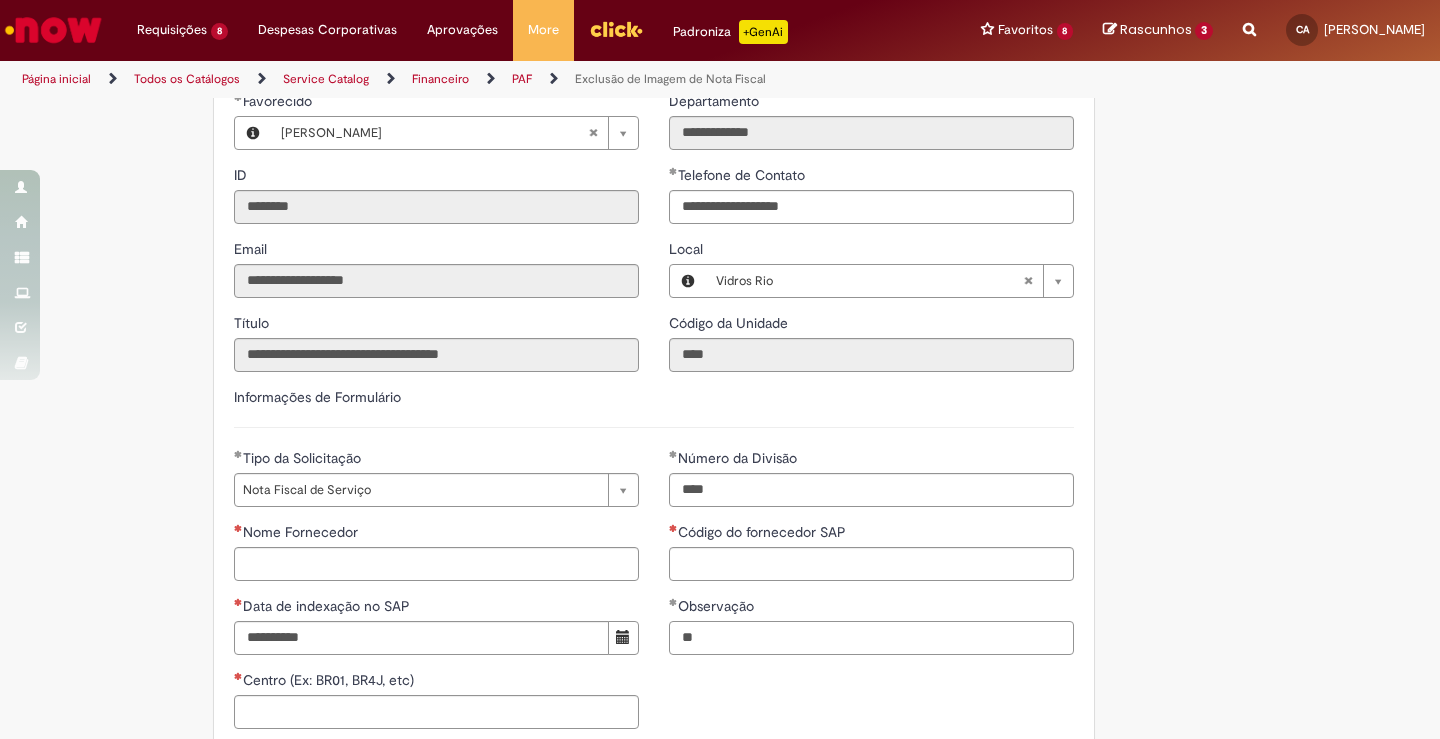 type on "*" 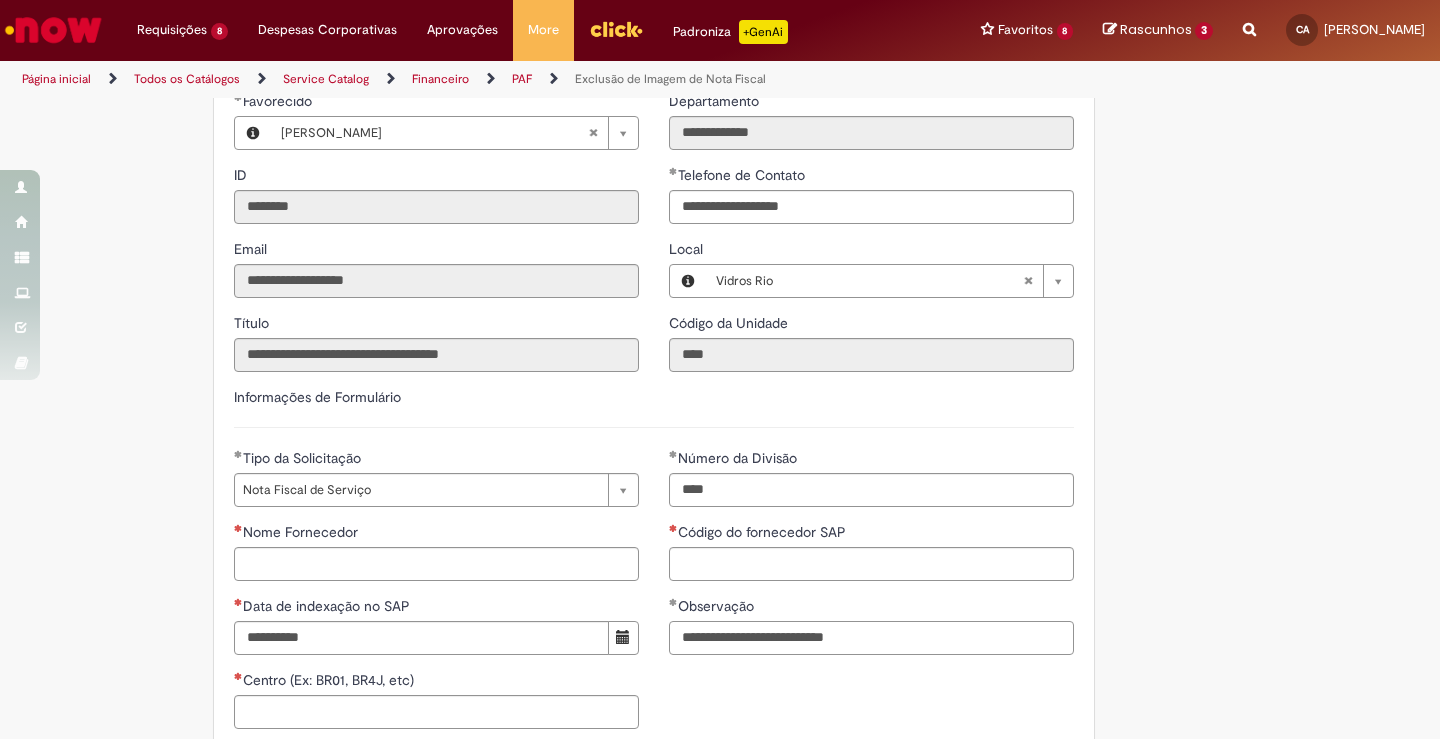 type on "**********" 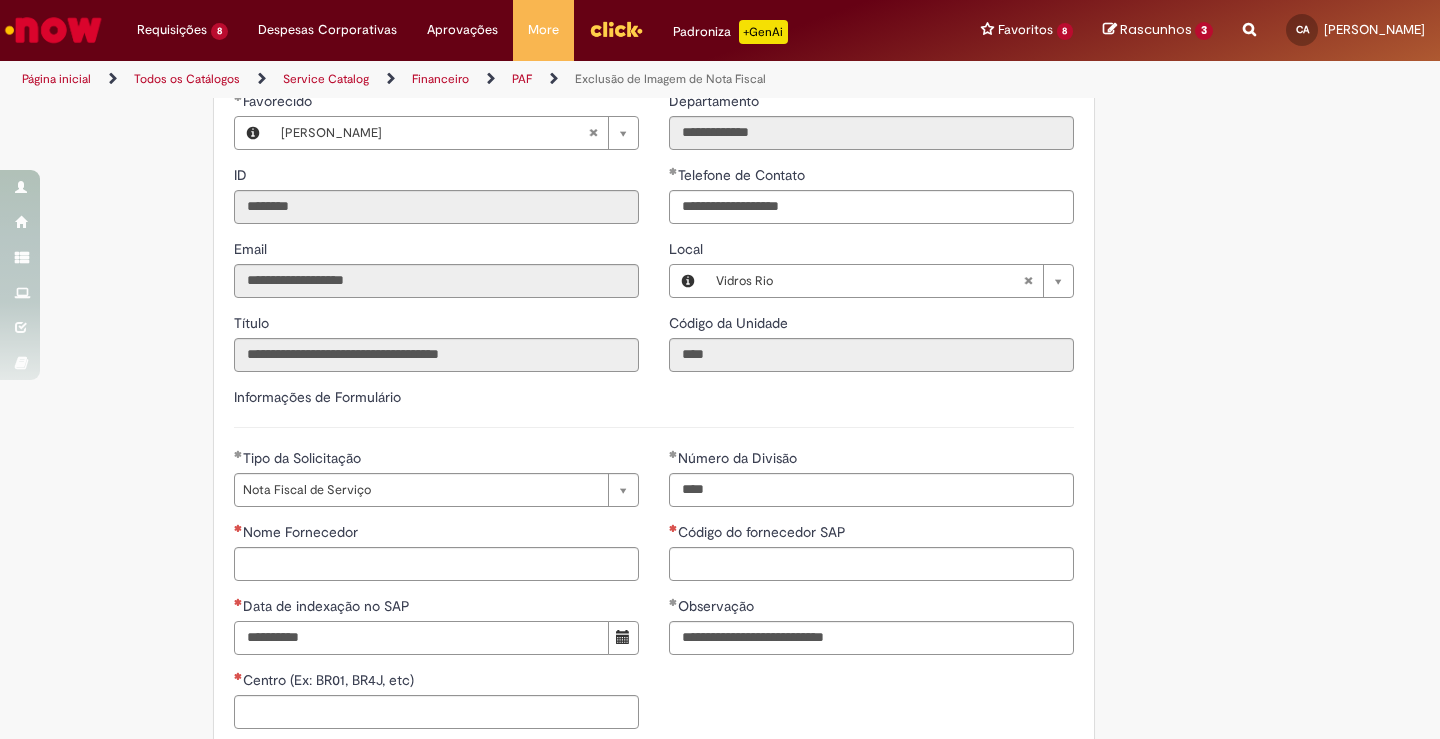 click on "Data de indexação no SAP" at bounding box center (421, 638) 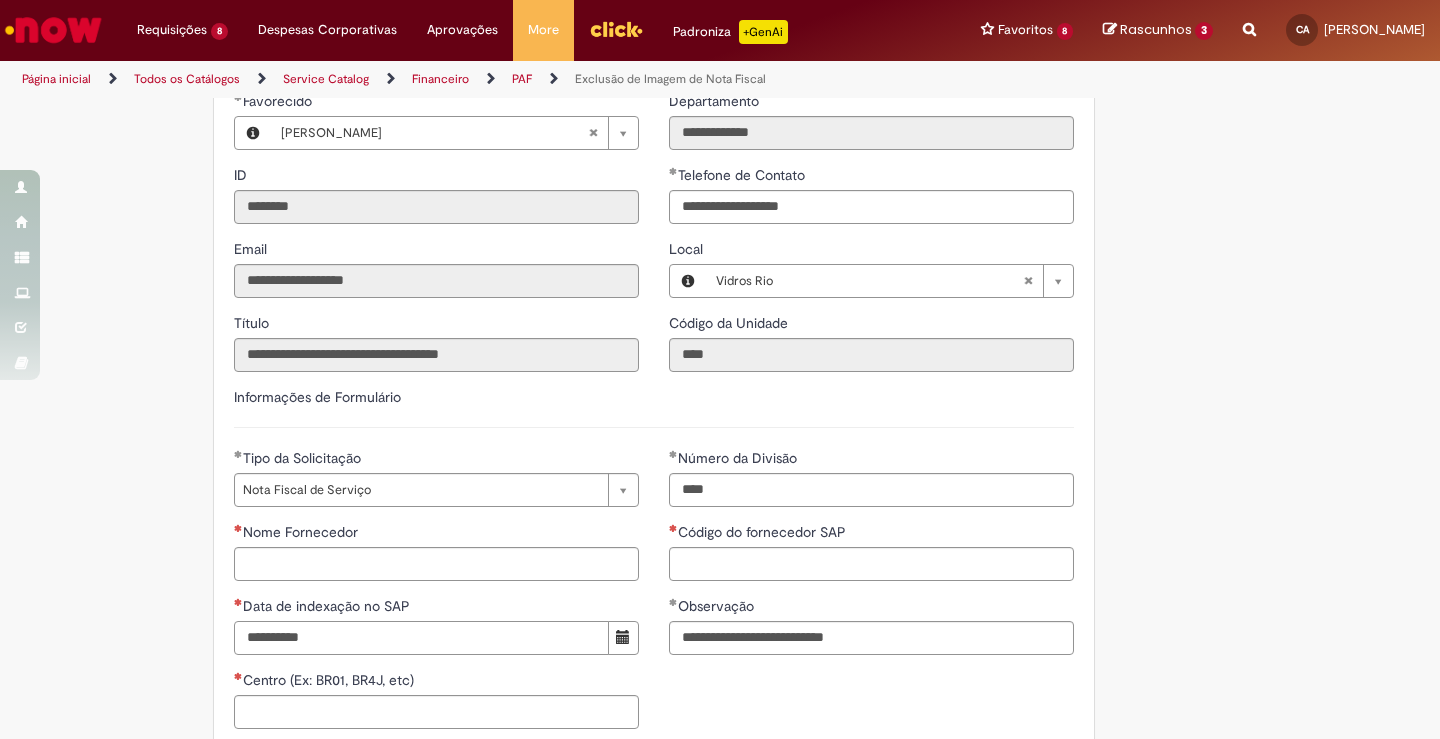 type on "**********" 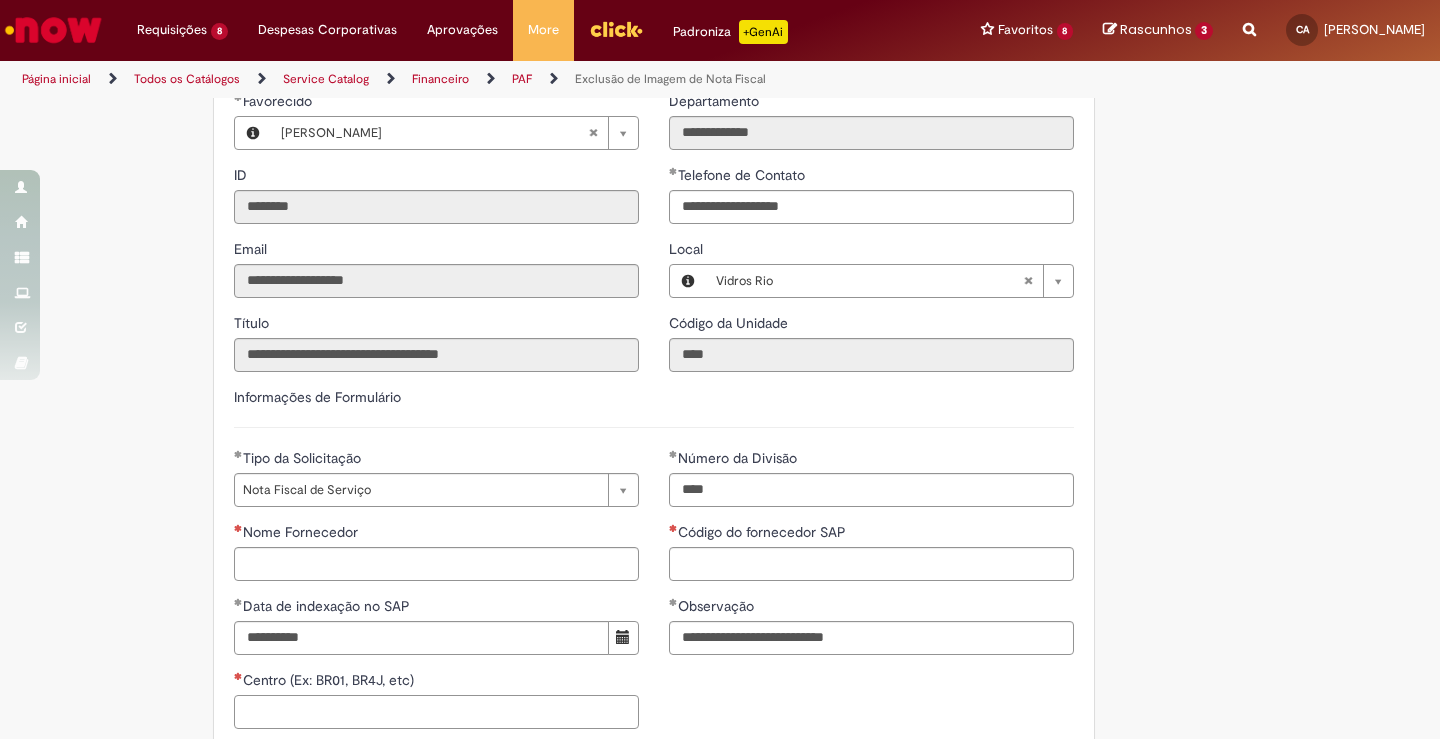 click on "Centro (Ex: BR01, BR4J, etc)" at bounding box center [436, 712] 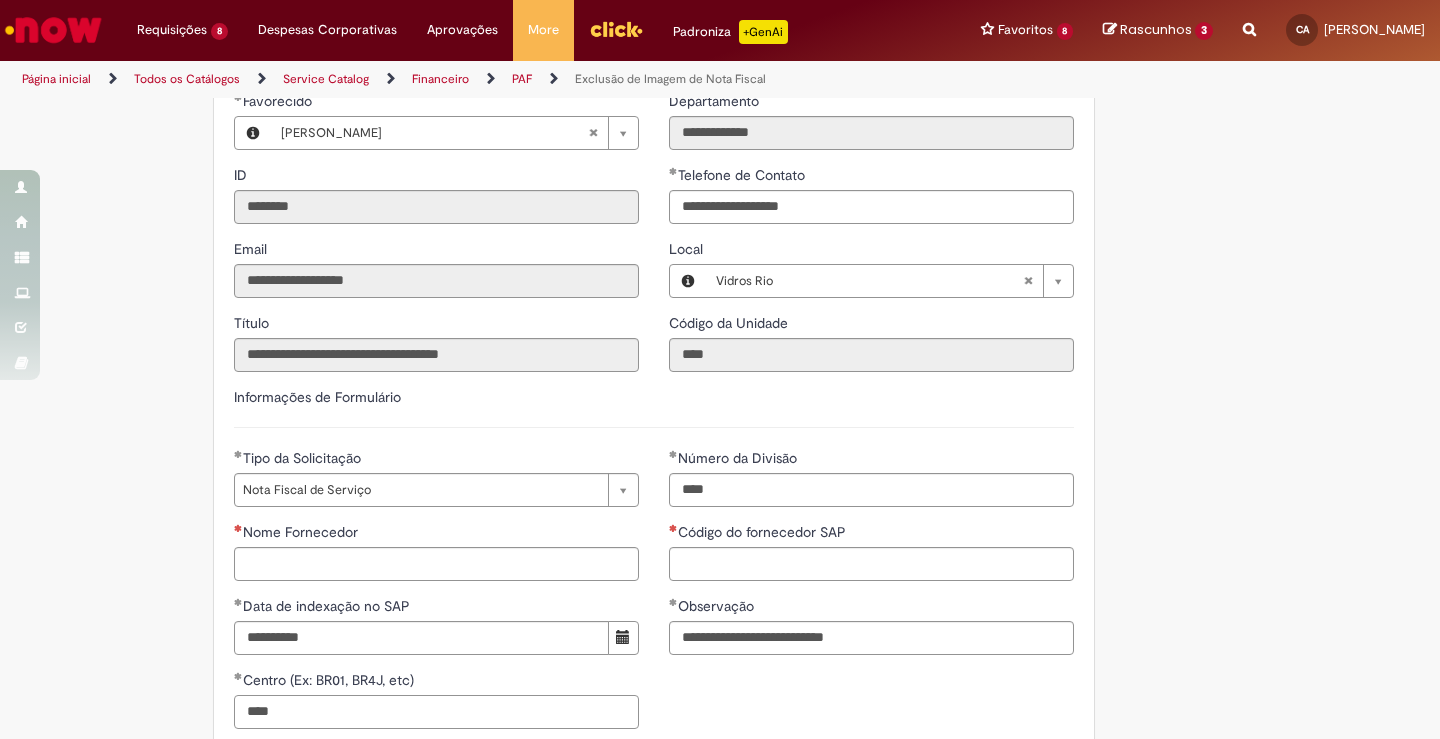 type on "****" 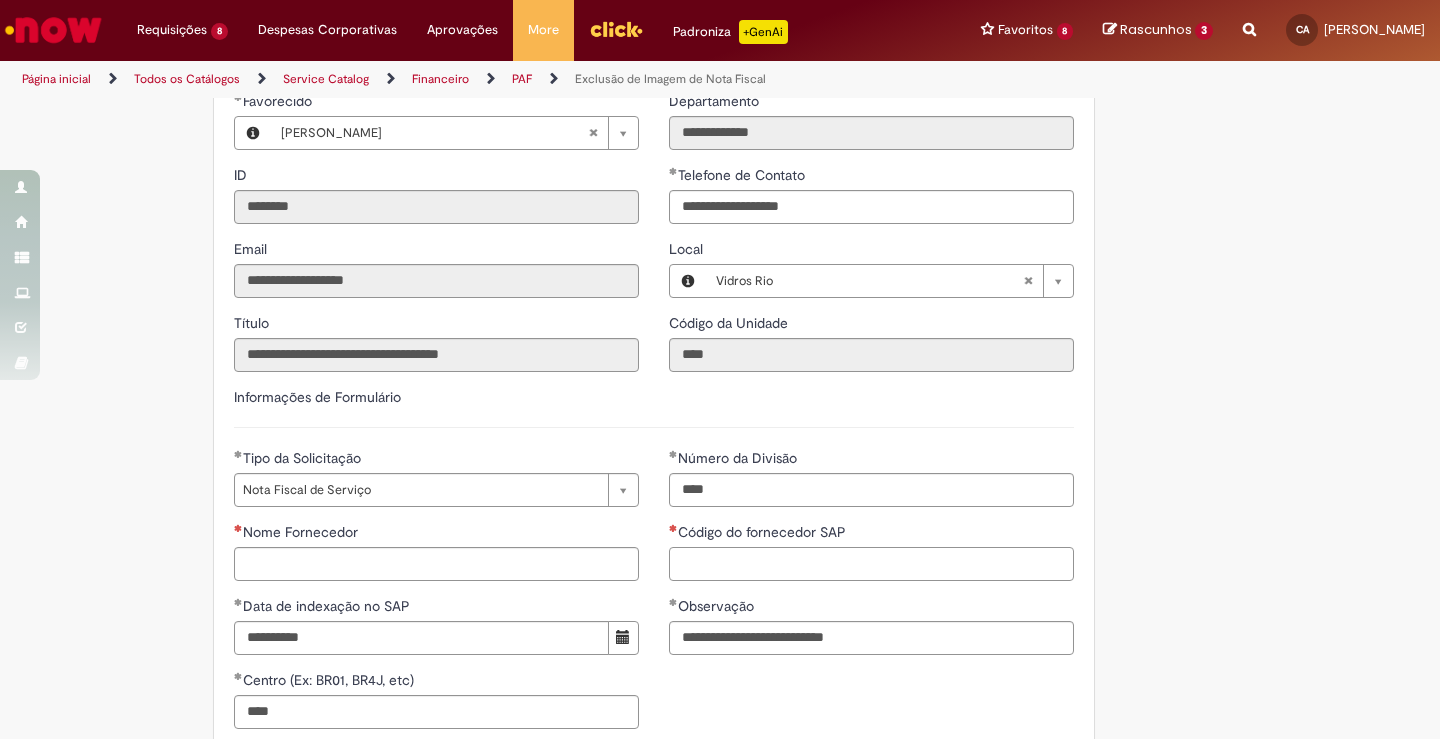 click on "Código do fornecedor SAP" at bounding box center [871, 564] 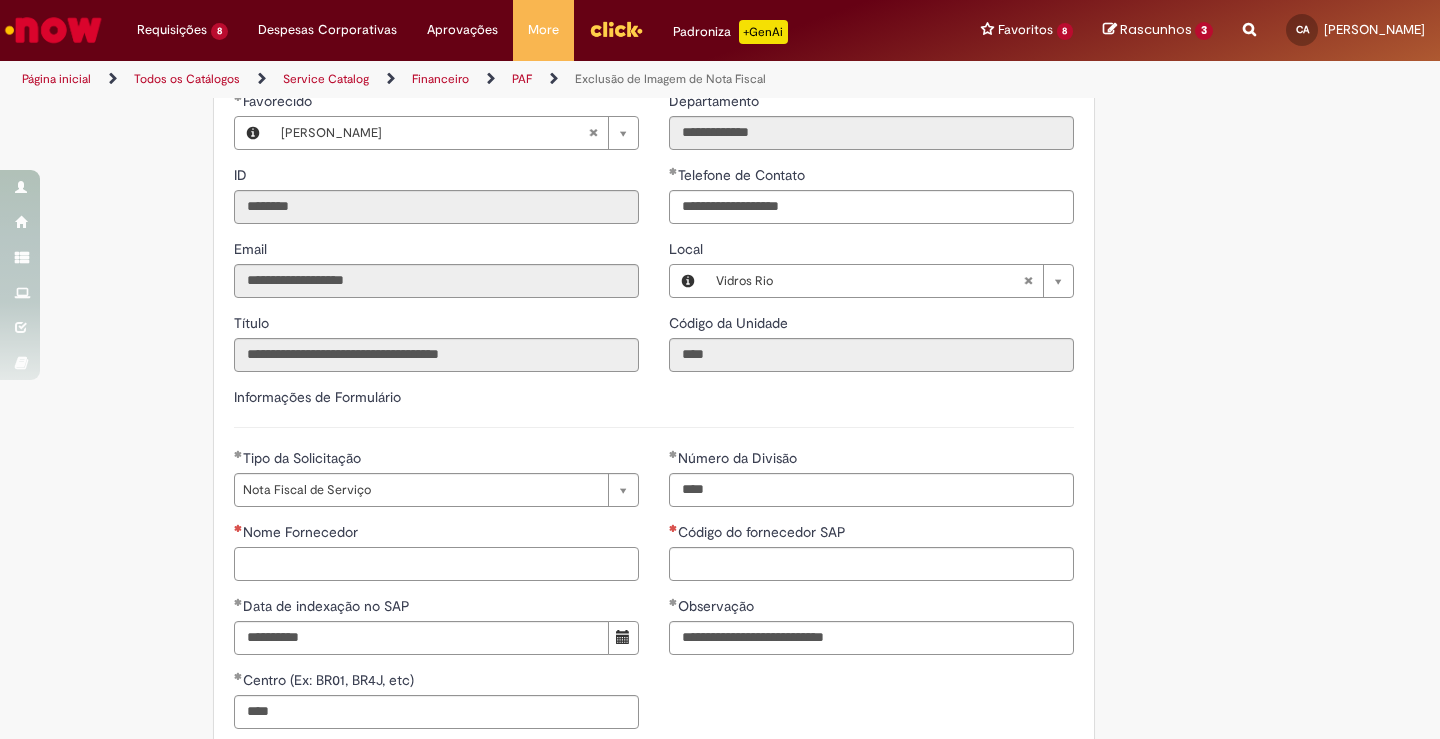 click on "Nome Fornecedor" at bounding box center [436, 564] 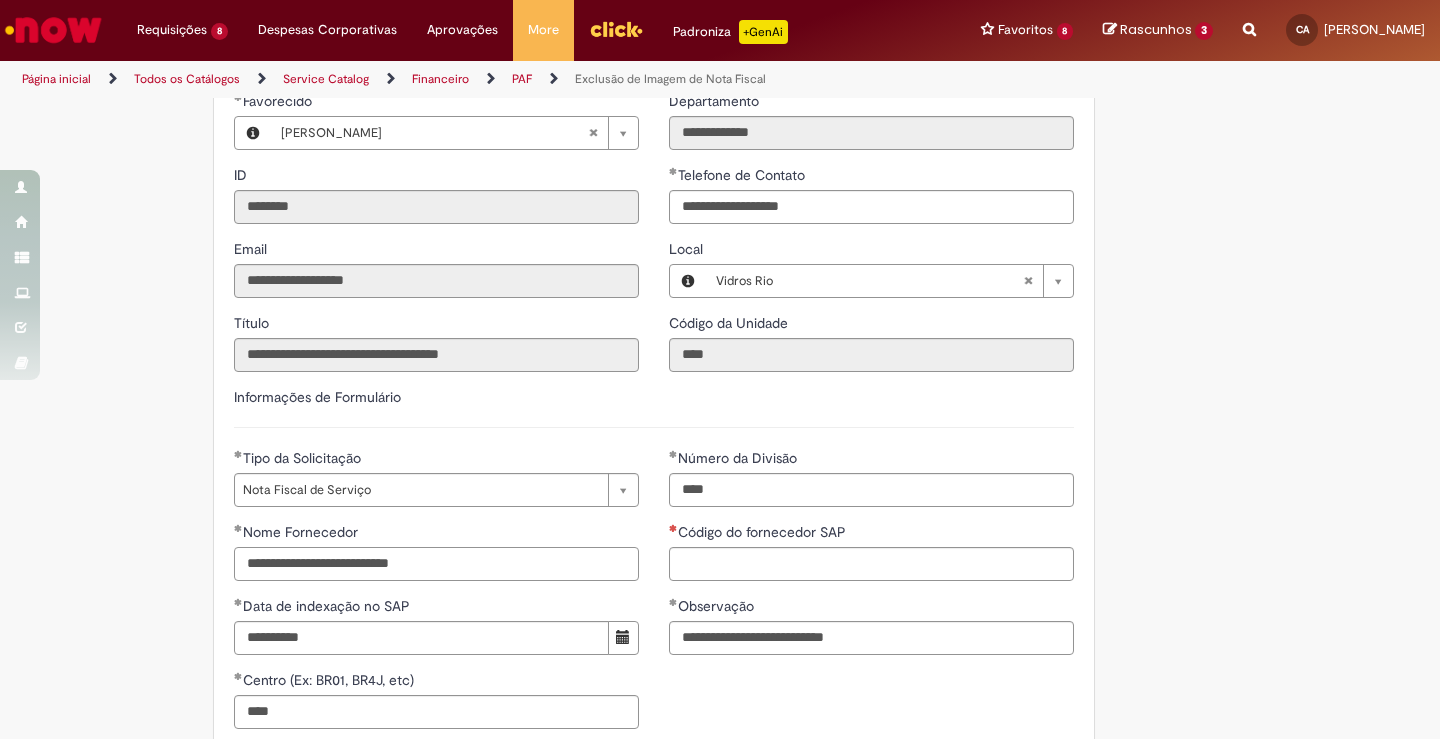 type on "**********" 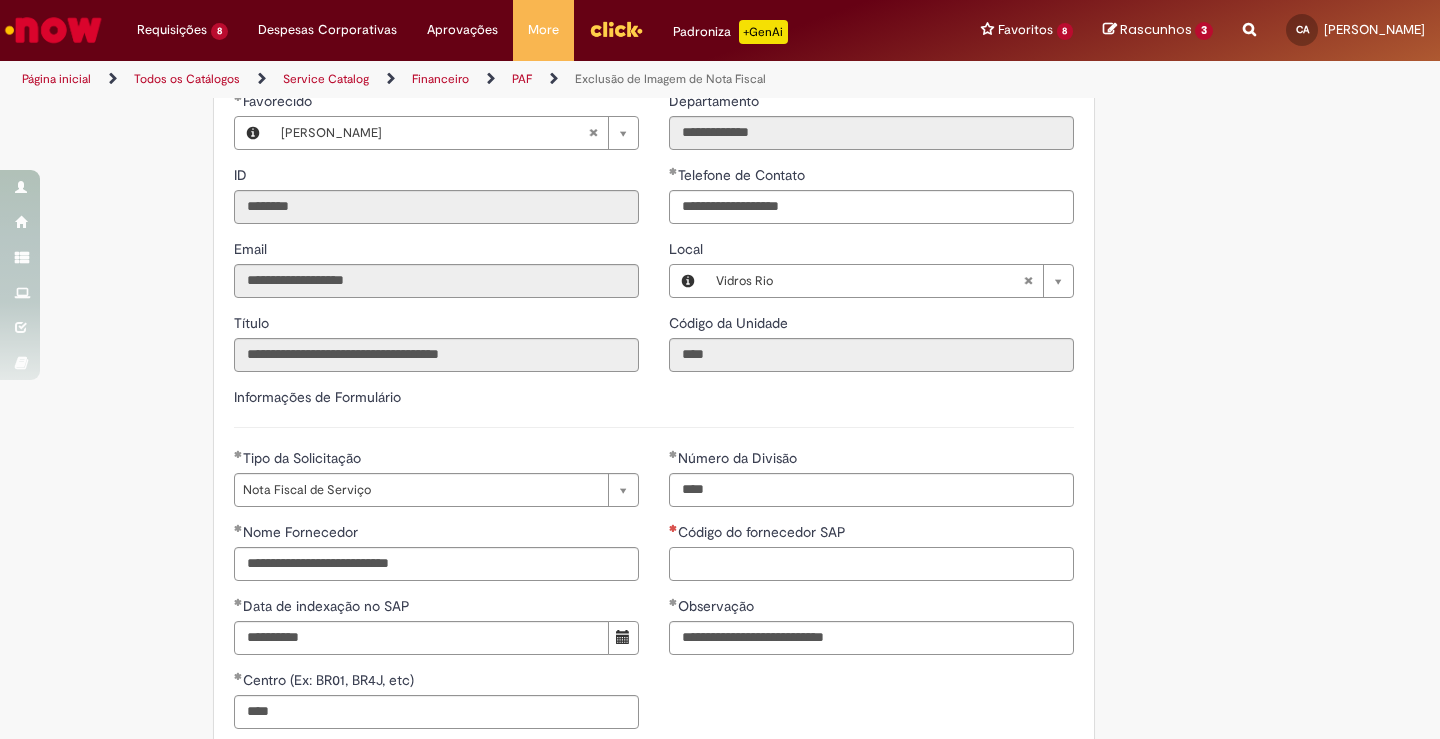 click on "Código do fornecedor SAP" at bounding box center [871, 564] 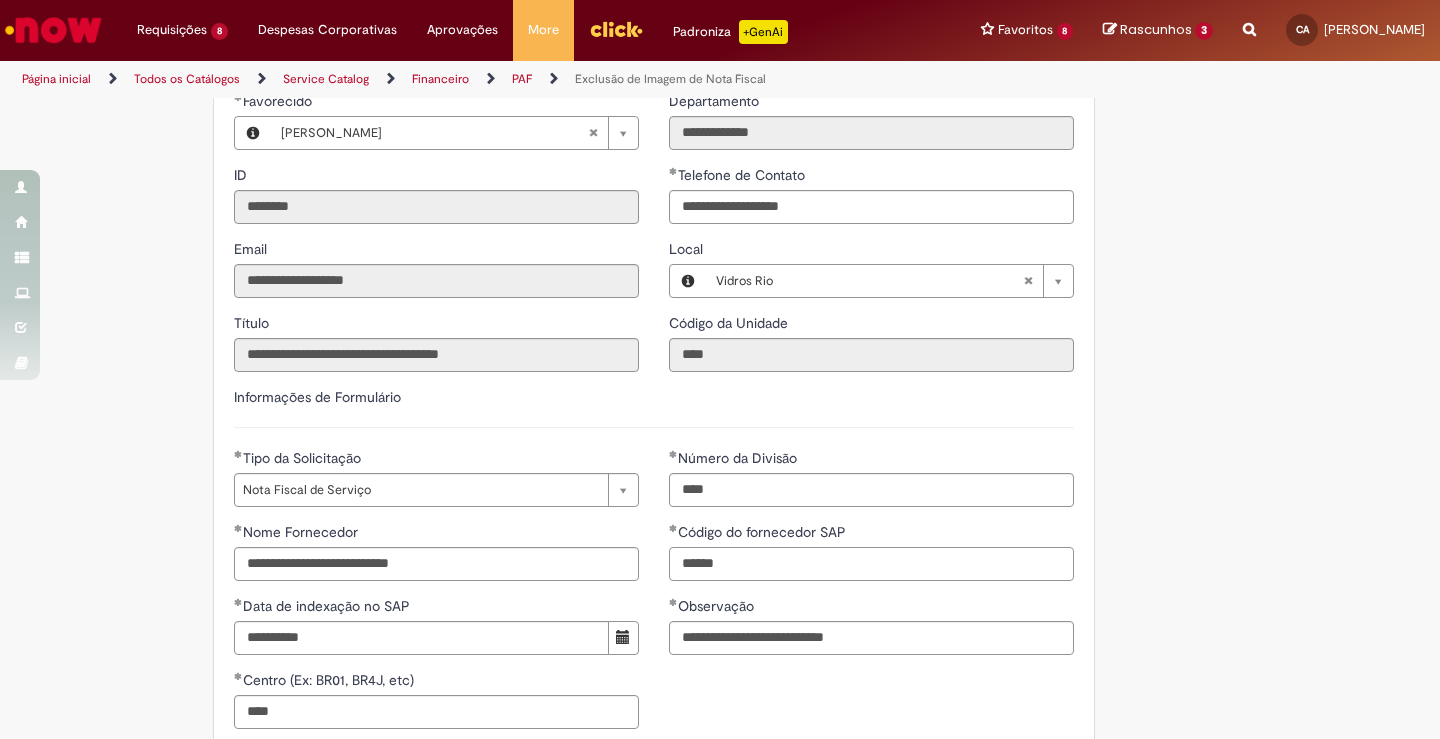 type on "******" 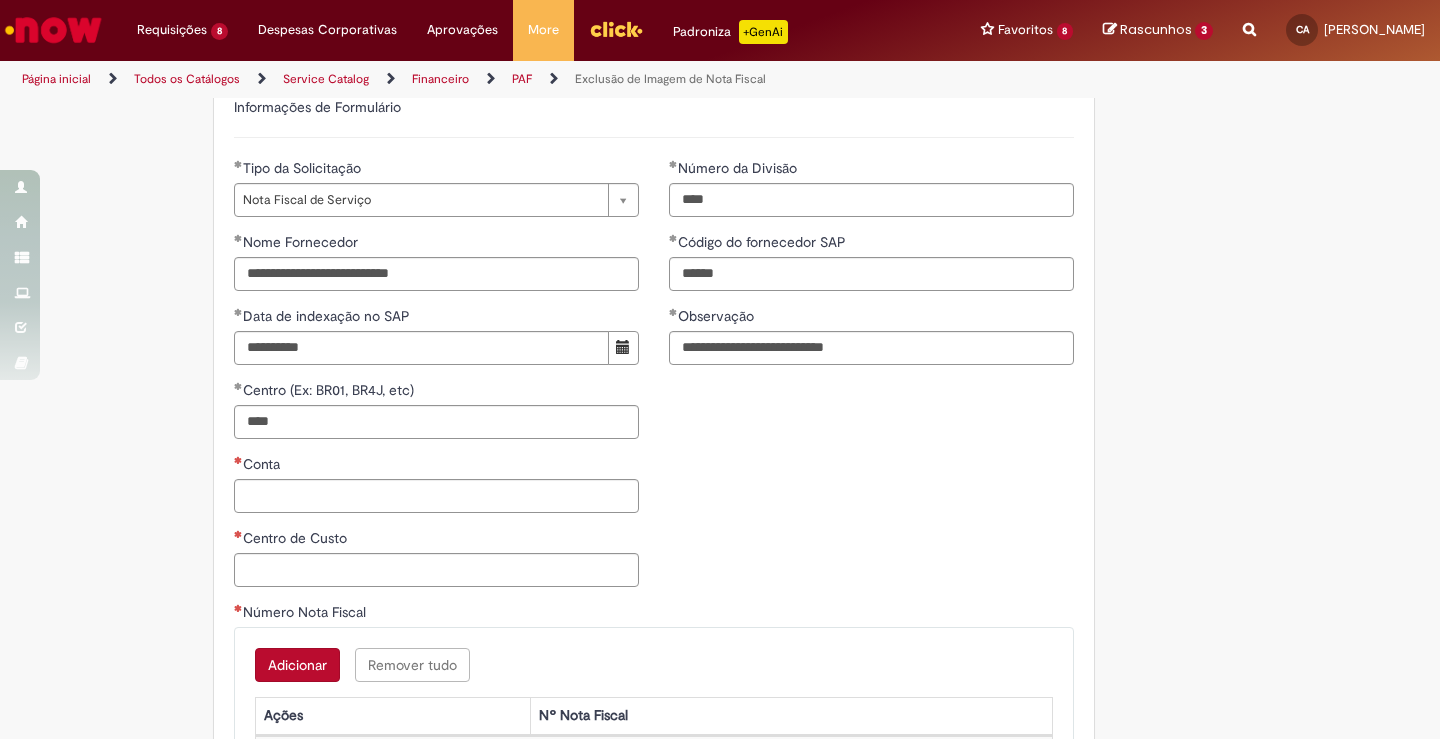 scroll, scrollTop: 900, scrollLeft: 0, axis: vertical 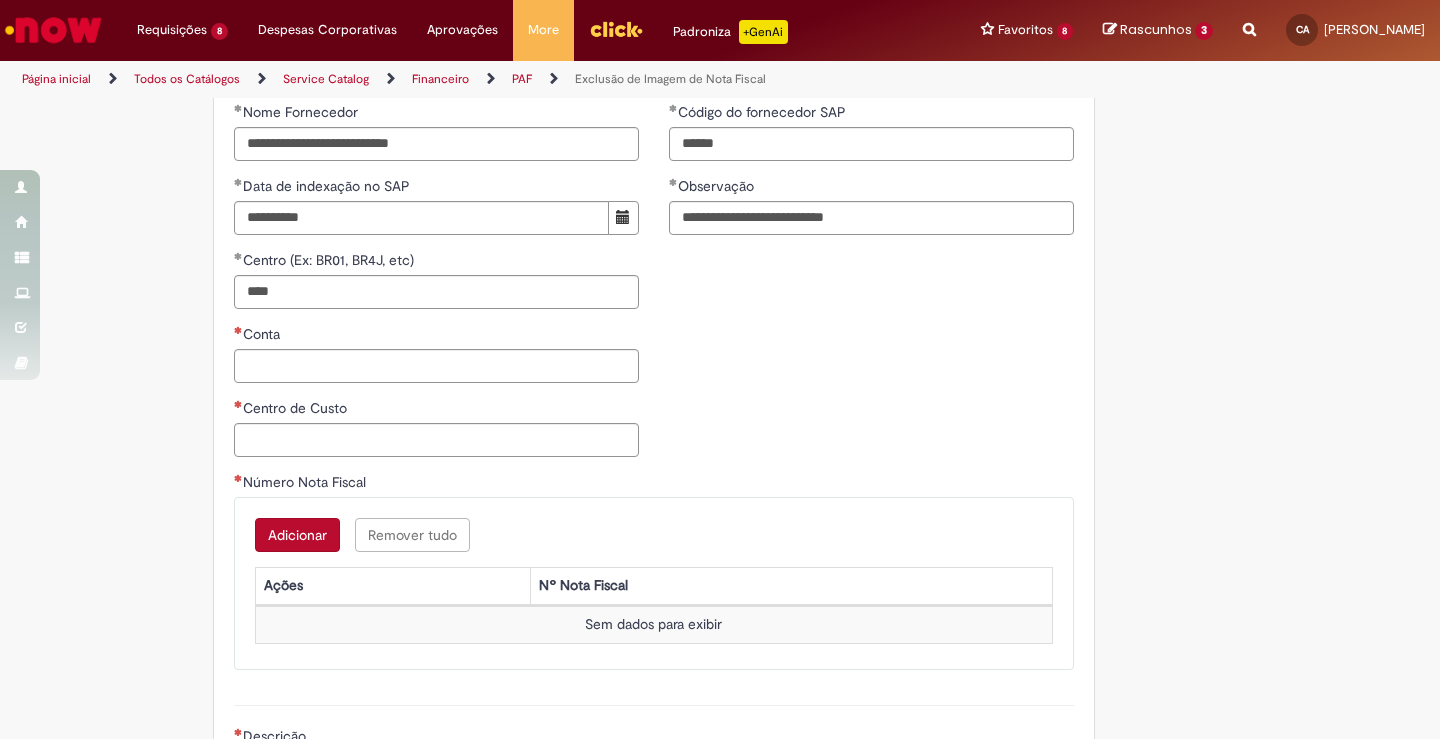 click on "Adicionar" at bounding box center (297, 535) 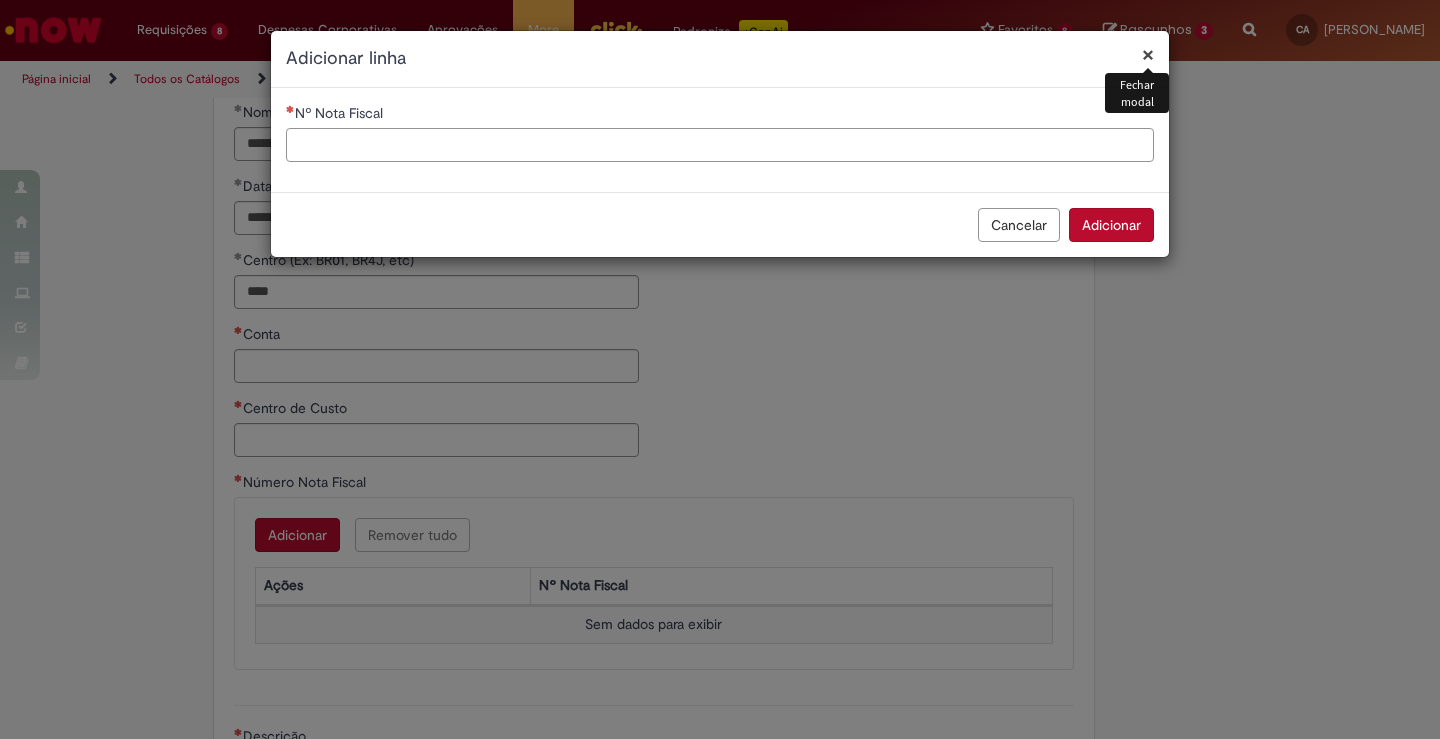 click on "Nº Nota Fiscal" at bounding box center (720, 145) 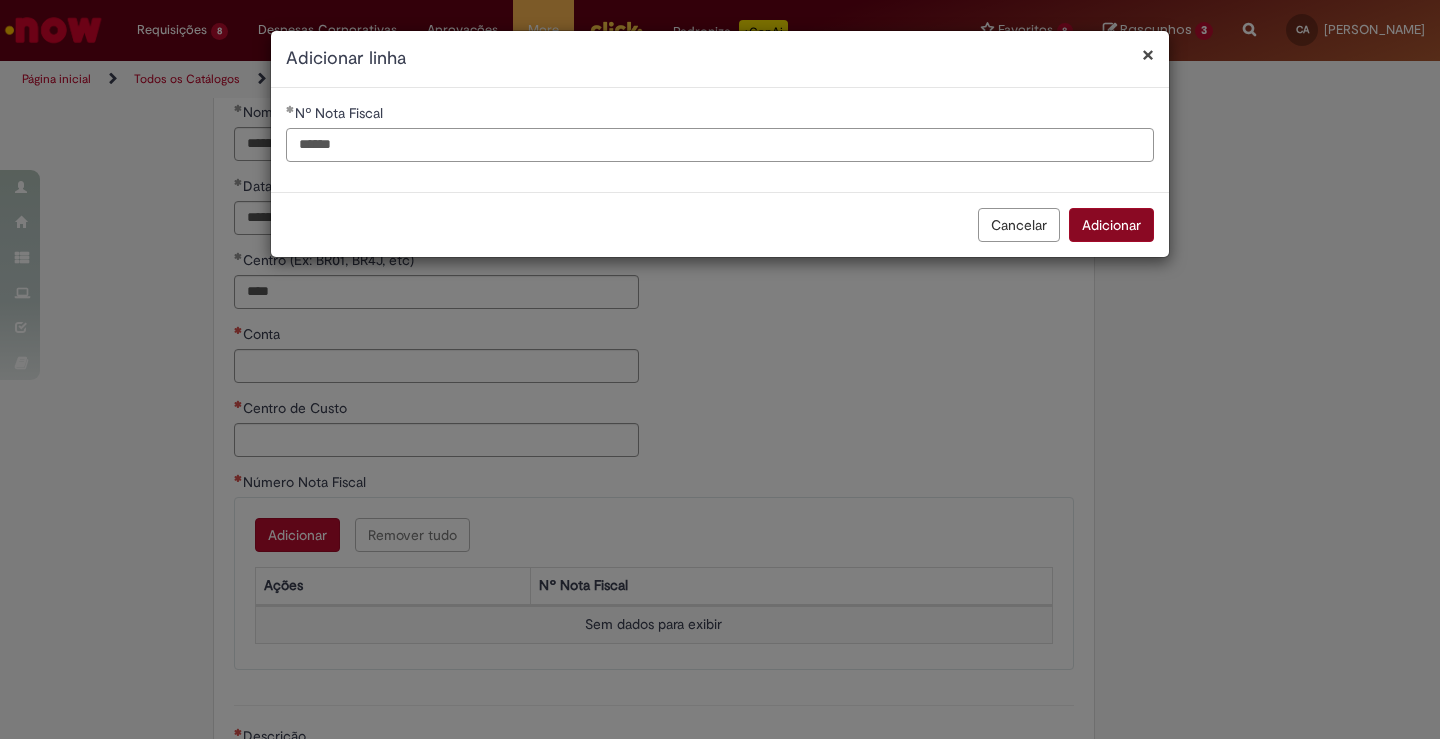 type on "******" 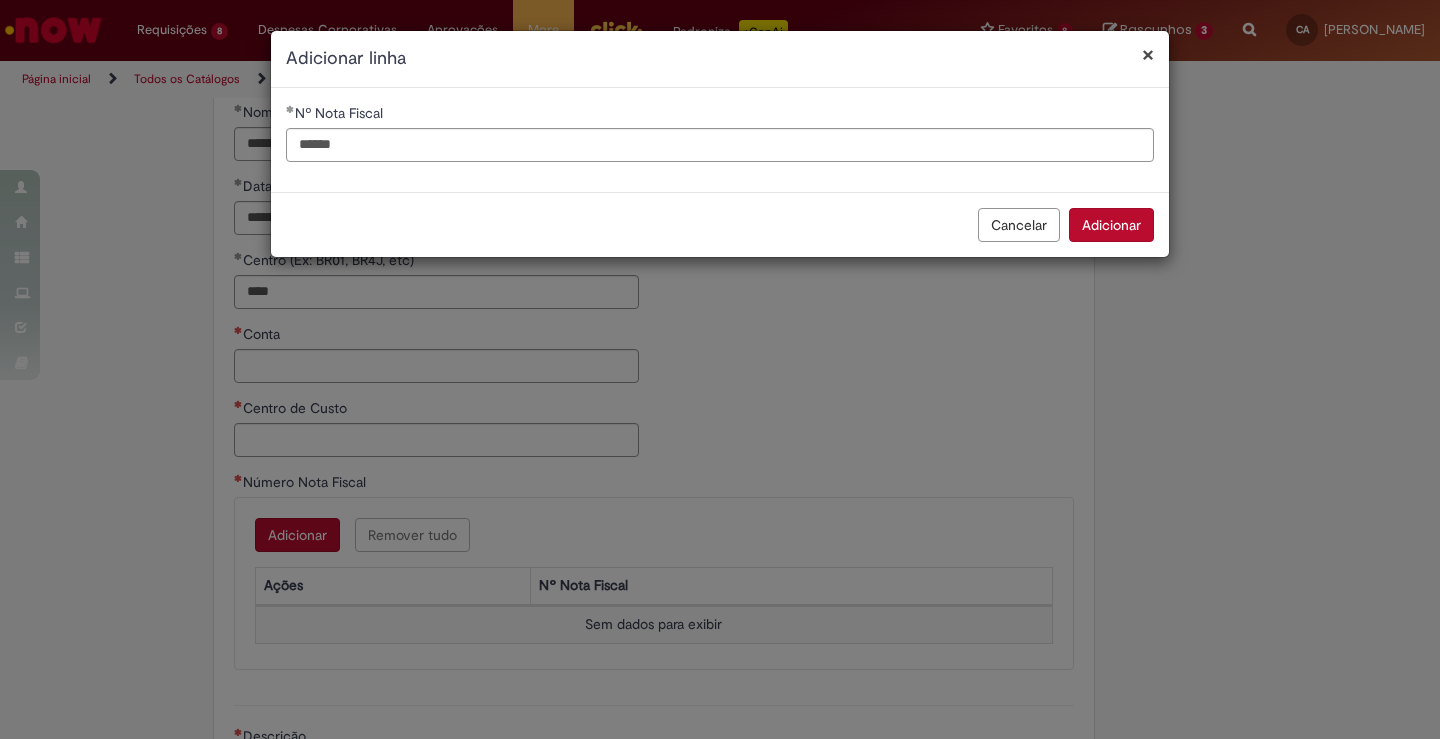 click on "Adicionar" at bounding box center [1111, 225] 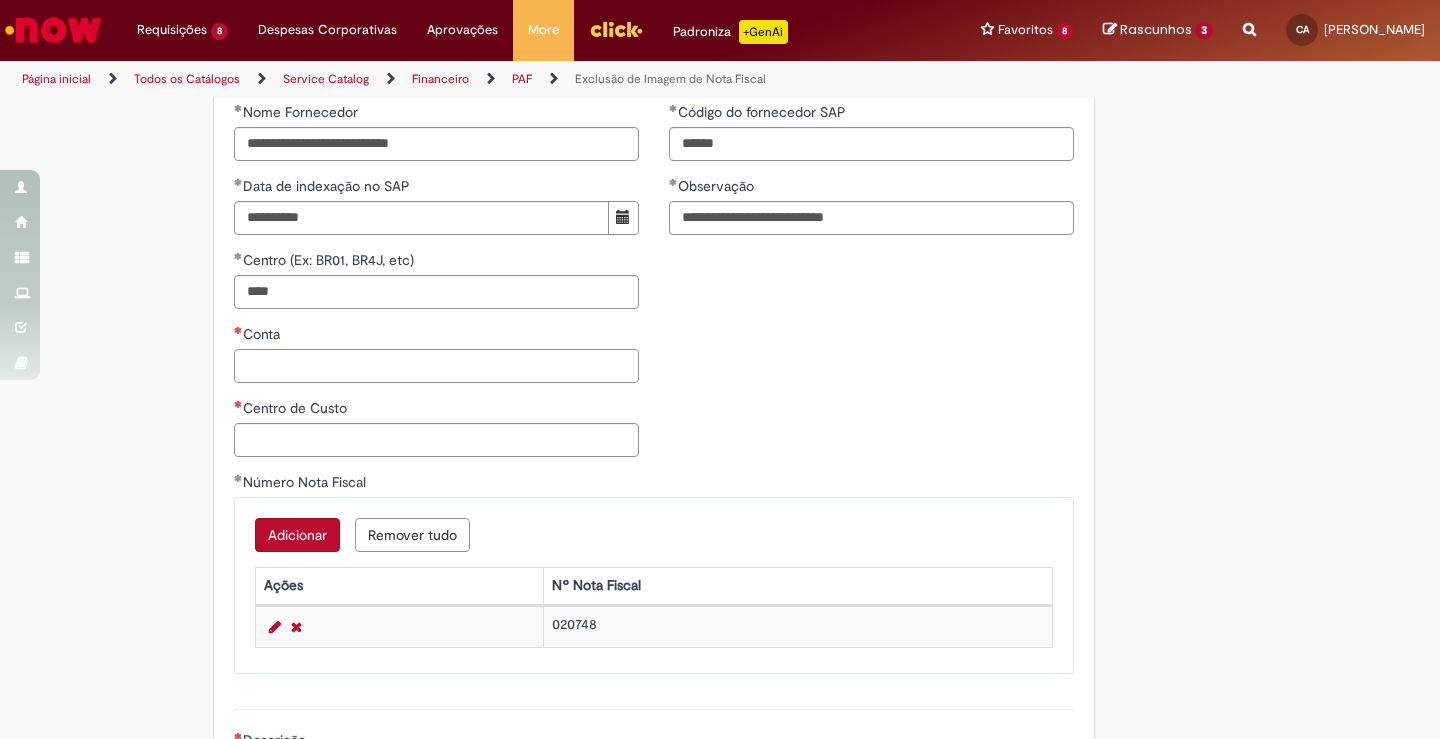 click on "Conta" at bounding box center (436, 366) 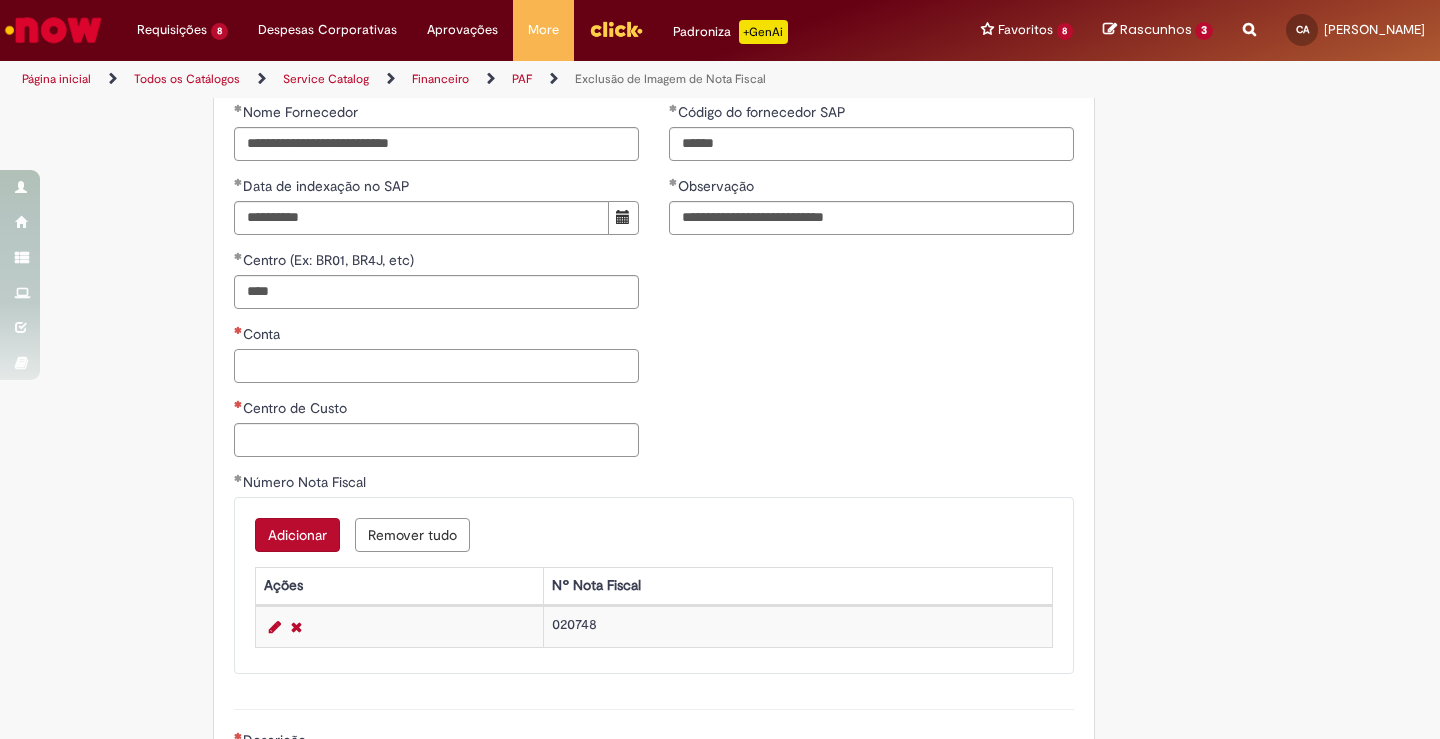 paste on "********" 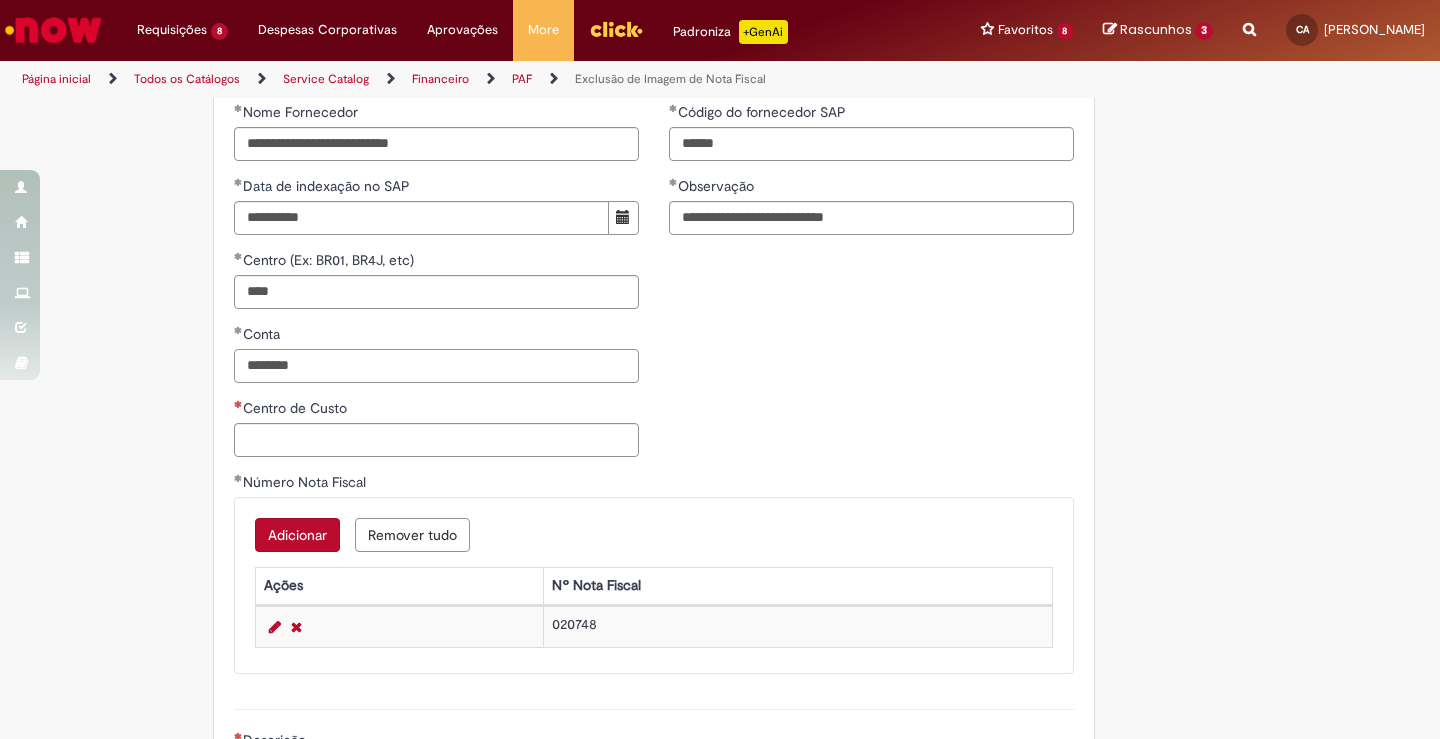 type on "********" 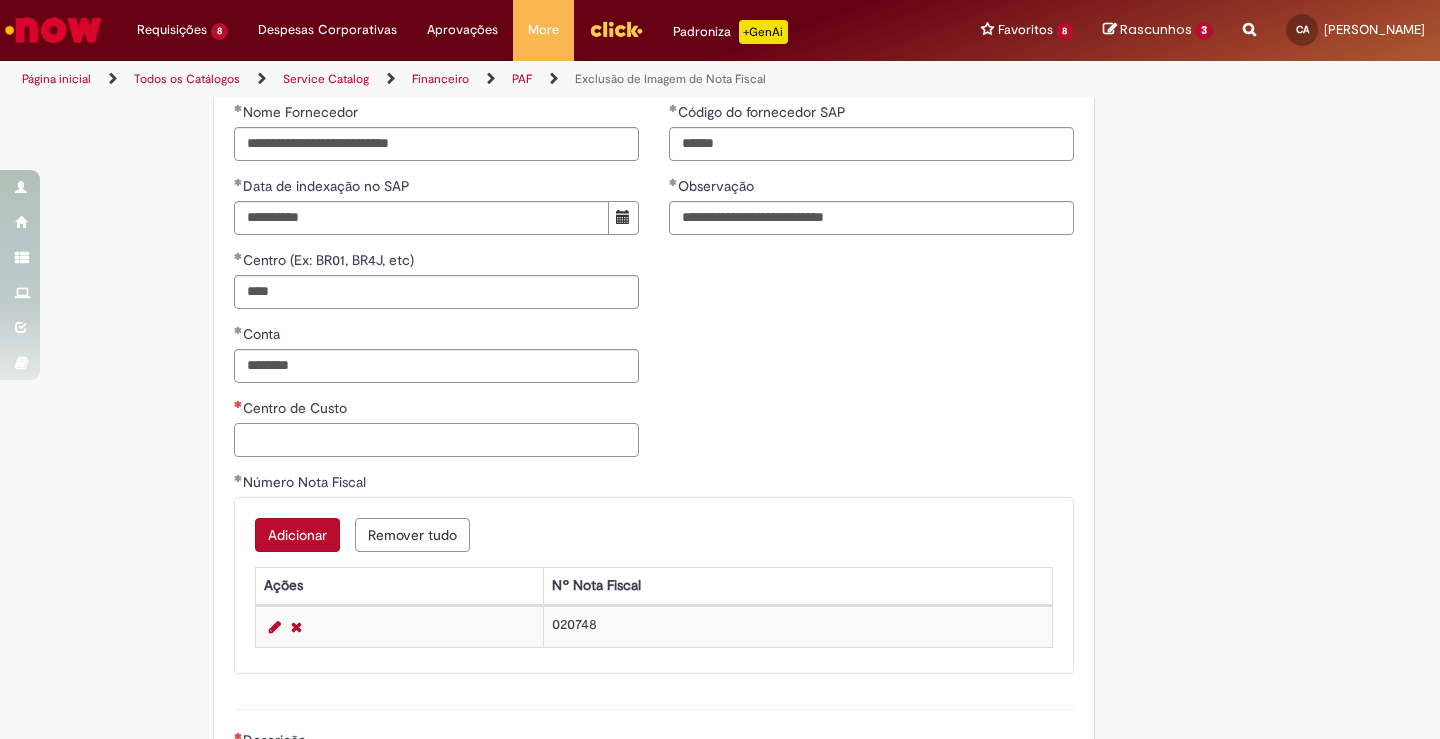 click on "Centro de Custo" at bounding box center (436, 440) 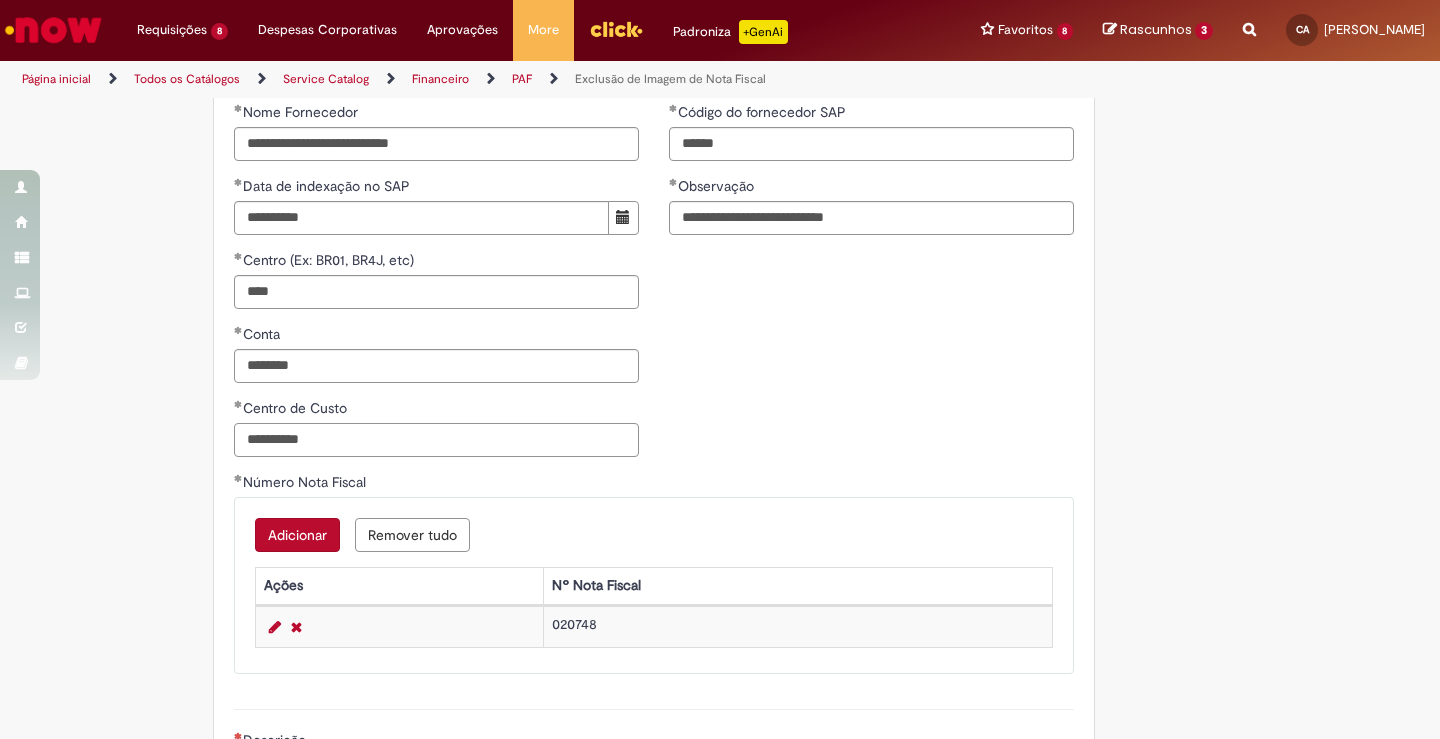 type on "**********" 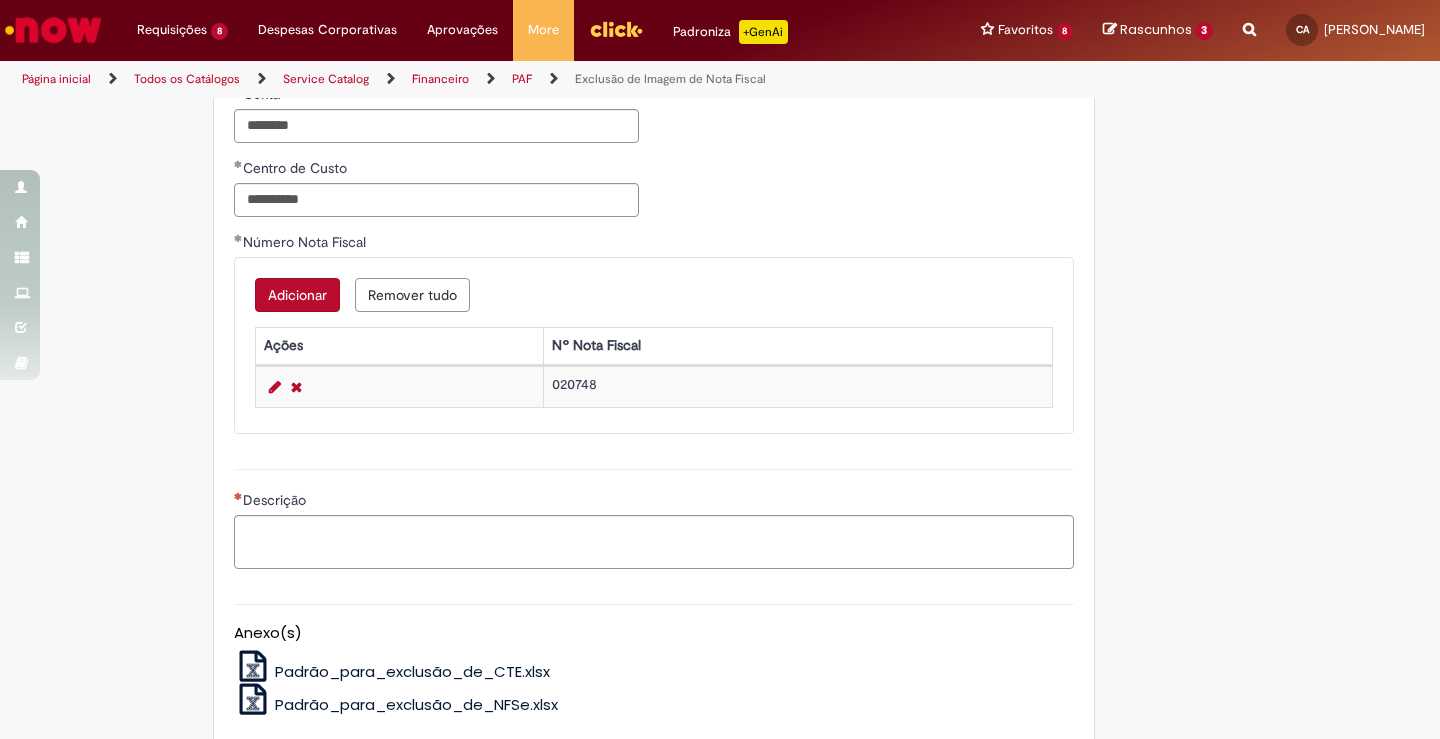 scroll, scrollTop: 1260, scrollLeft: 0, axis: vertical 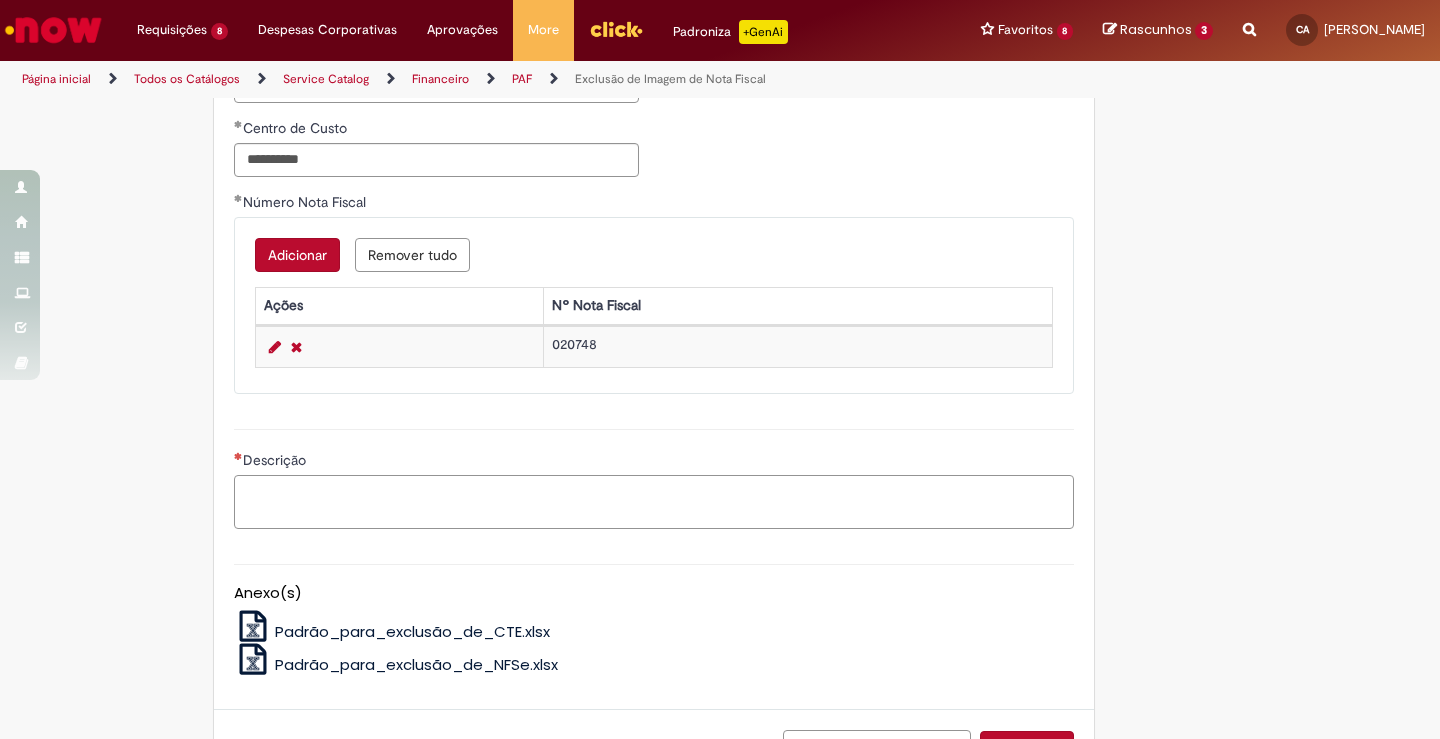 click on "Descrição" at bounding box center (654, 502) 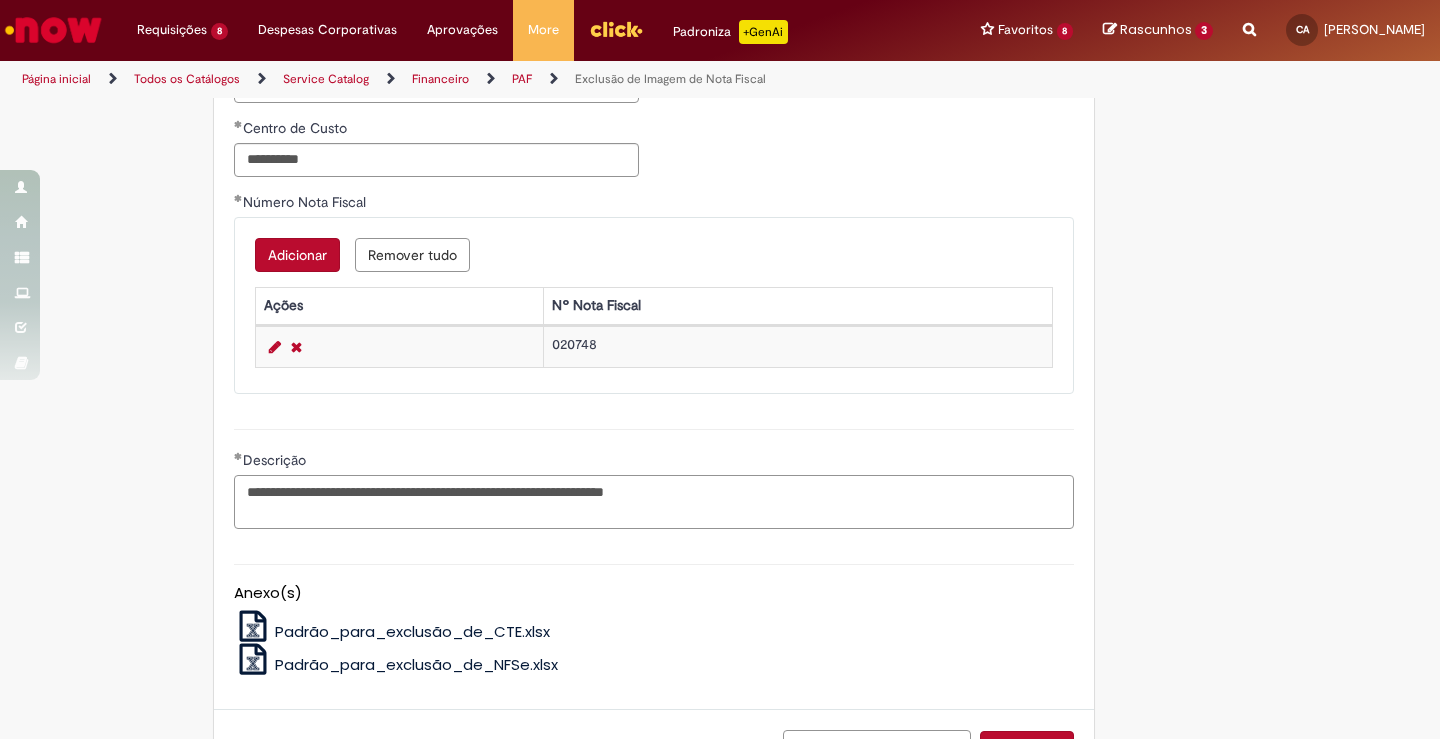 type on "**********" 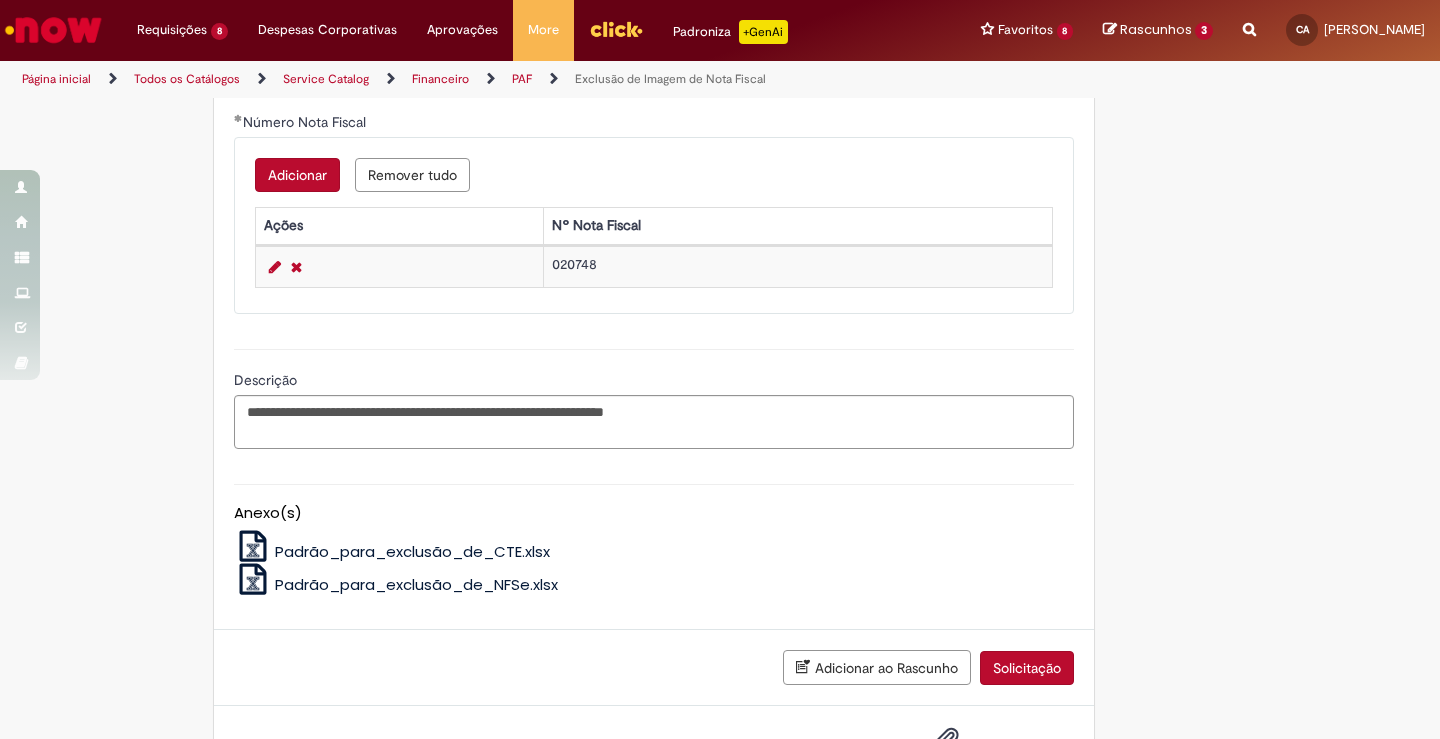 scroll, scrollTop: 1380, scrollLeft: 0, axis: vertical 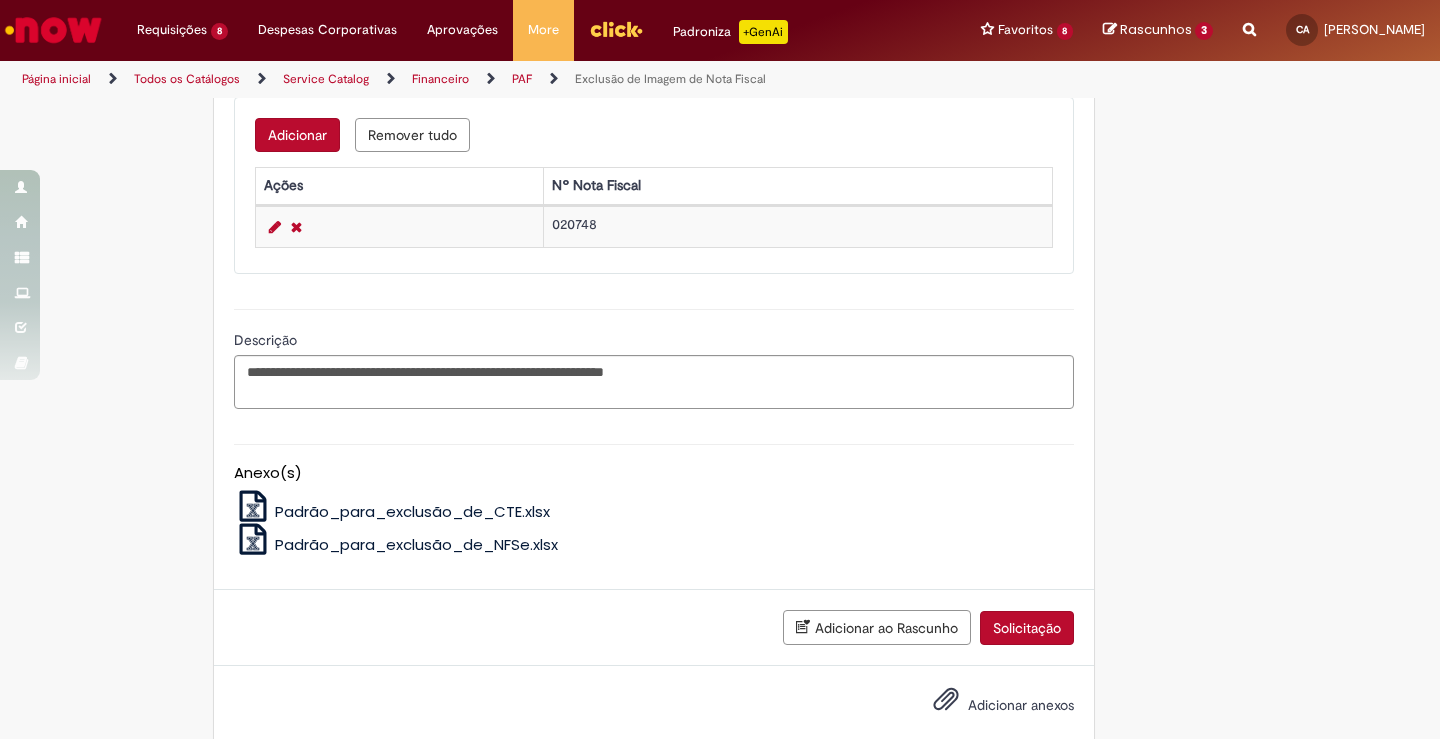 click on "Adicionar anexos" at bounding box center [1021, 705] 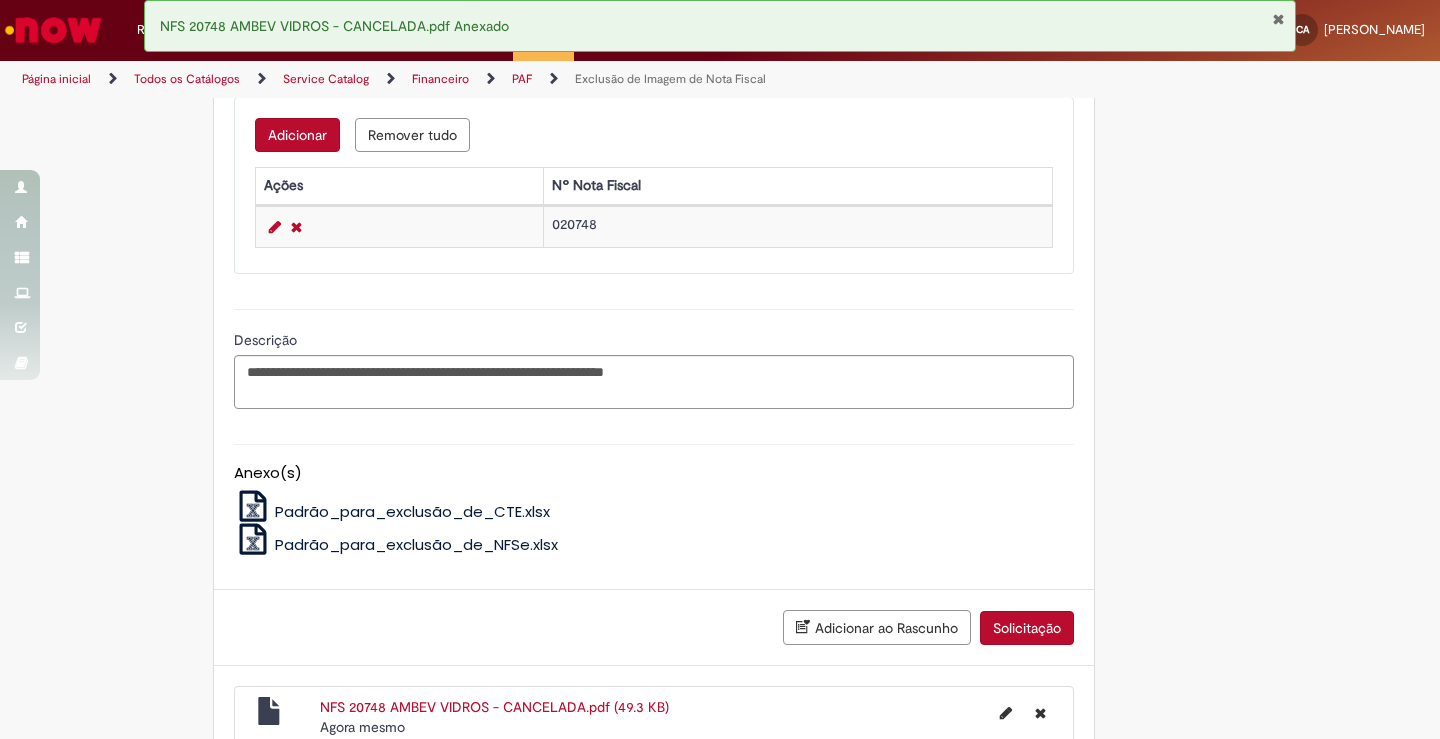 click on "Solicitação" at bounding box center (1027, 628) 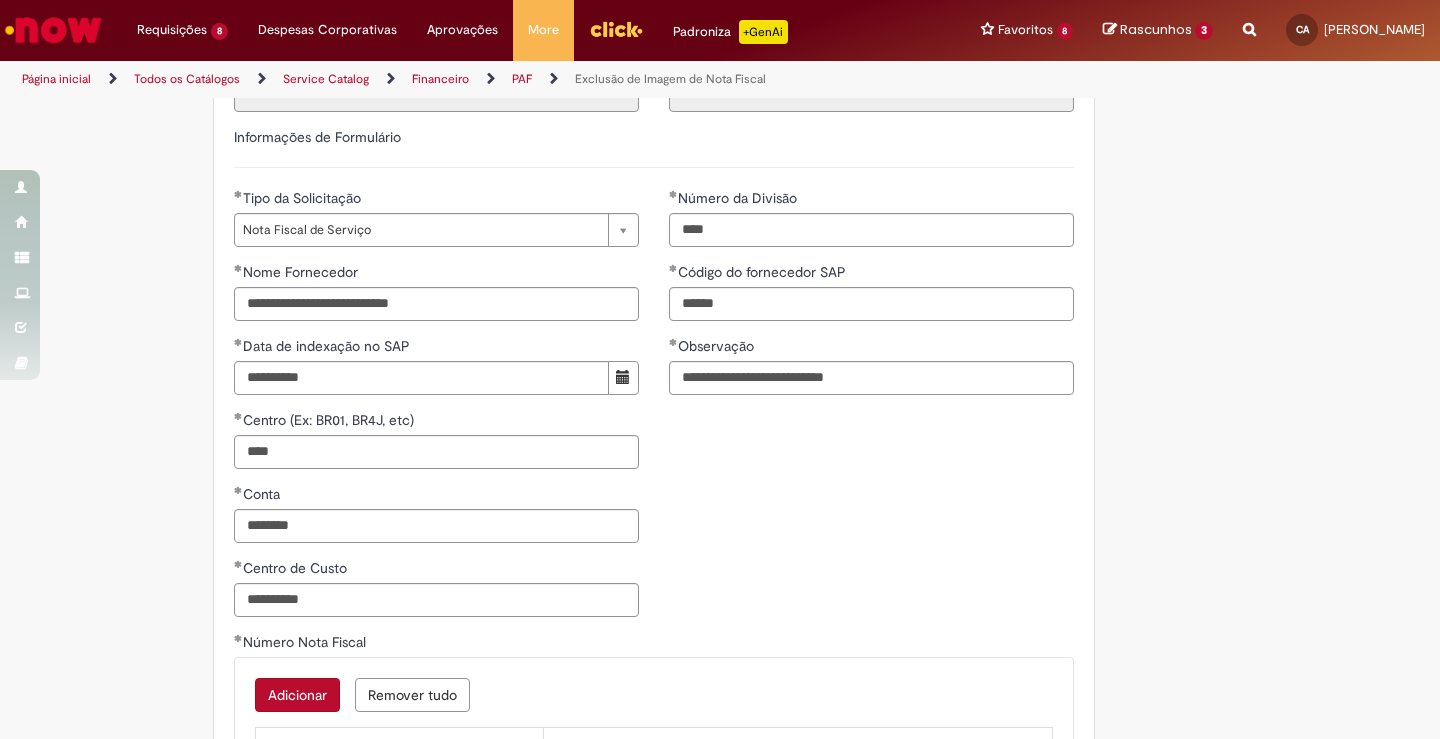 scroll, scrollTop: 260, scrollLeft: 0, axis: vertical 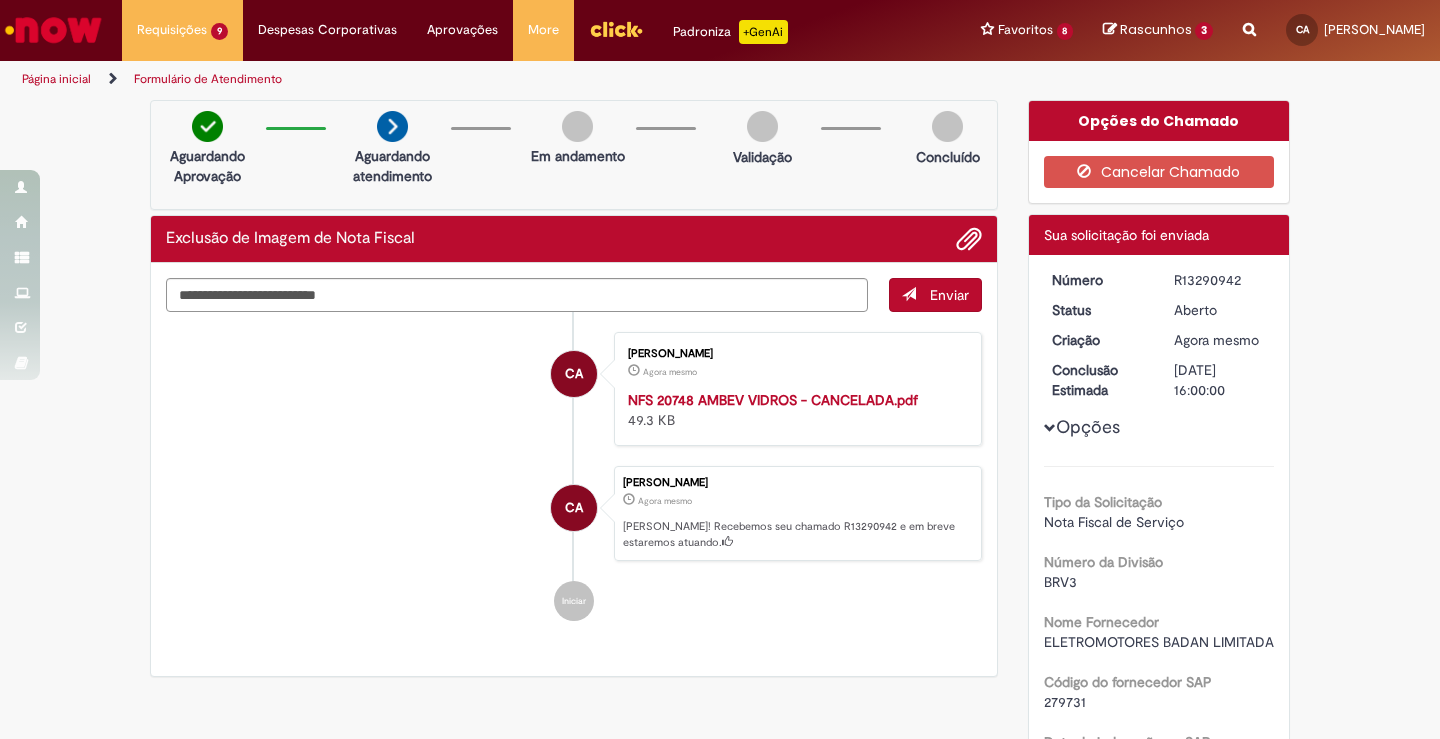 drag, startPoint x: 1168, startPoint y: 281, endPoint x: 1231, endPoint y: 278, distance: 63.07139 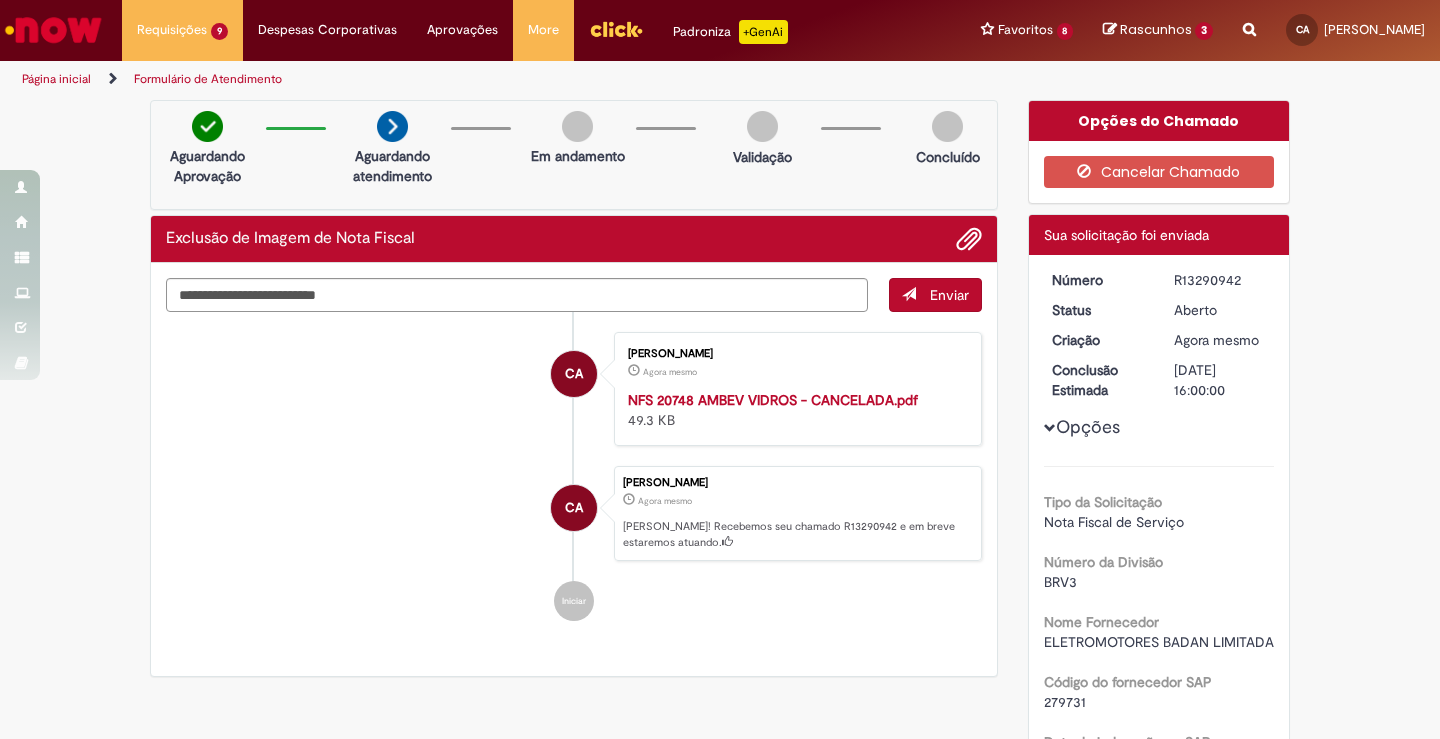 copy on "R13290942" 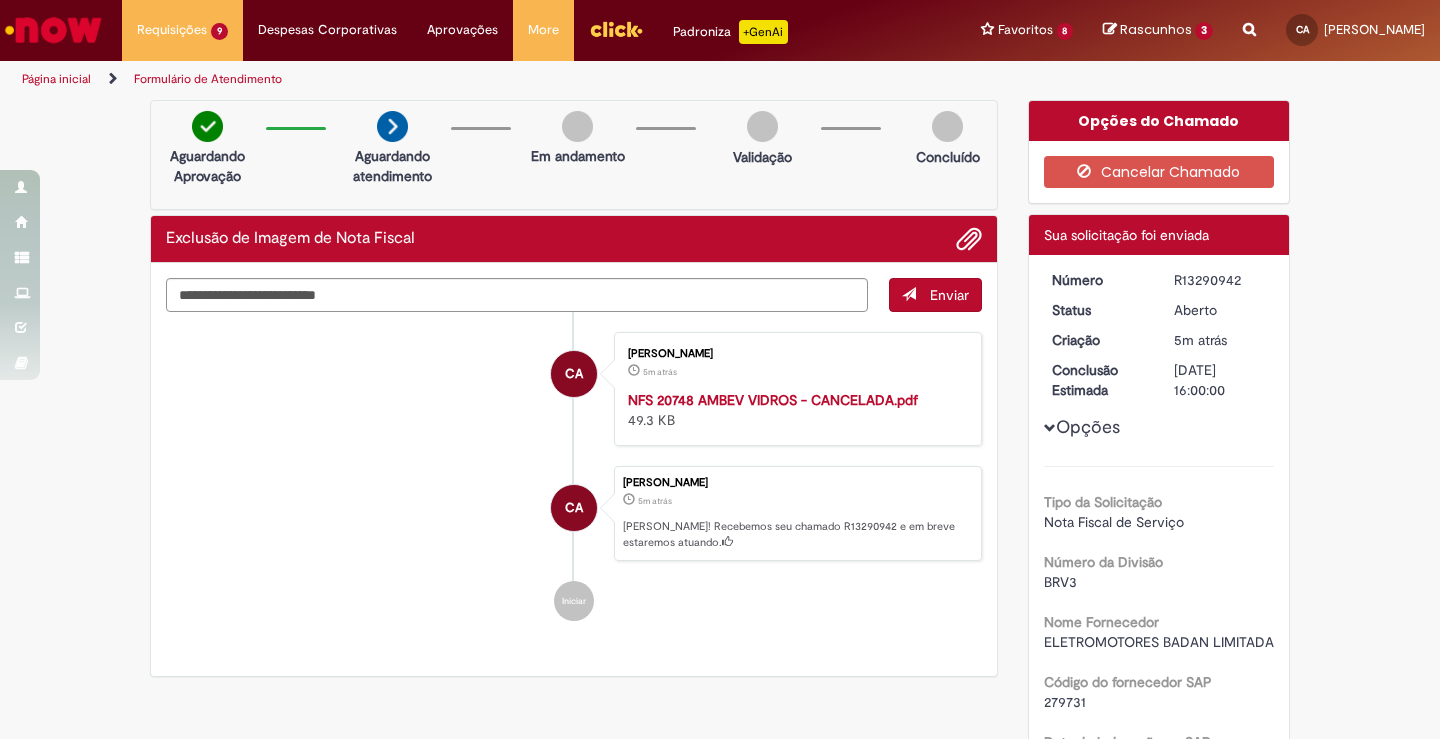 click on "Página inicial" at bounding box center (56, 79) 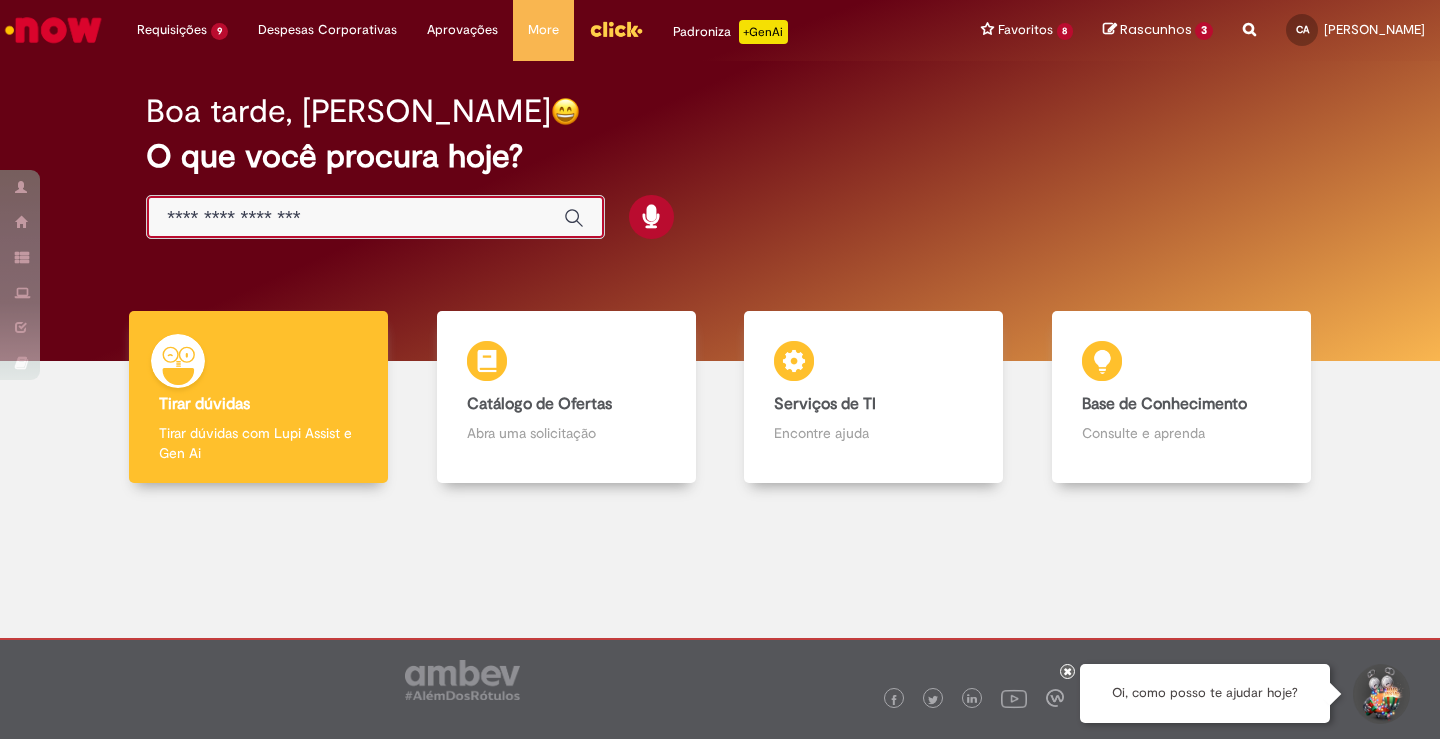 click at bounding box center [355, 218] 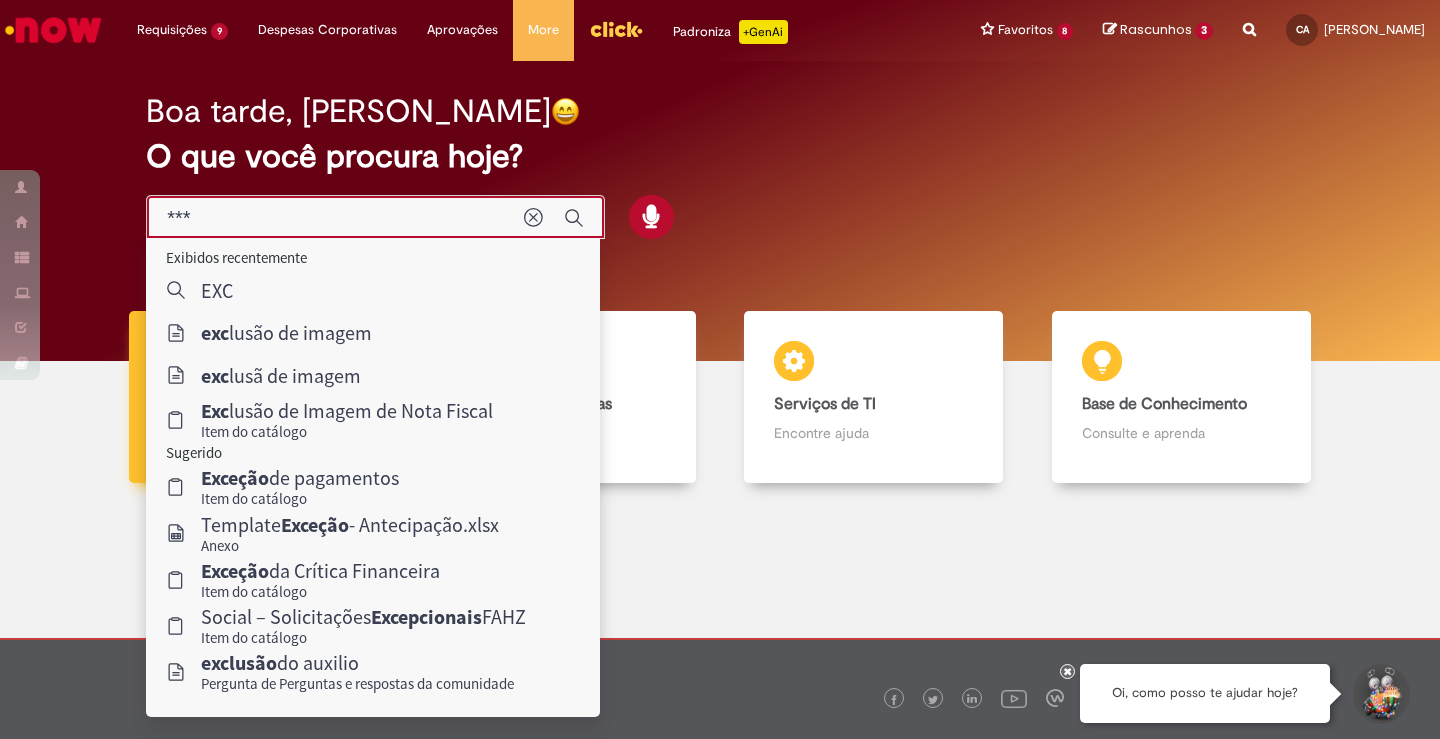 type on "**********" 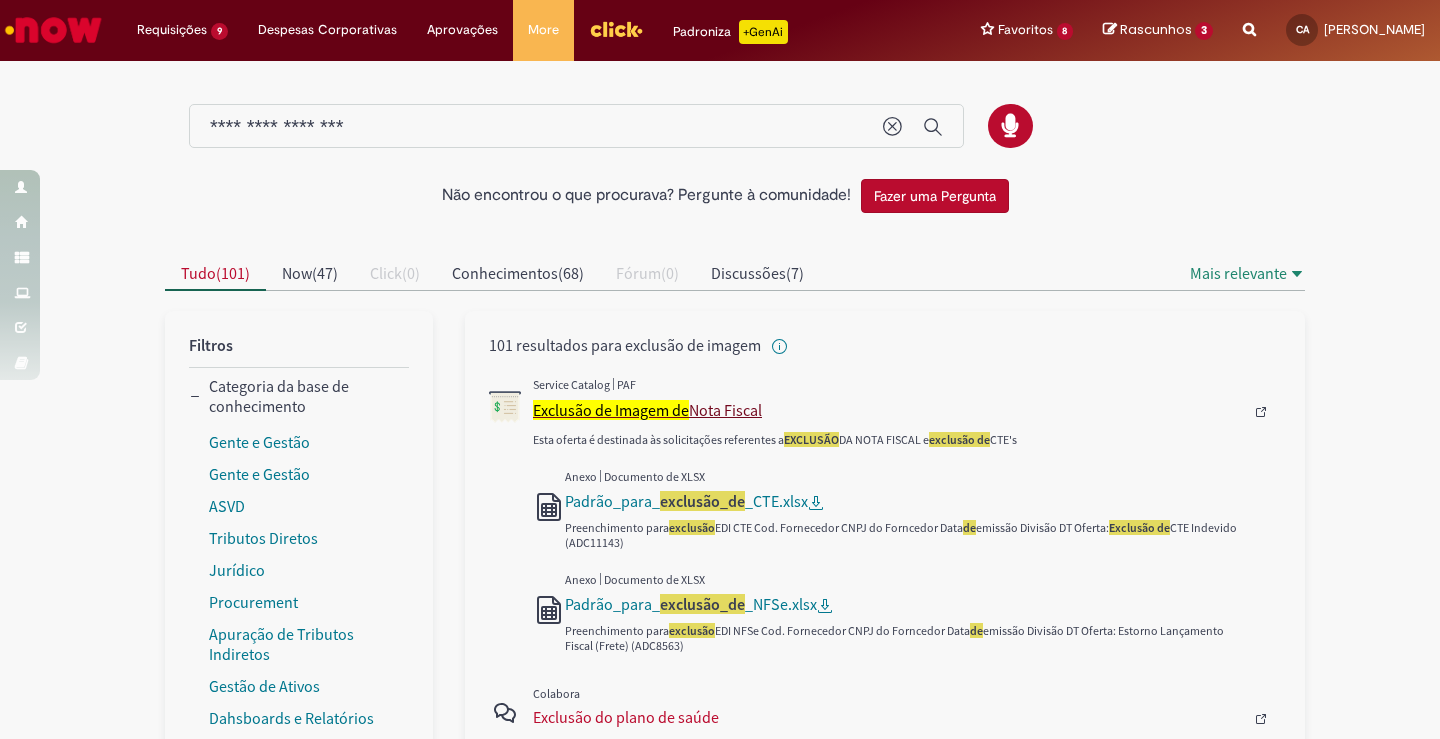 click on "Exclusão de Imagem de" at bounding box center [611, 410] 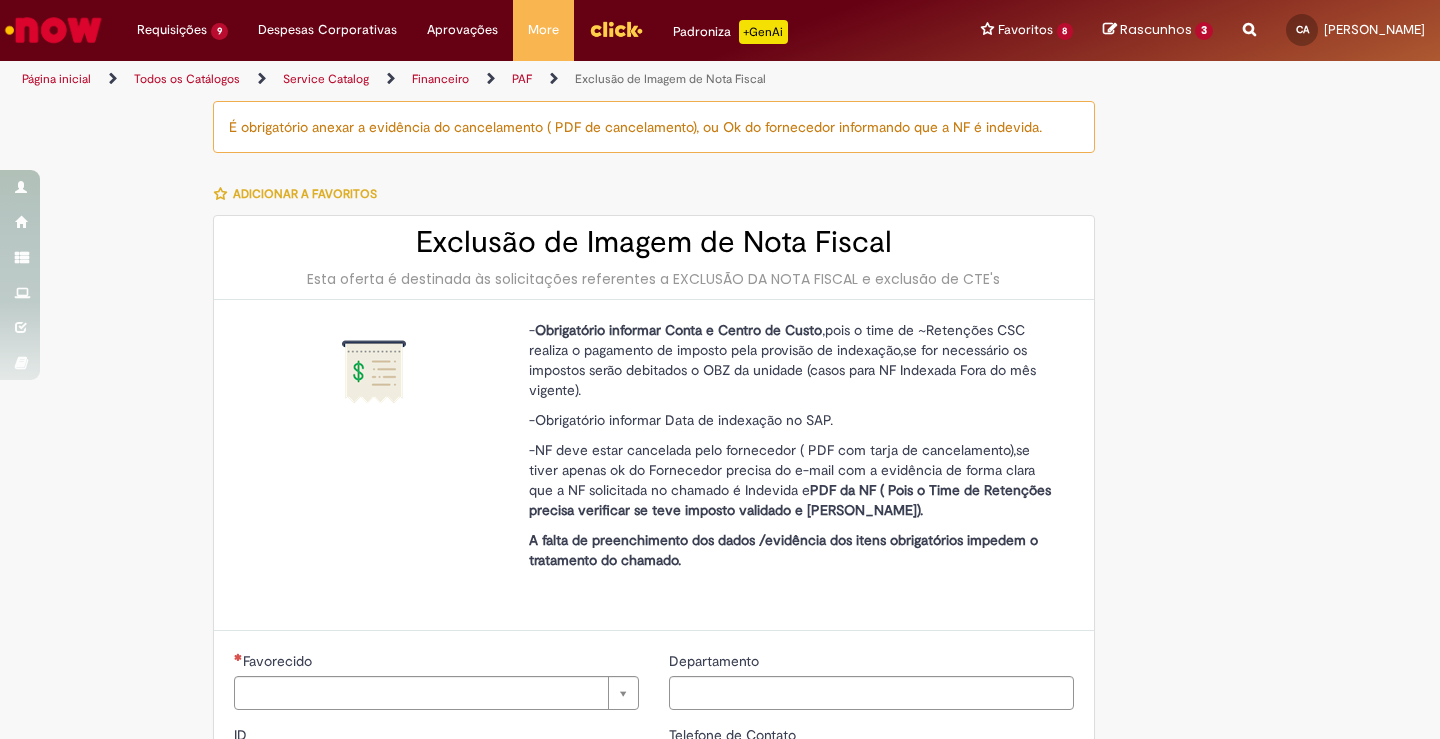 type on "********" 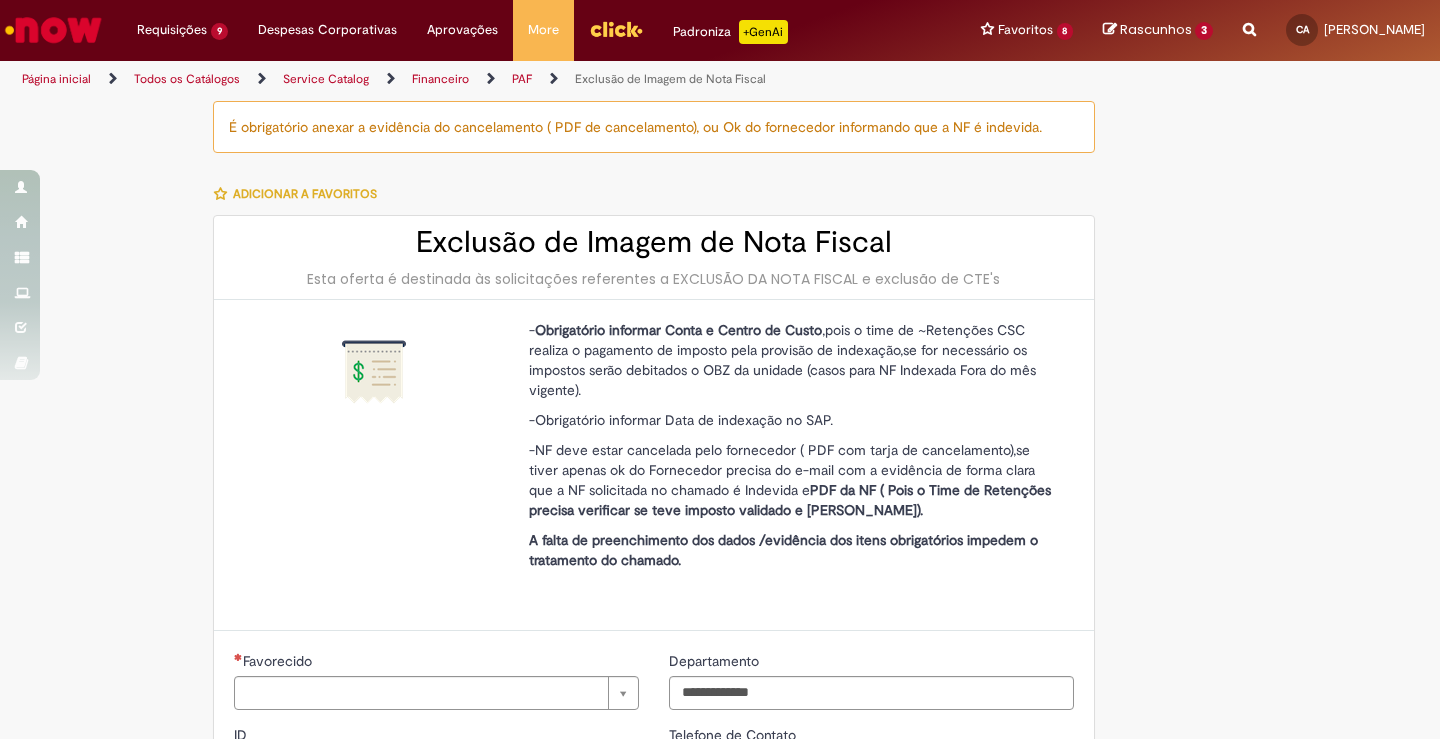type on "**********" 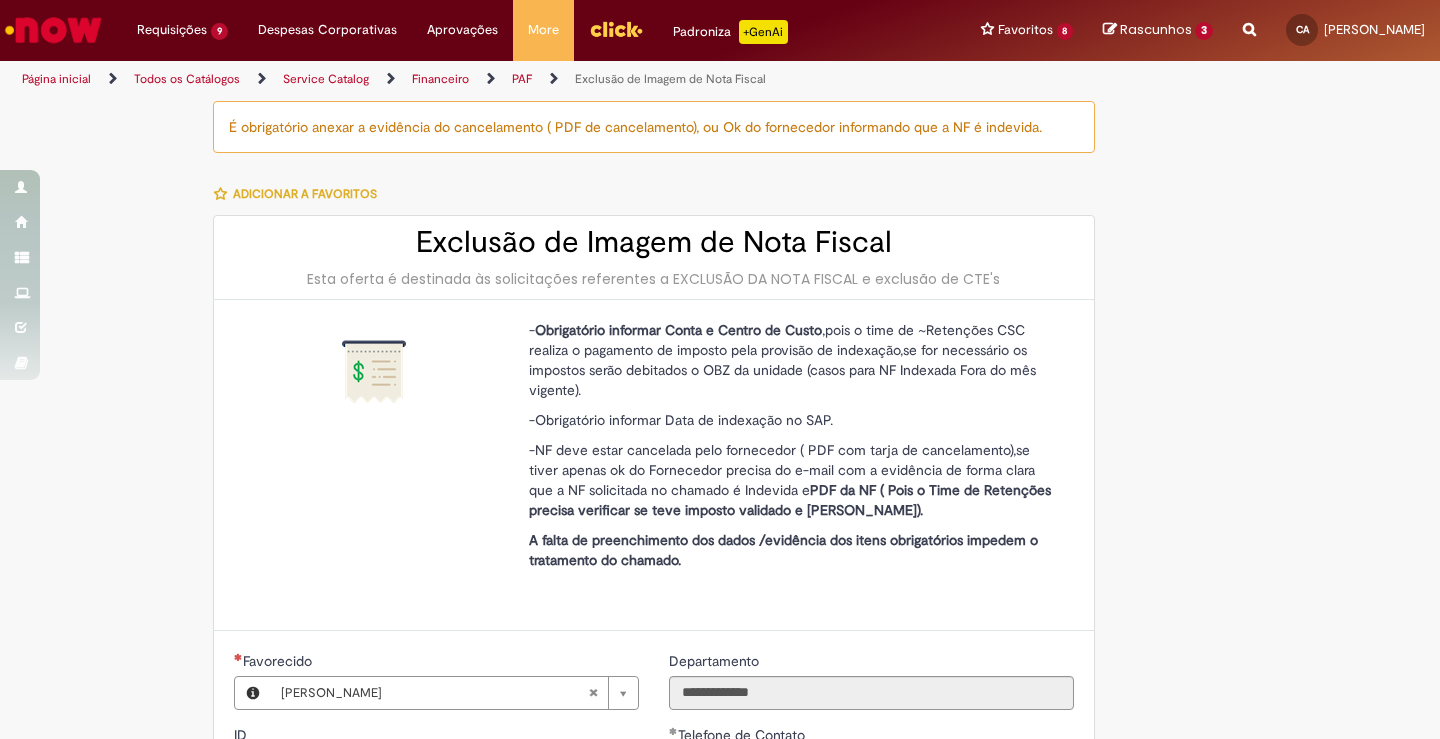 type on "**********" 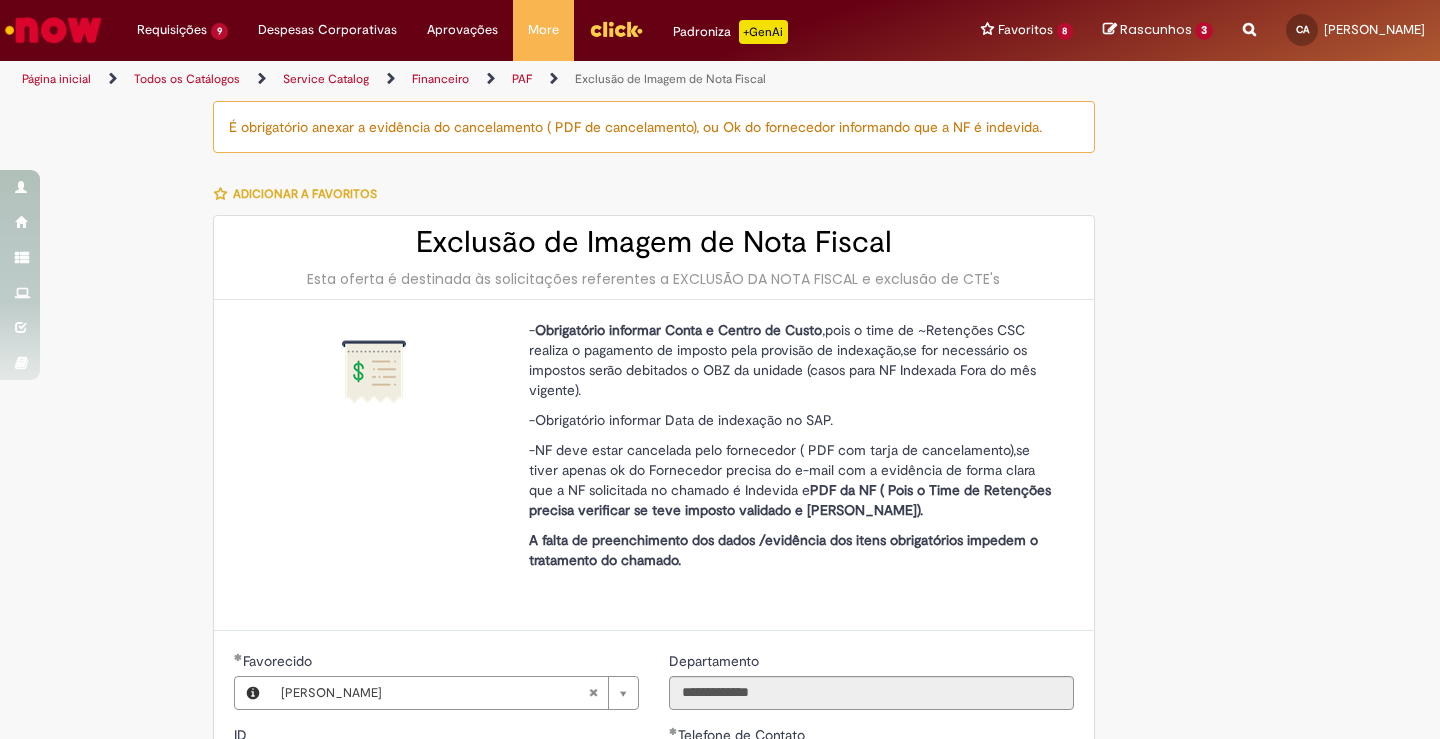 scroll, scrollTop: 560, scrollLeft: 0, axis: vertical 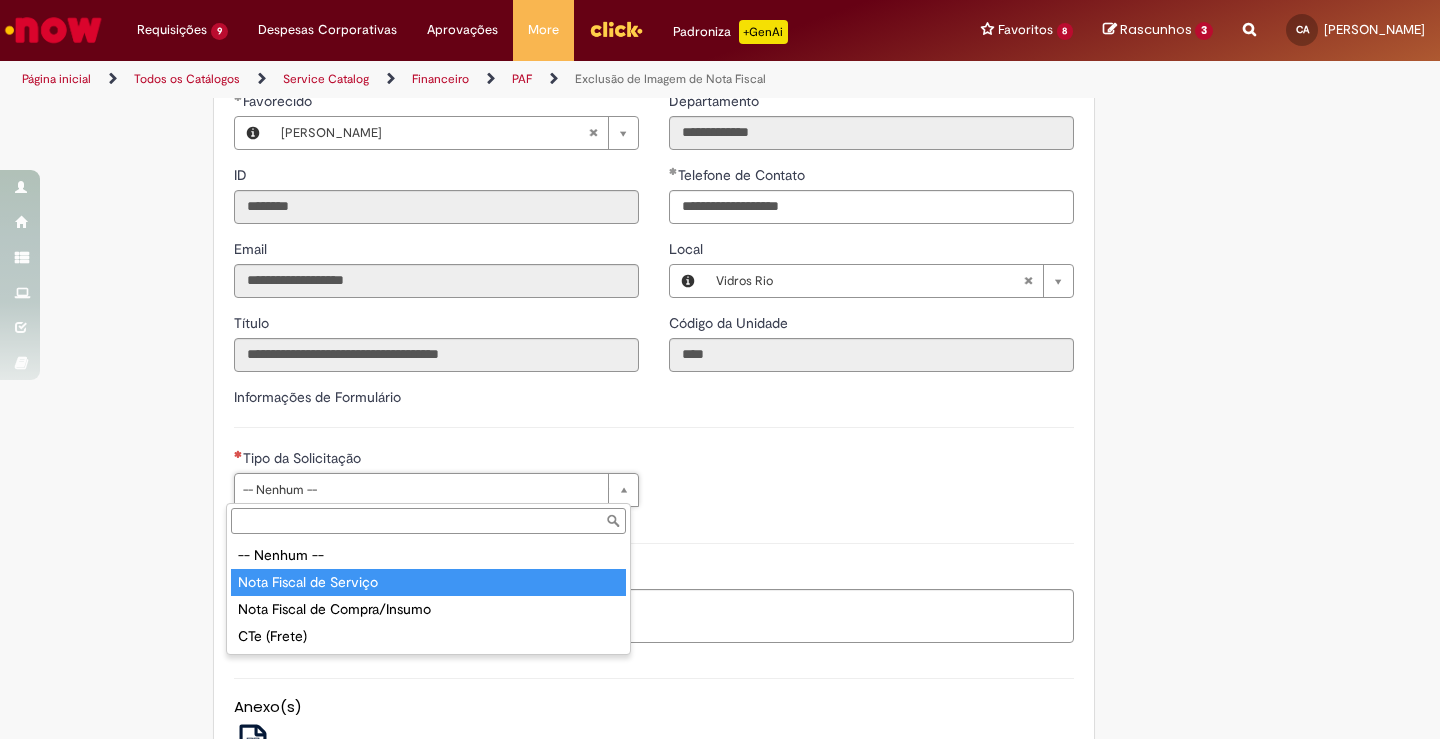 type on "**********" 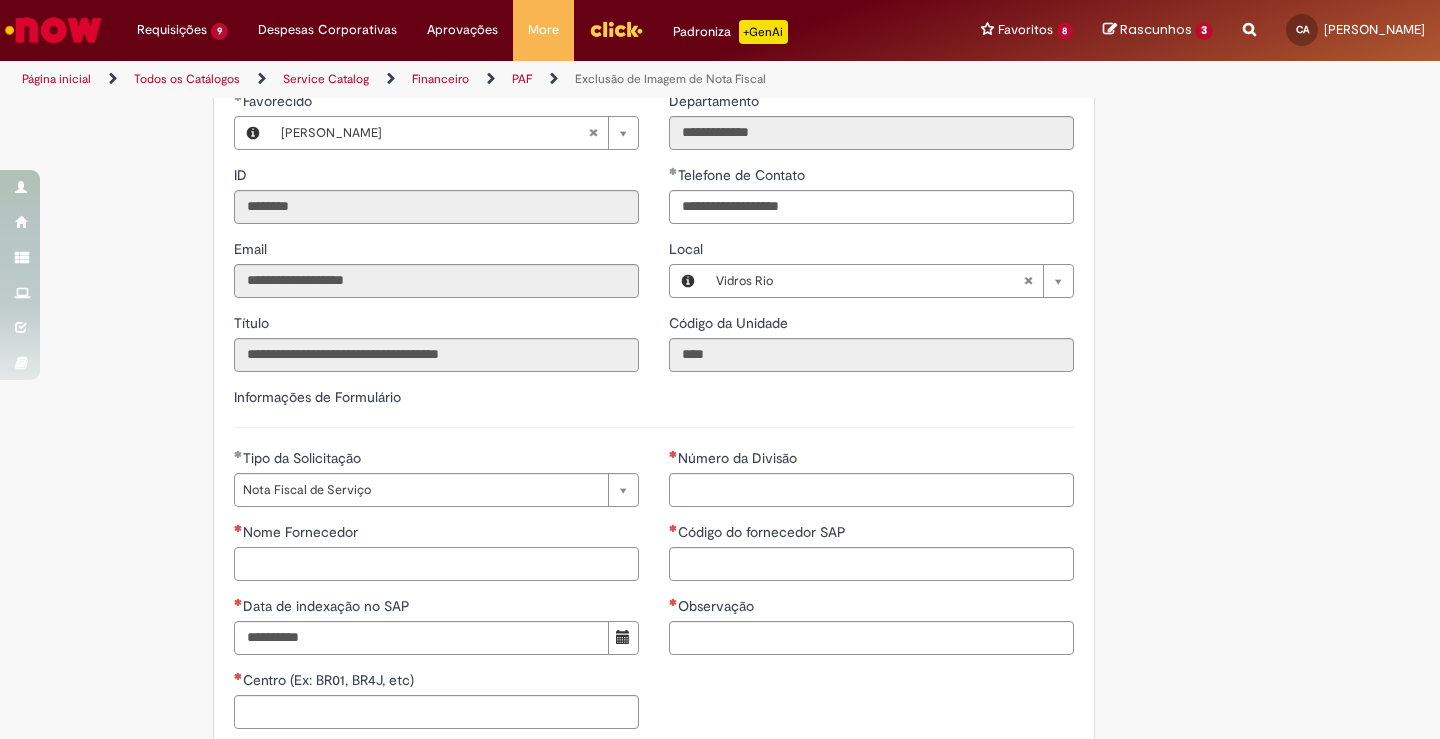 click on "Nome Fornecedor" at bounding box center (436, 564) 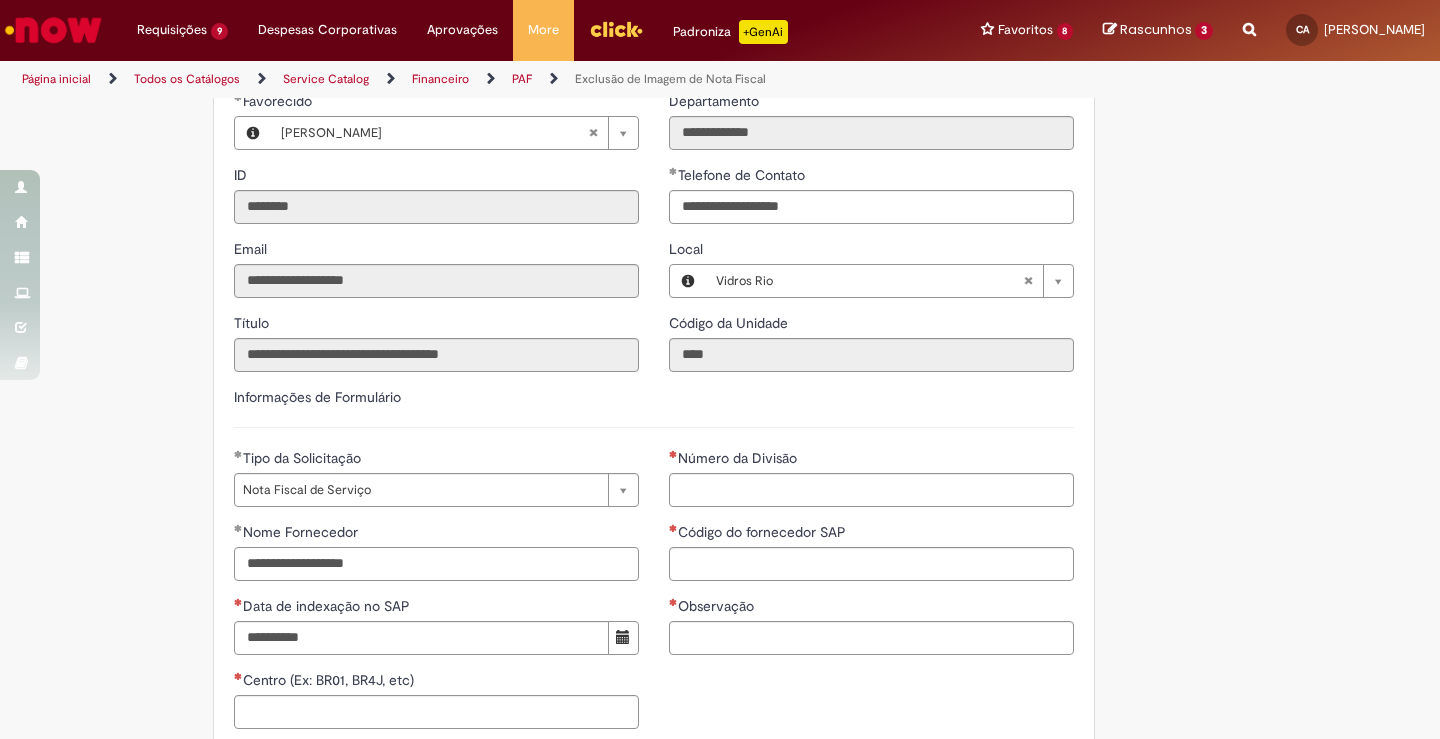 type on "**********" 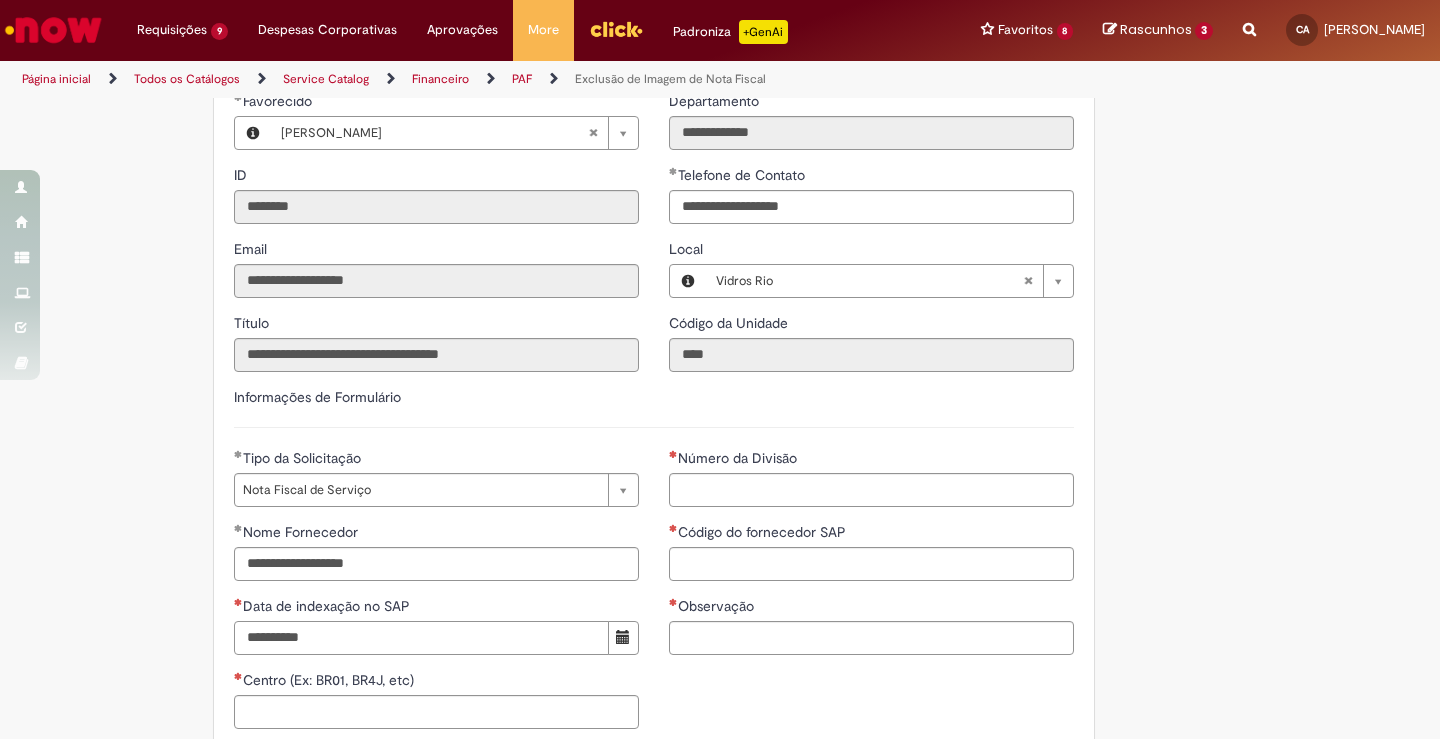 click on "Data de indexação no SAP" at bounding box center [421, 638] 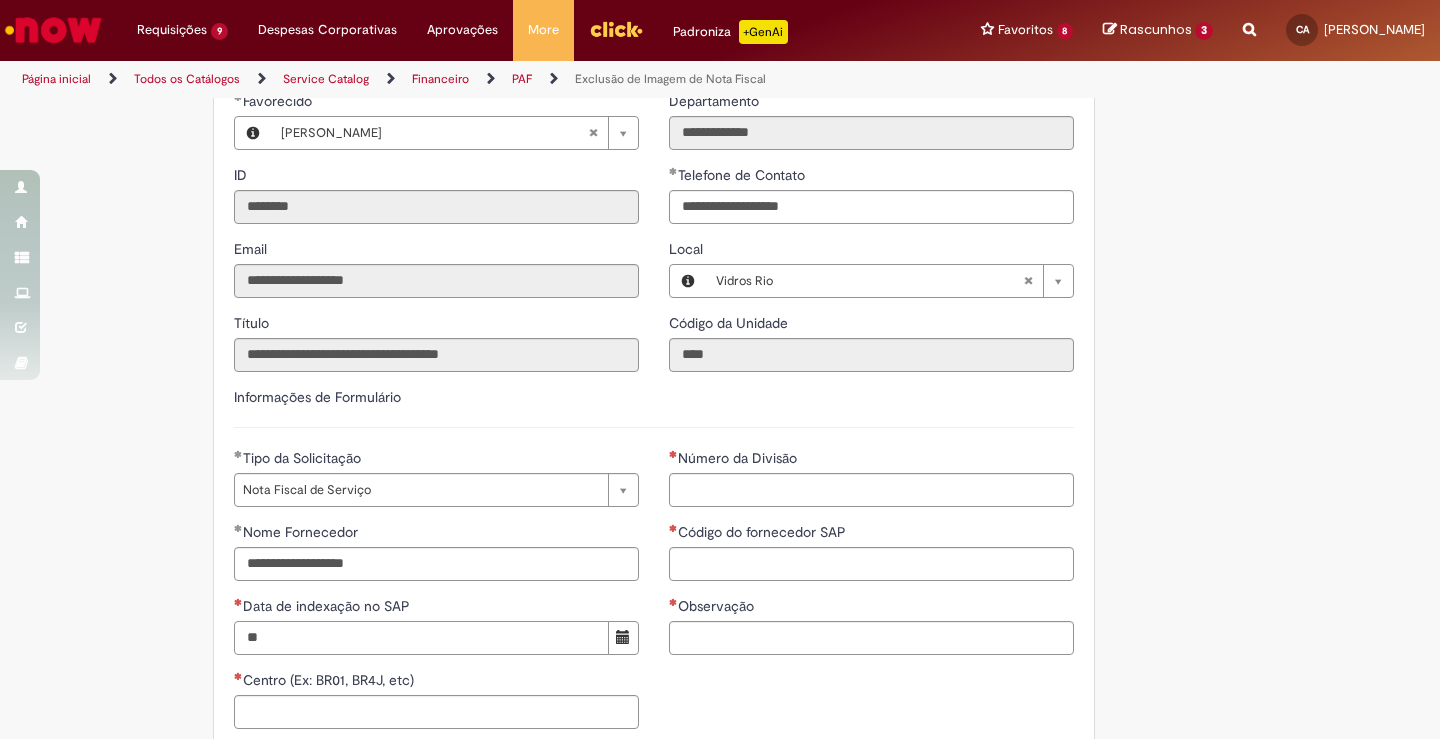 type on "**********" 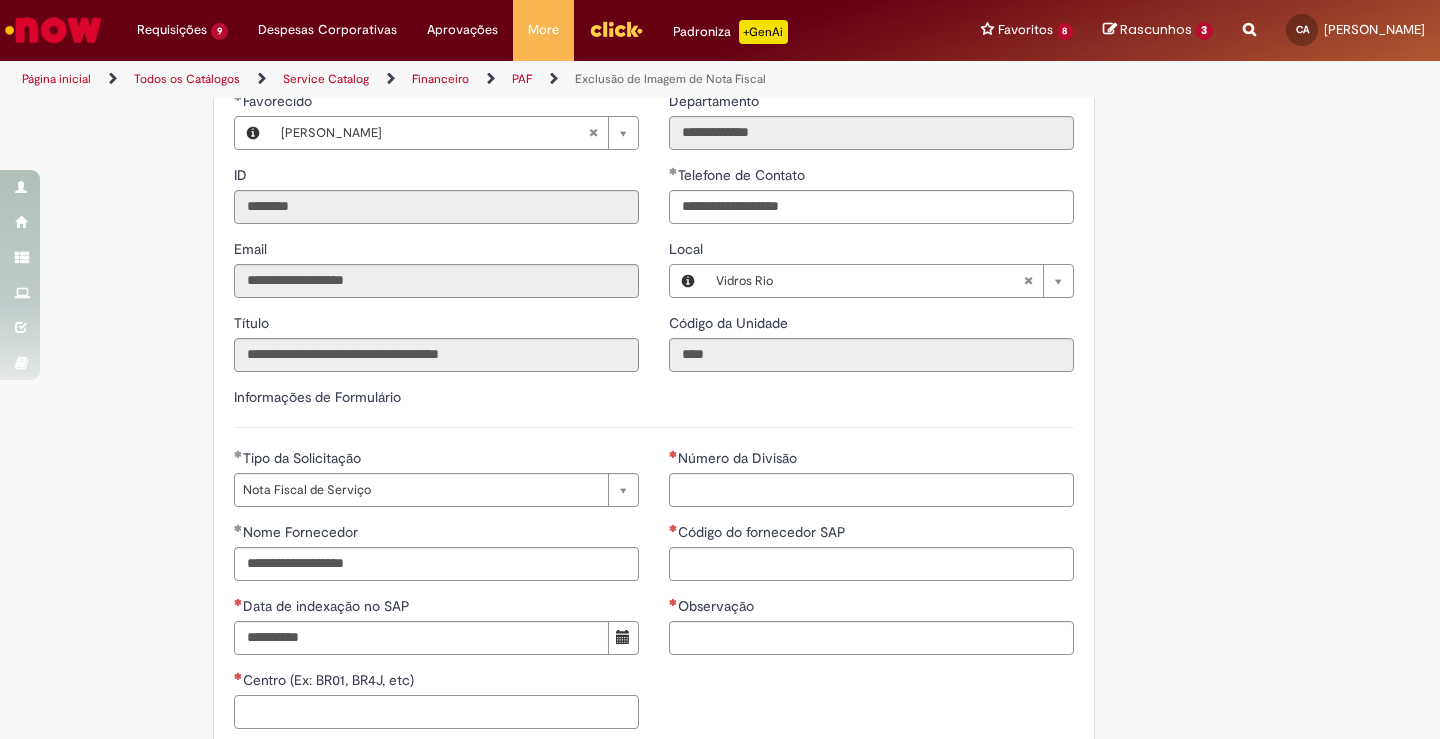 click on "Centro (Ex: BR01, BR4J, etc)" at bounding box center (436, 712) 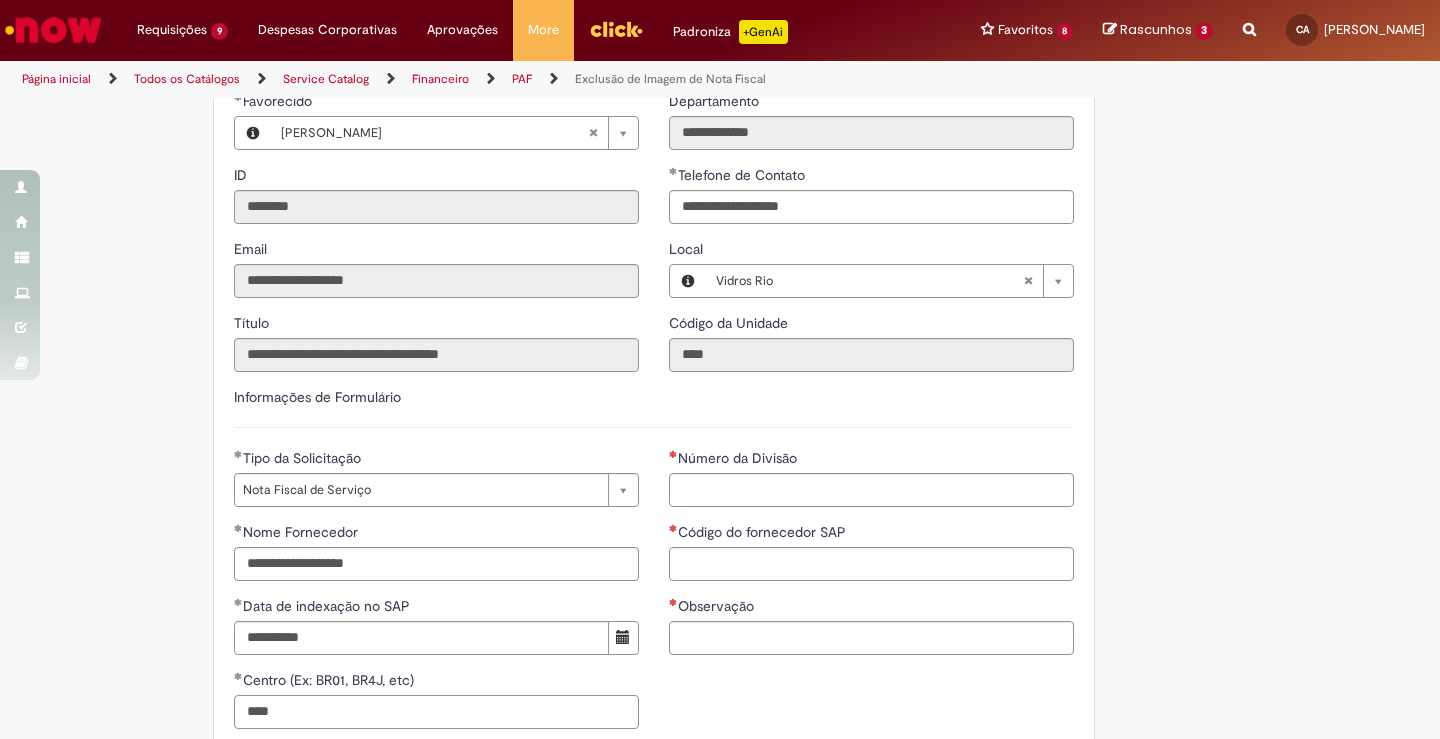 type on "****" 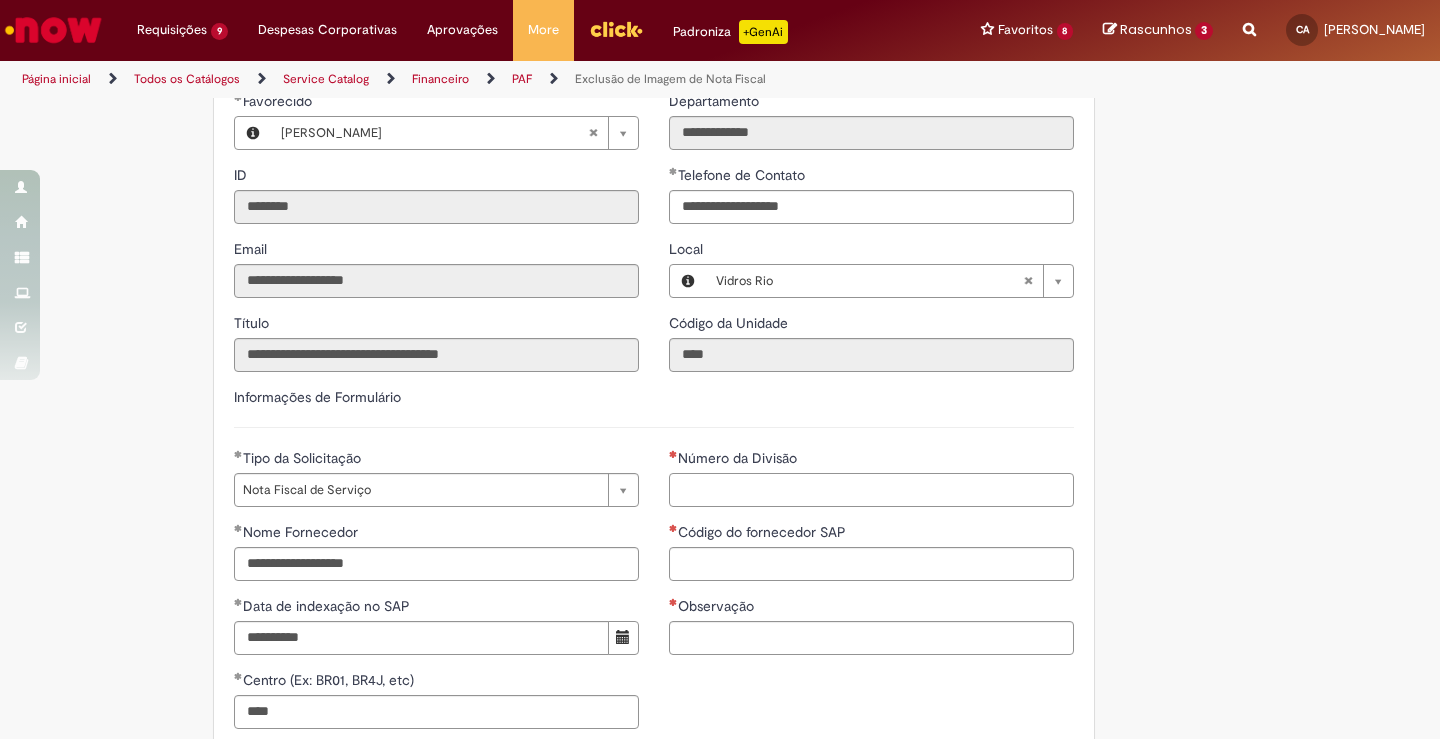 click on "Número da Divisão" at bounding box center (871, 490) 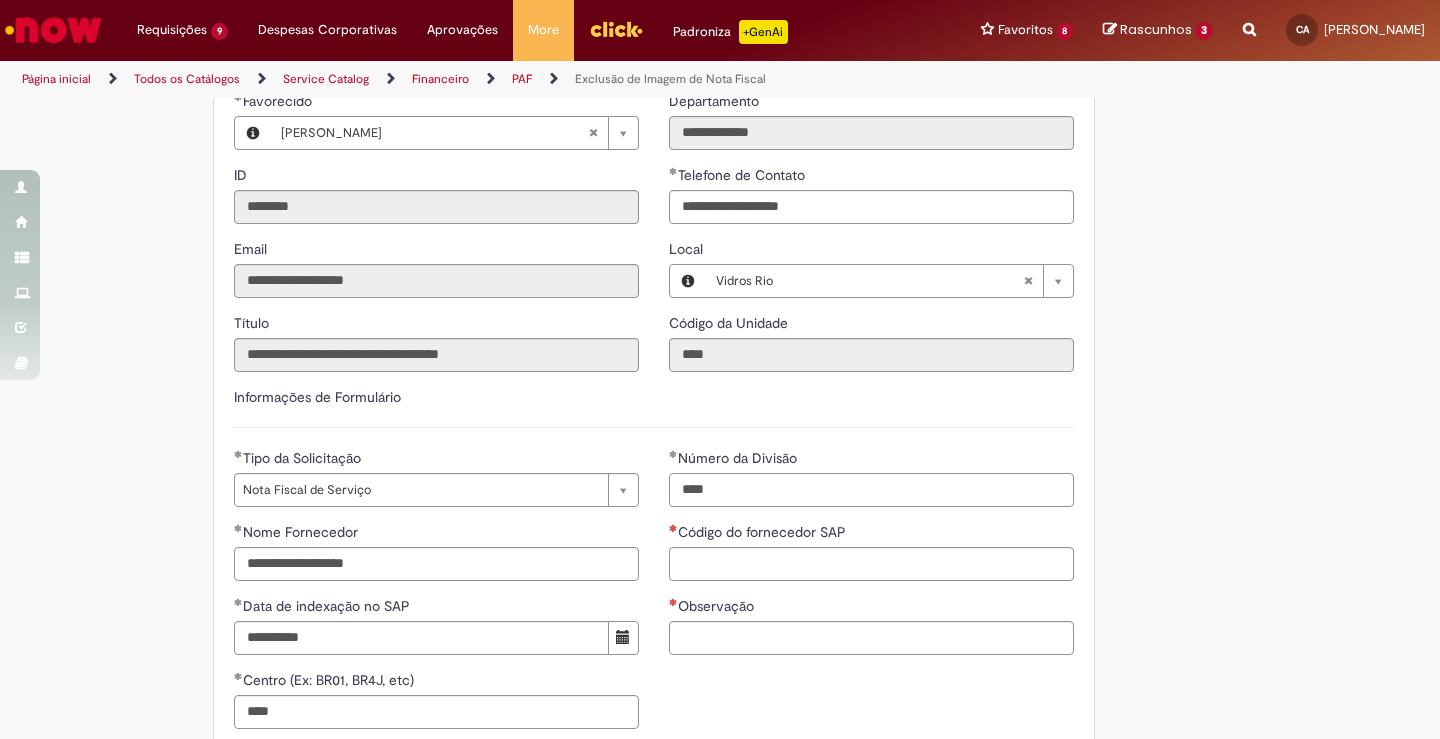 type on "****" 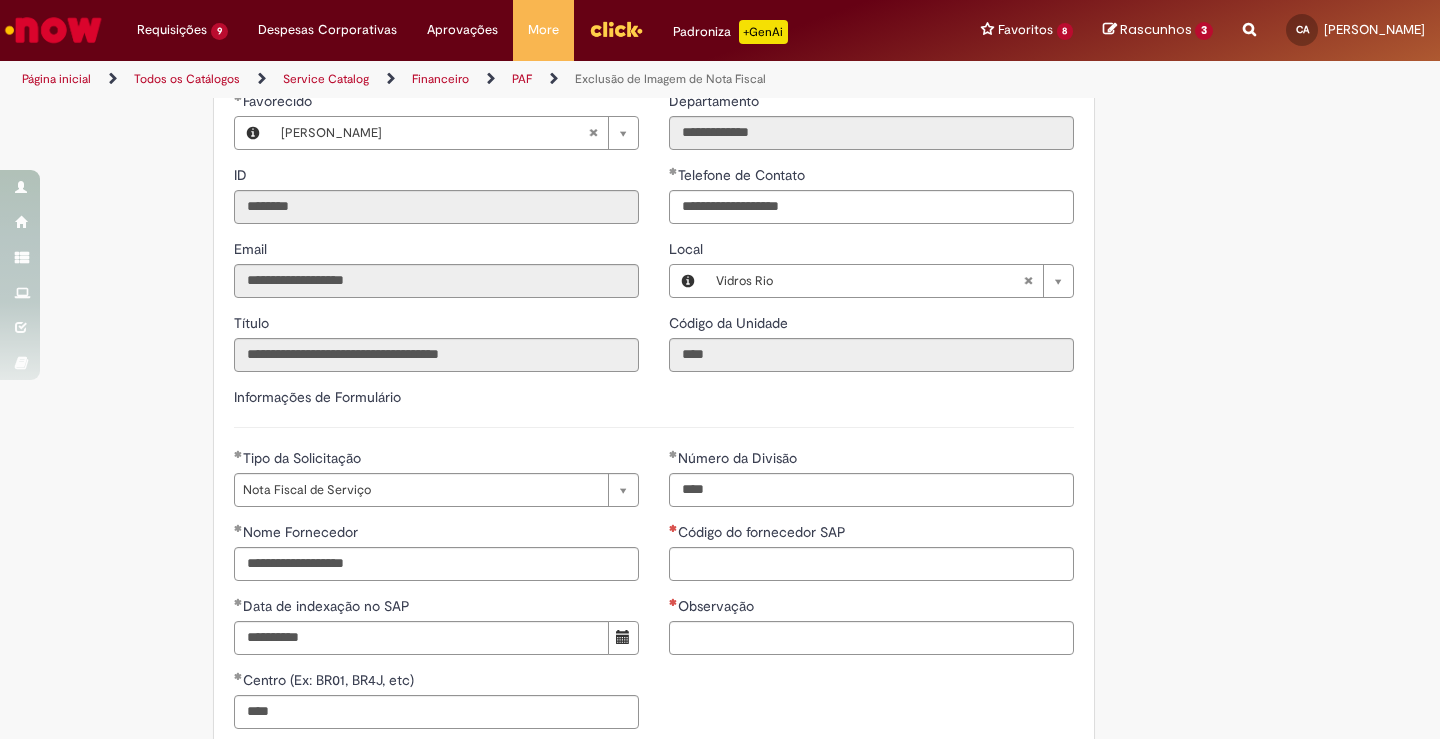 click on "Número da Divisão **** Código do fornecedor SAP Observação Número da Empresa Número AR/DT (se houver) Motivo da recusa Divisão CNPJ Transportador DOC EDI Unidade" at bounding box center (871, 559) 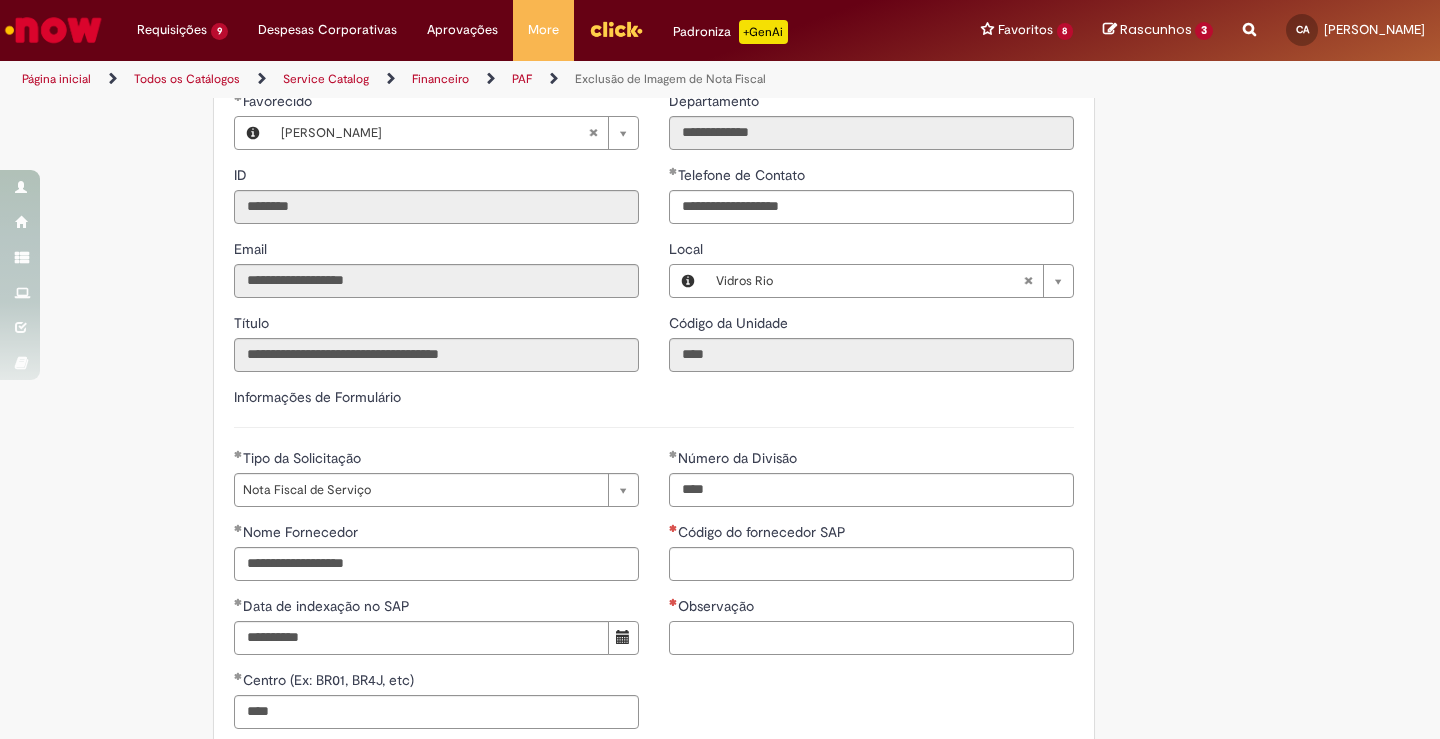 click on "Observação" at bounding box center (871, 638) 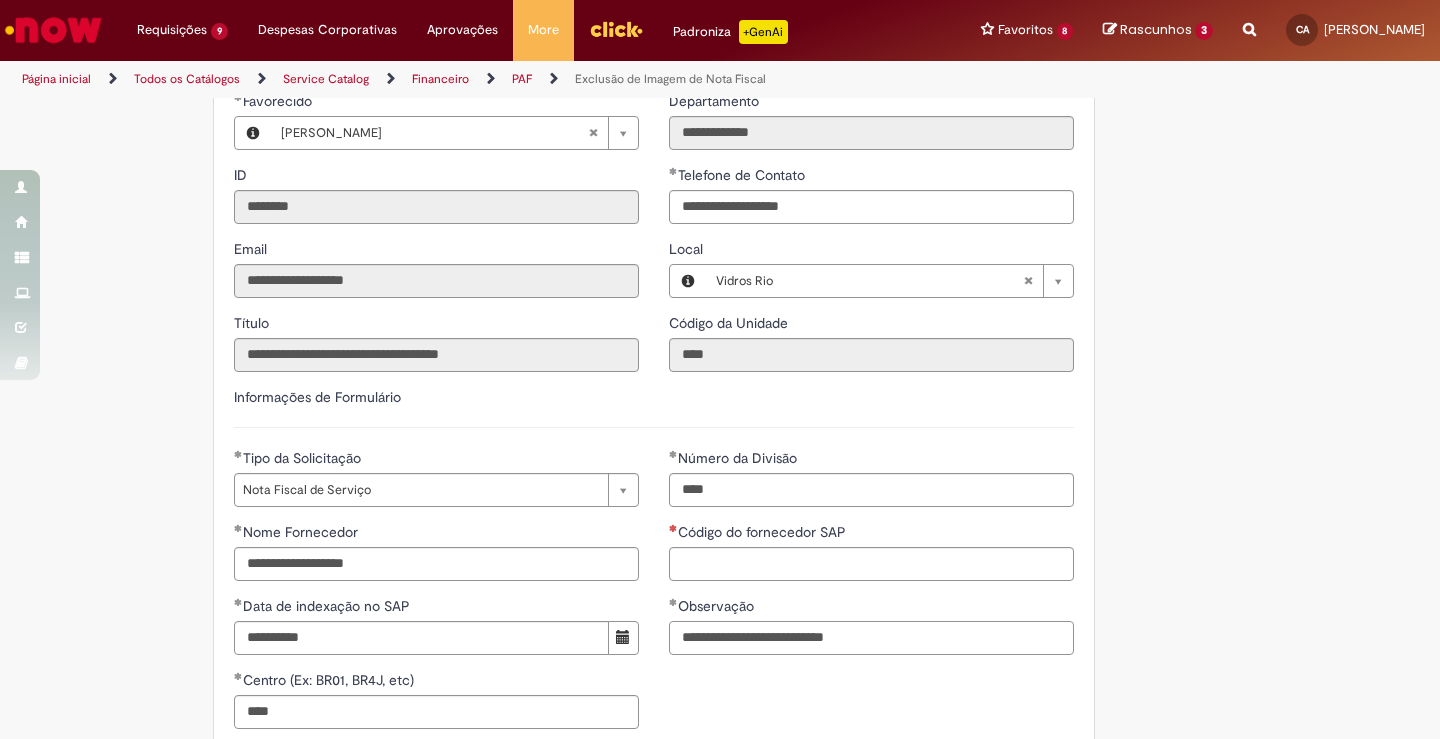 type on "**********" 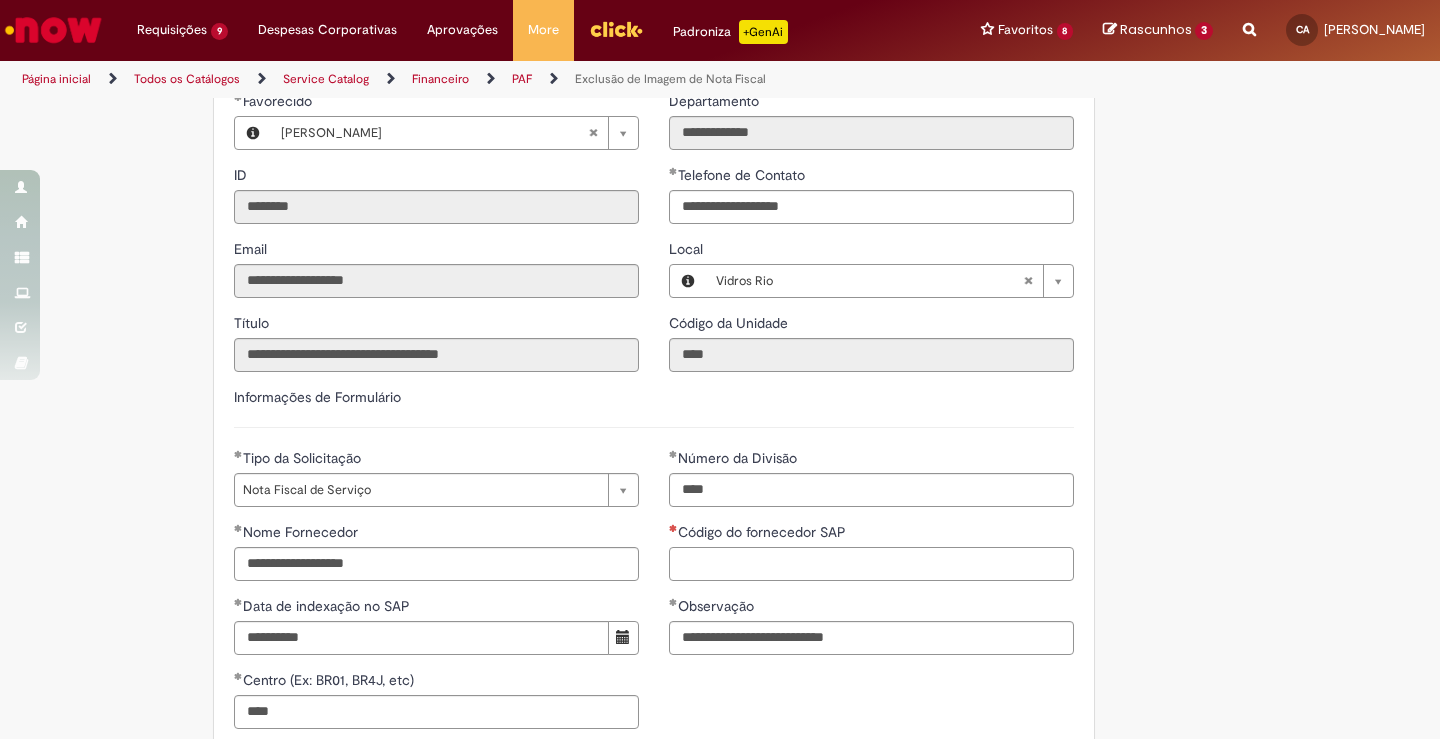 click on "Código do fornecedor SAP" at bounding box center [871, 564] 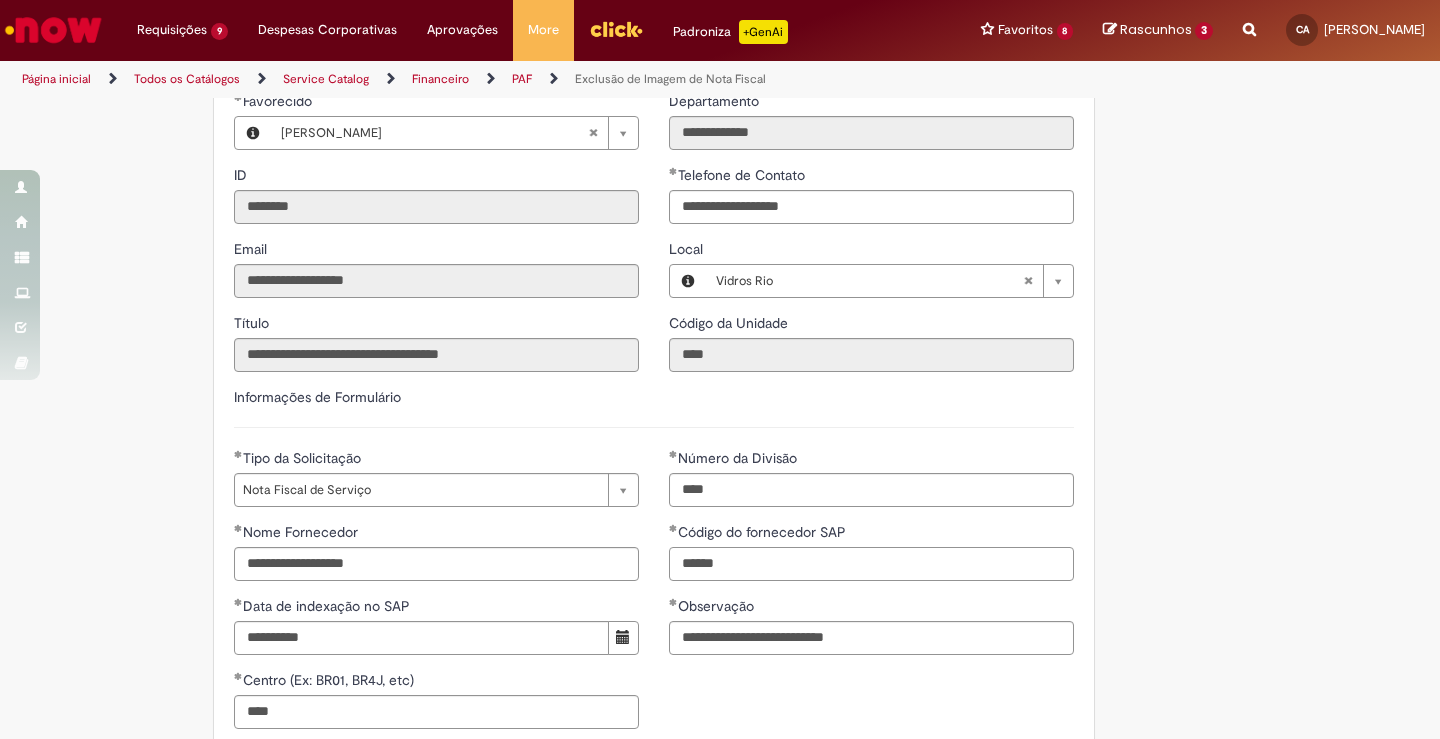 type on "******" 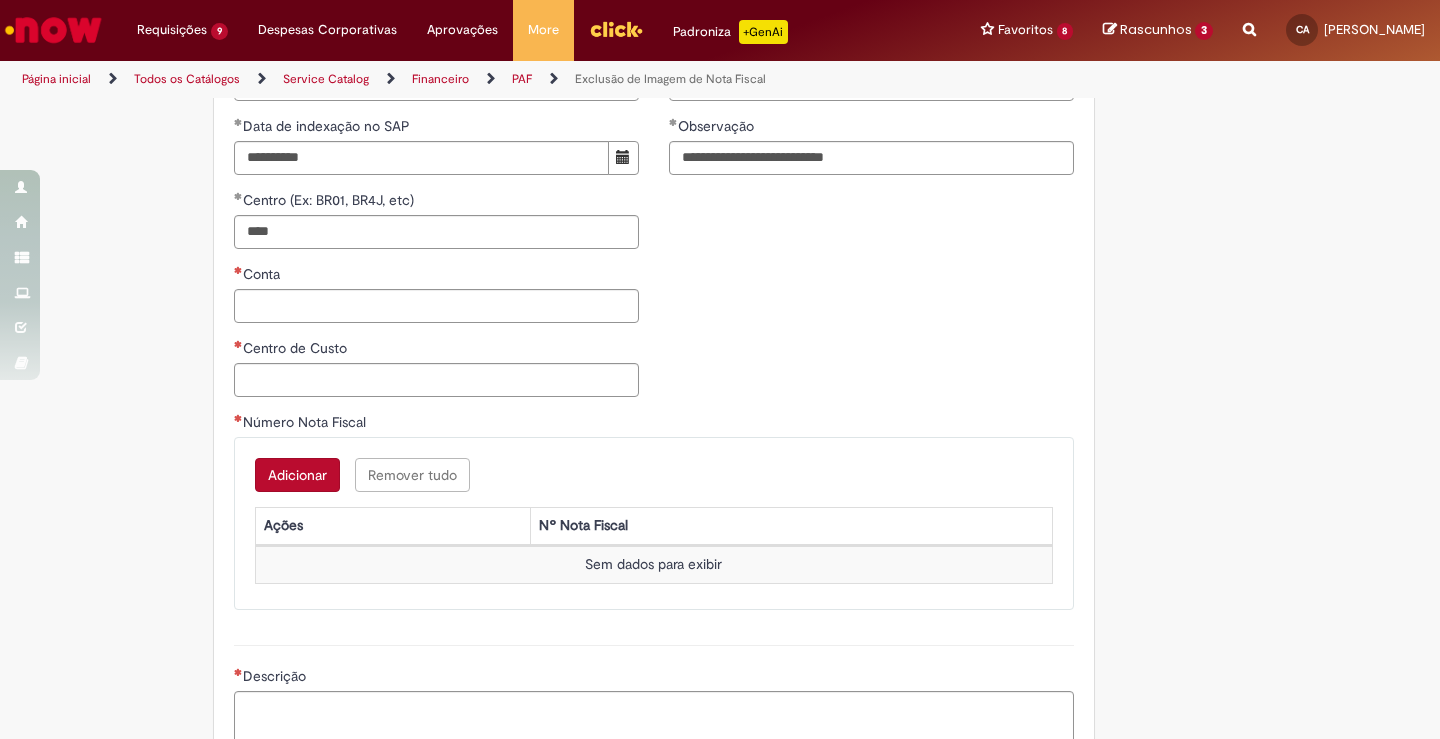 scroll, scrollTop: 1080, scrollLeft: 0, axis: vertical 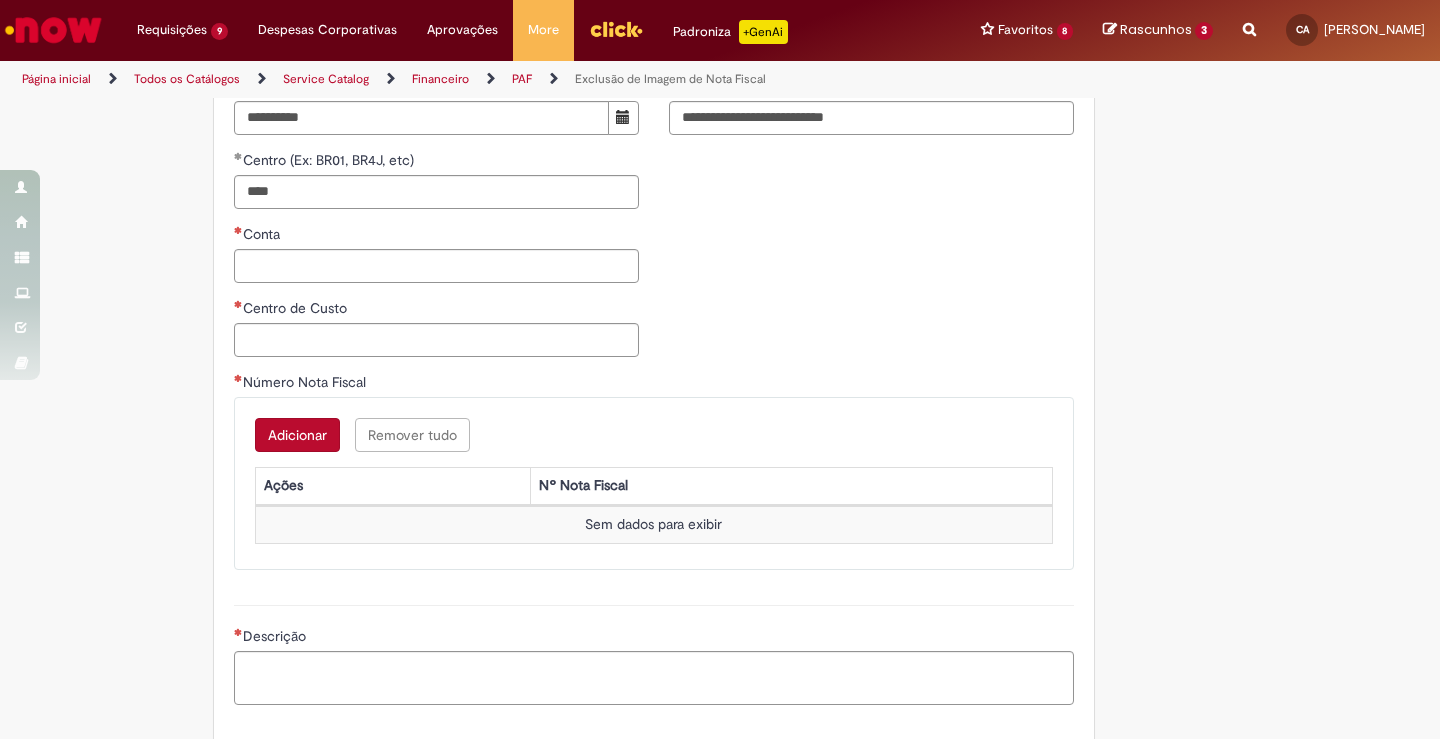 drag, startPoint x: 249, startPoint y: 245, endPoint x: 254, endPoint y: 264, distance: 19.646883 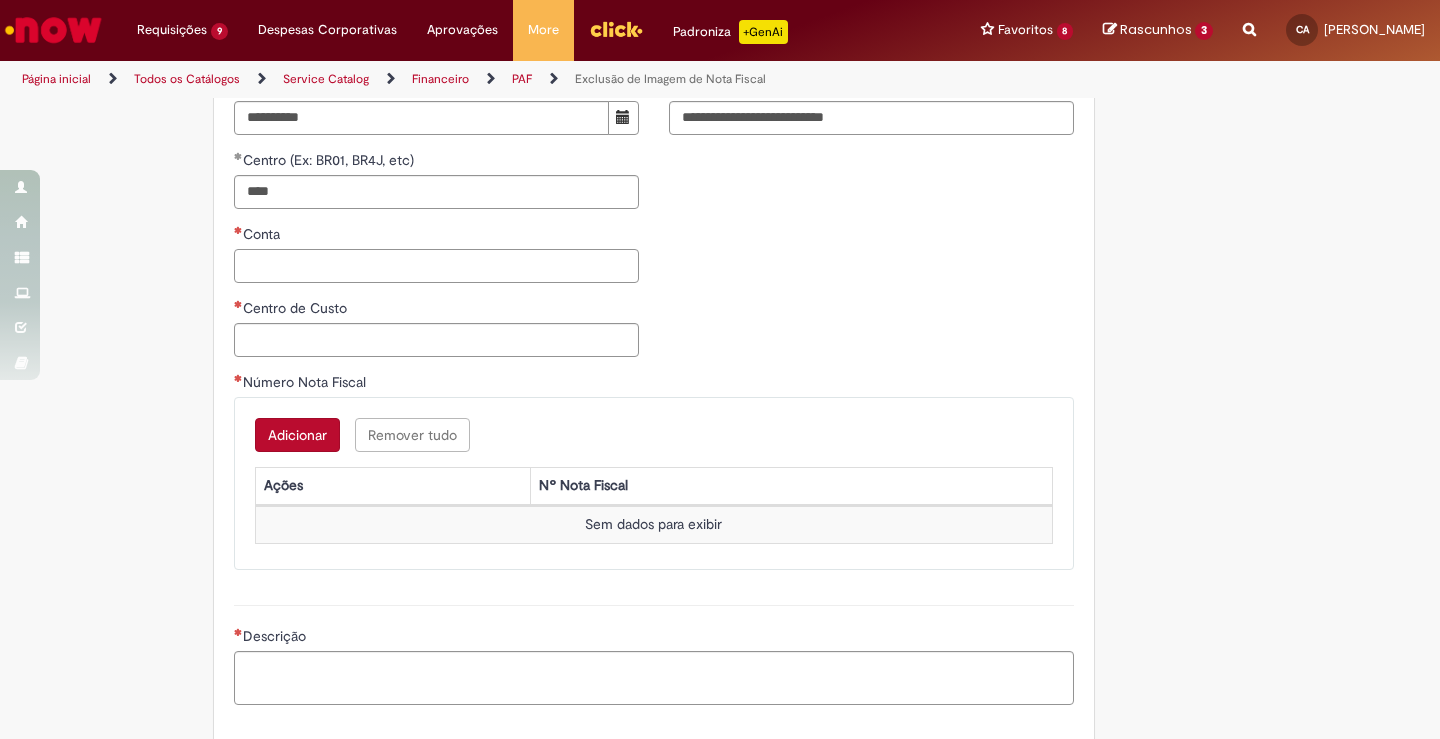 click on "Conta" at bounding box center [436, 266] 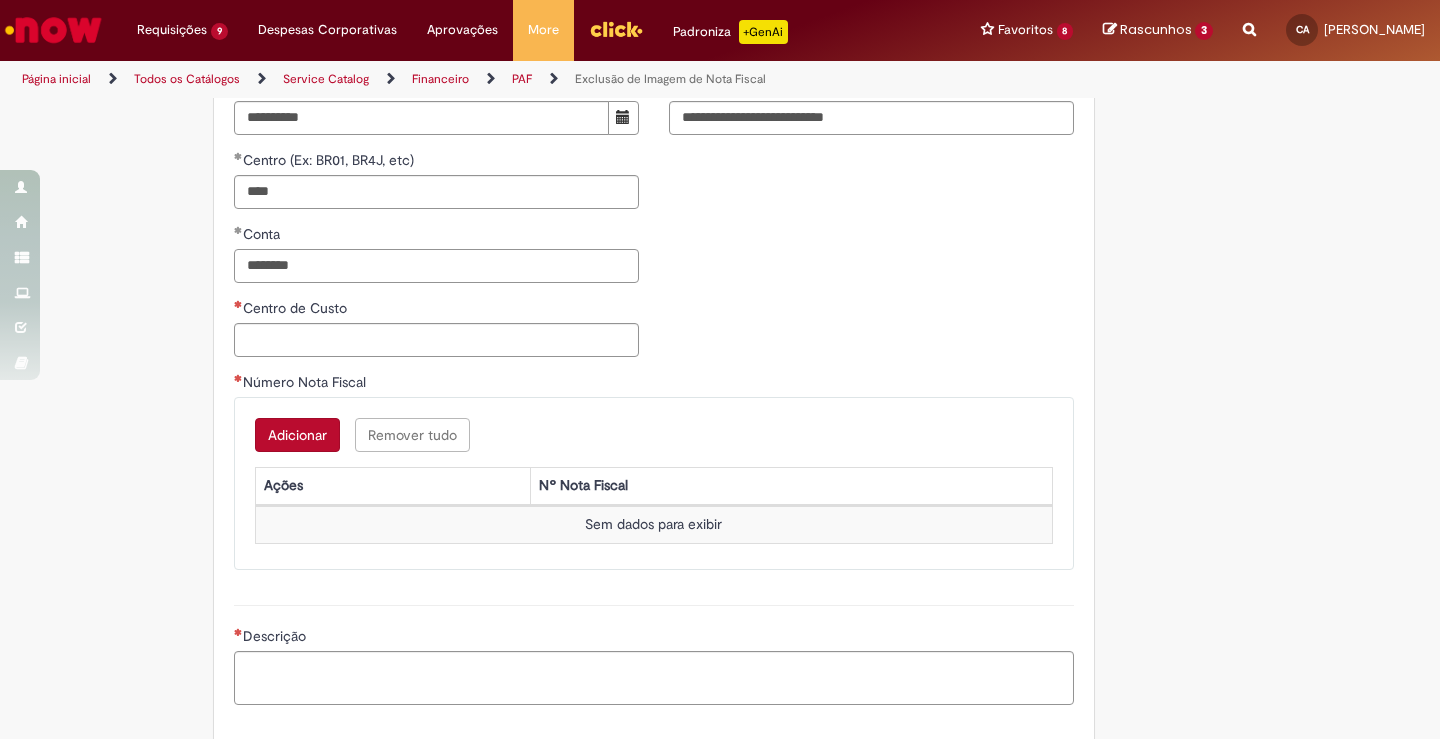type on "********" 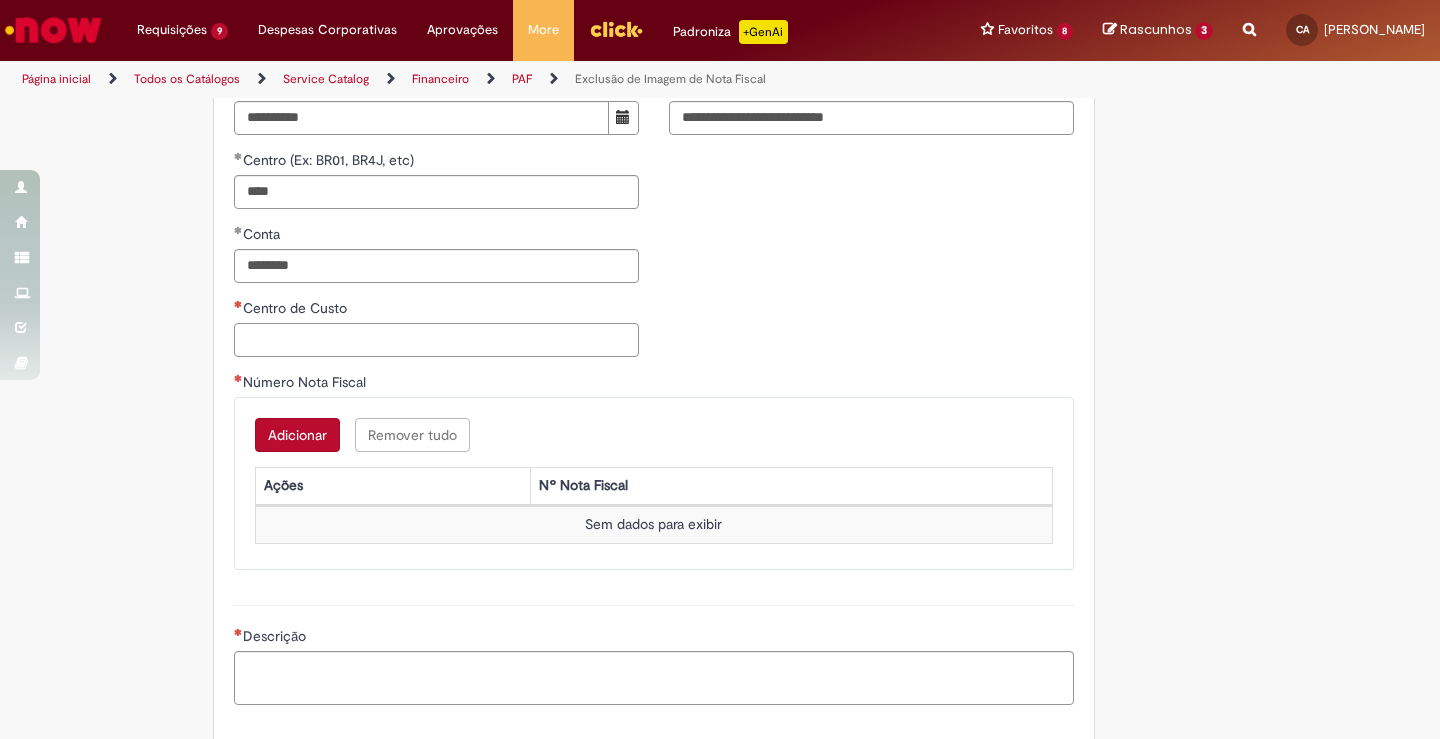 click on "Centro de Custo" at bounding box center (436, 340) 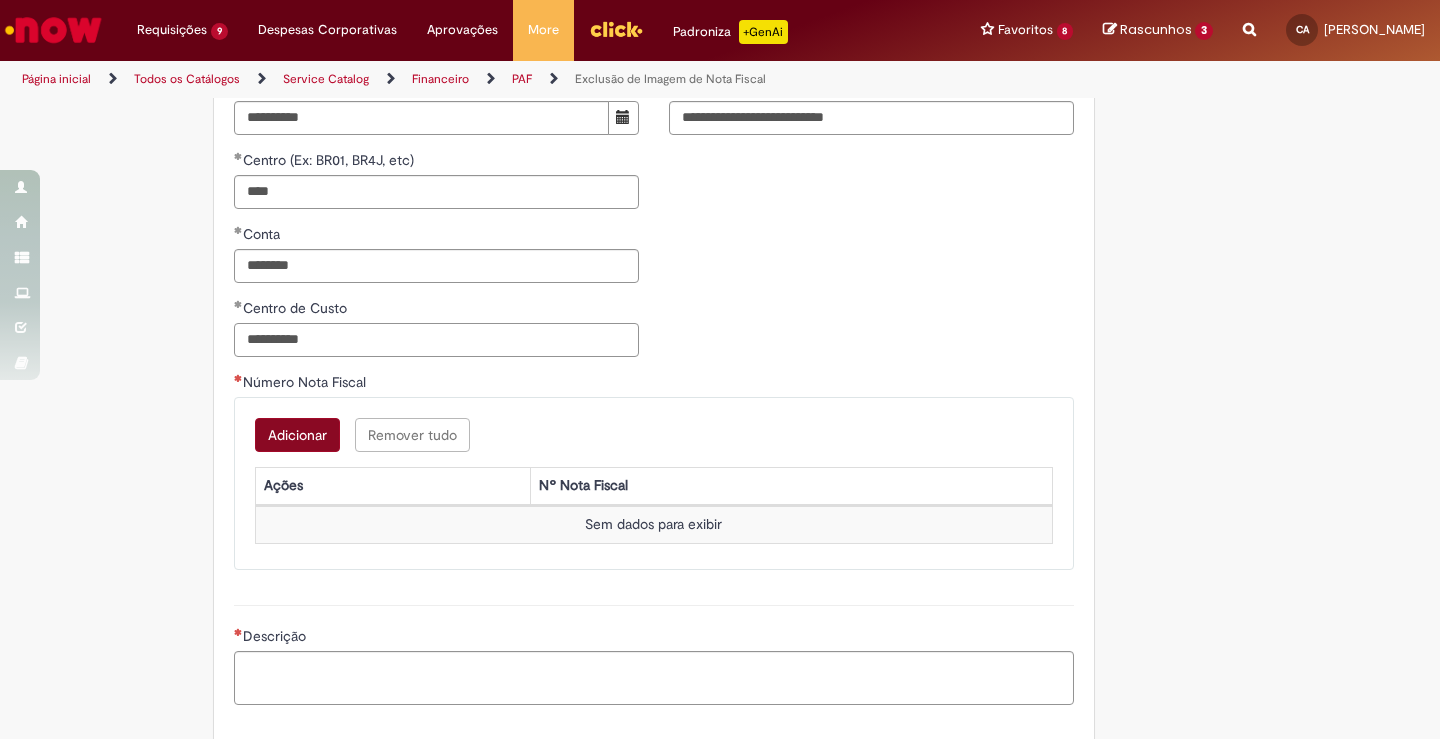 type on "**********" 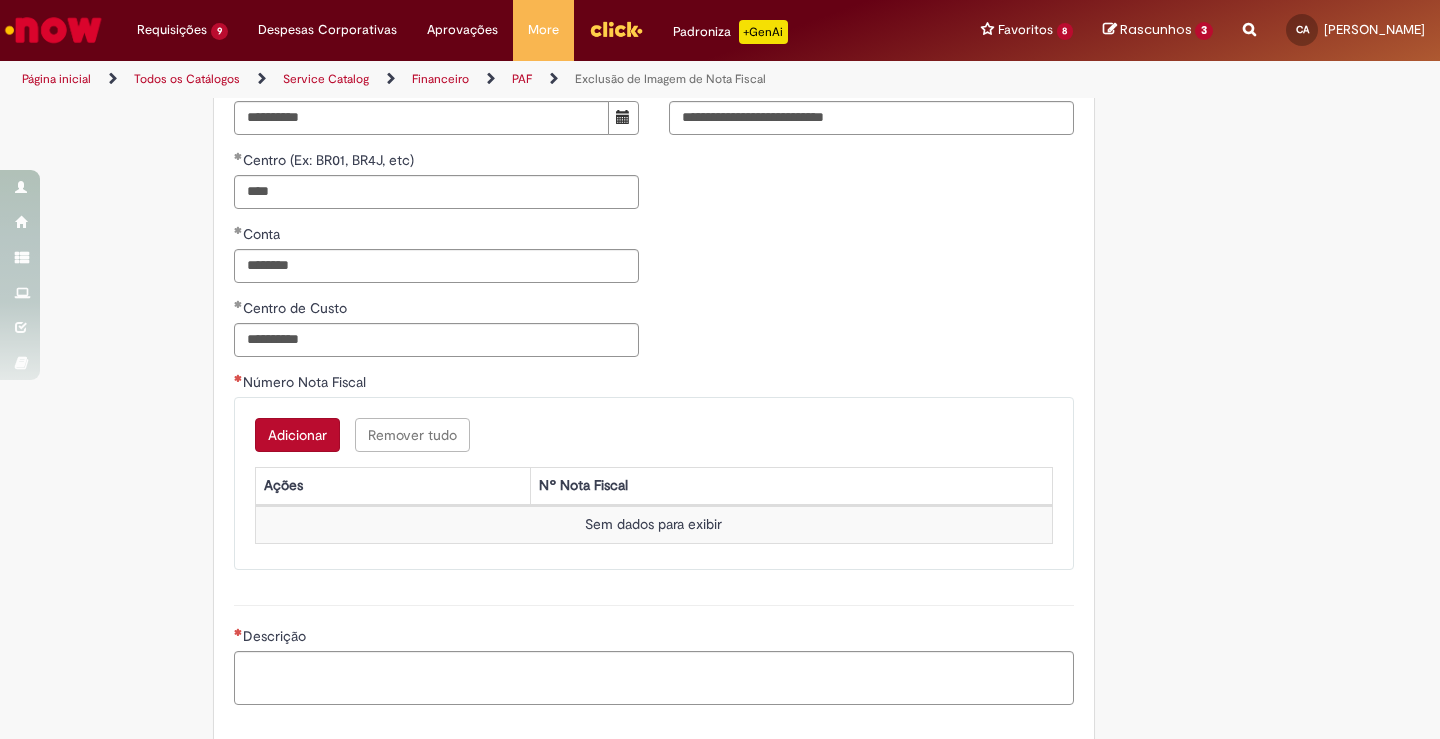 click on "Adicionar" at bounding box center (297, 435) 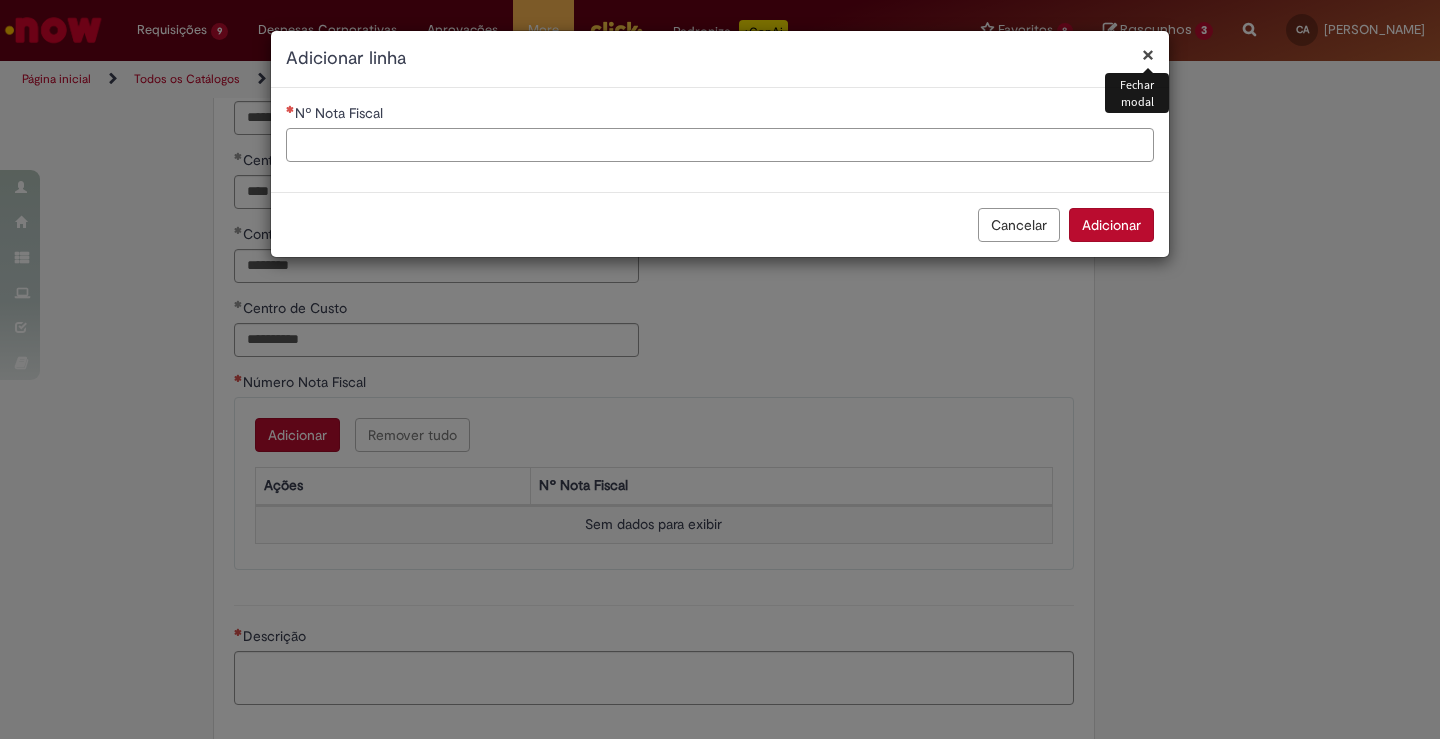 click on "Nº Nota Fiscal" at bounding box center [720, 145] 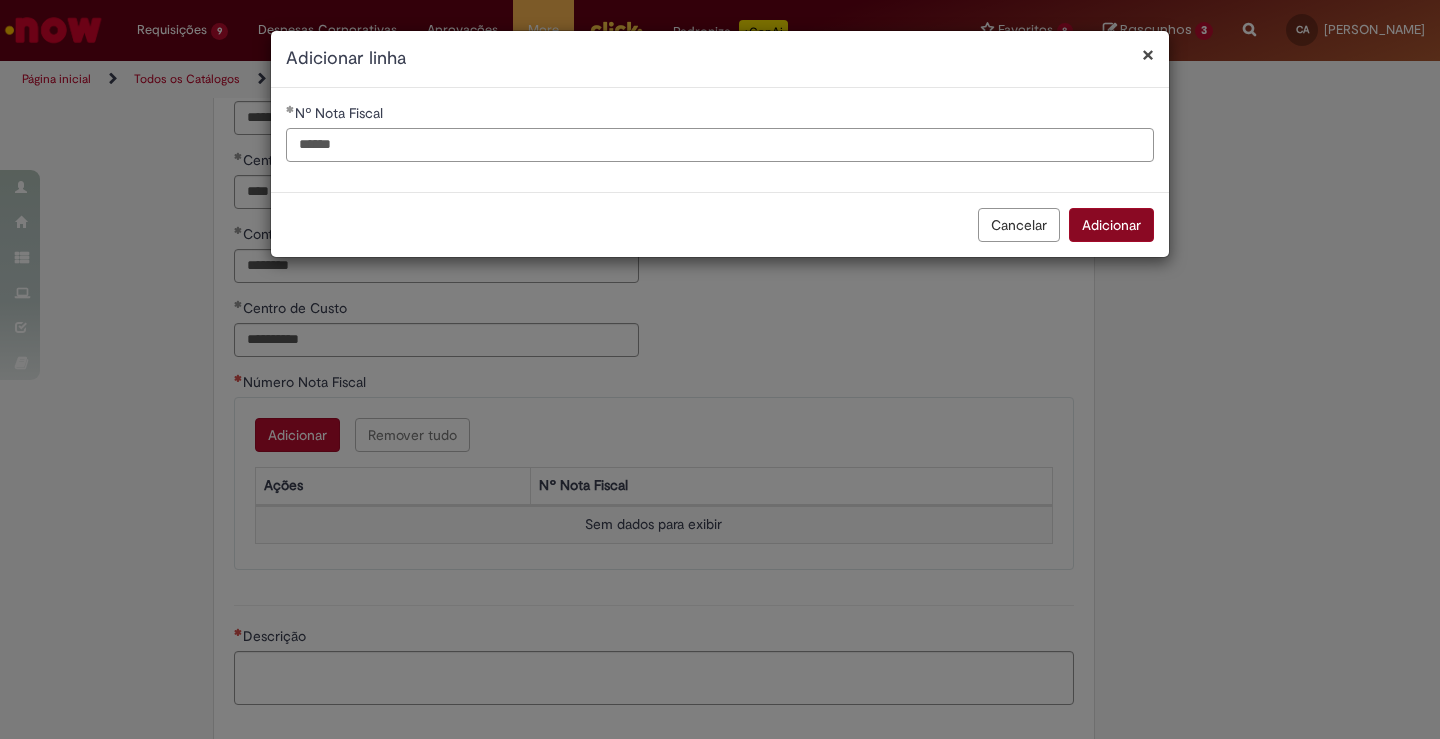 type on "******" 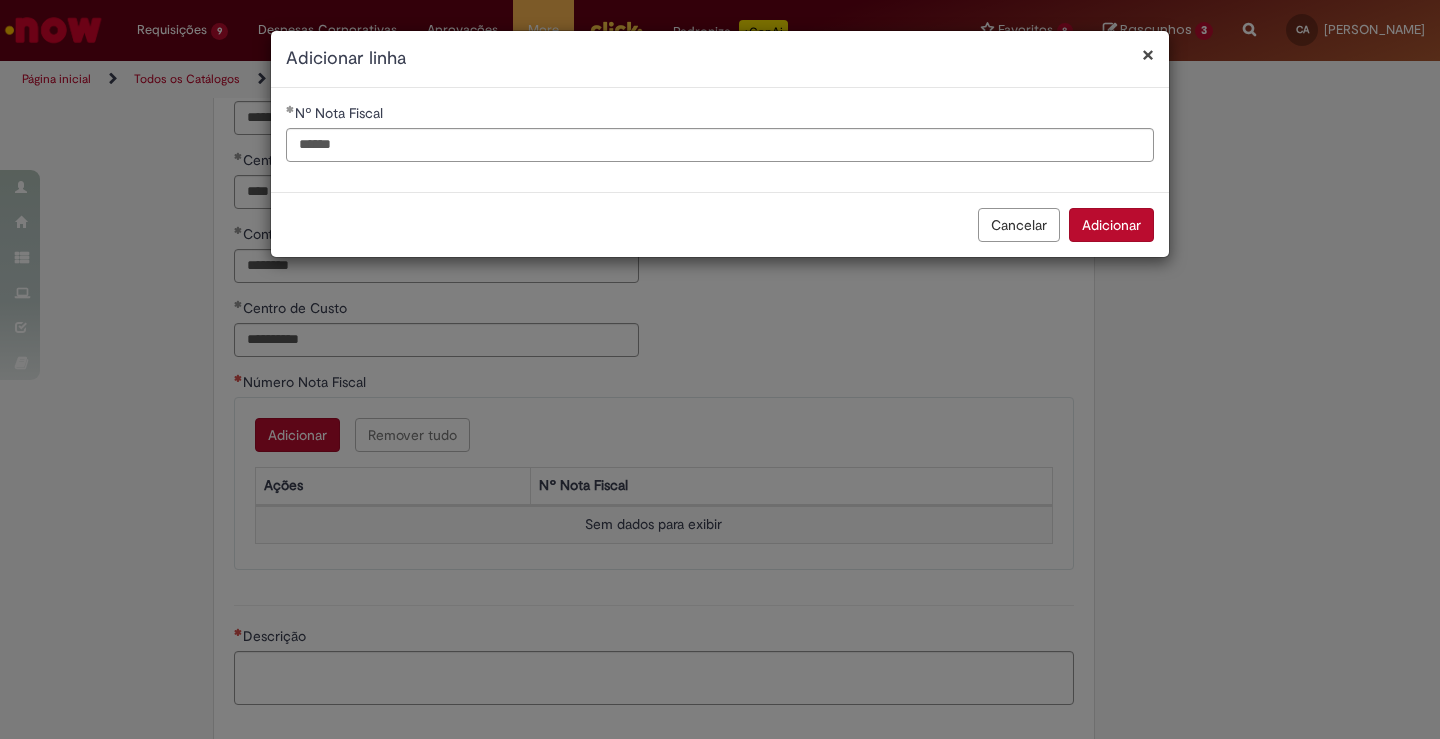 click on "Adicionar" at bounding box center [1111, 225] 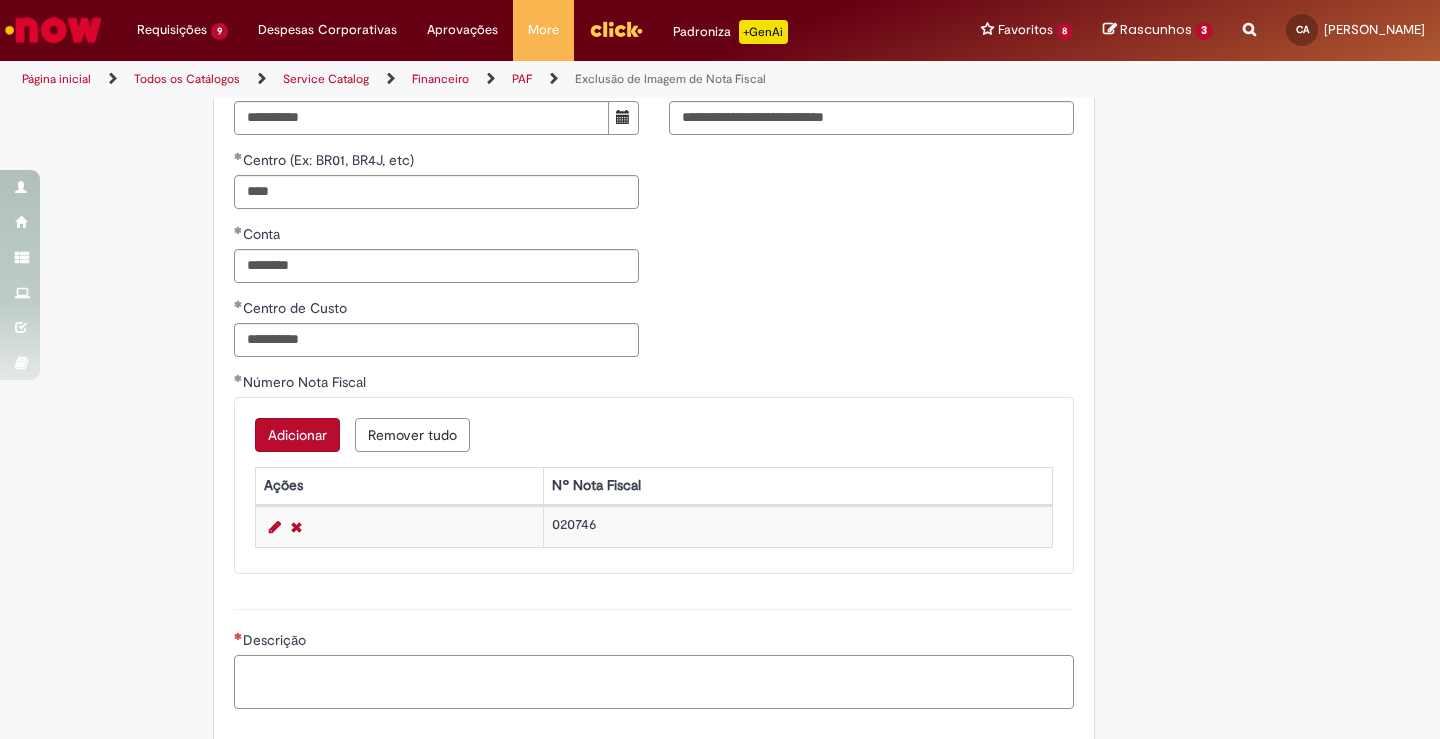 click on "Descrição" at bounding box center (654, 682) 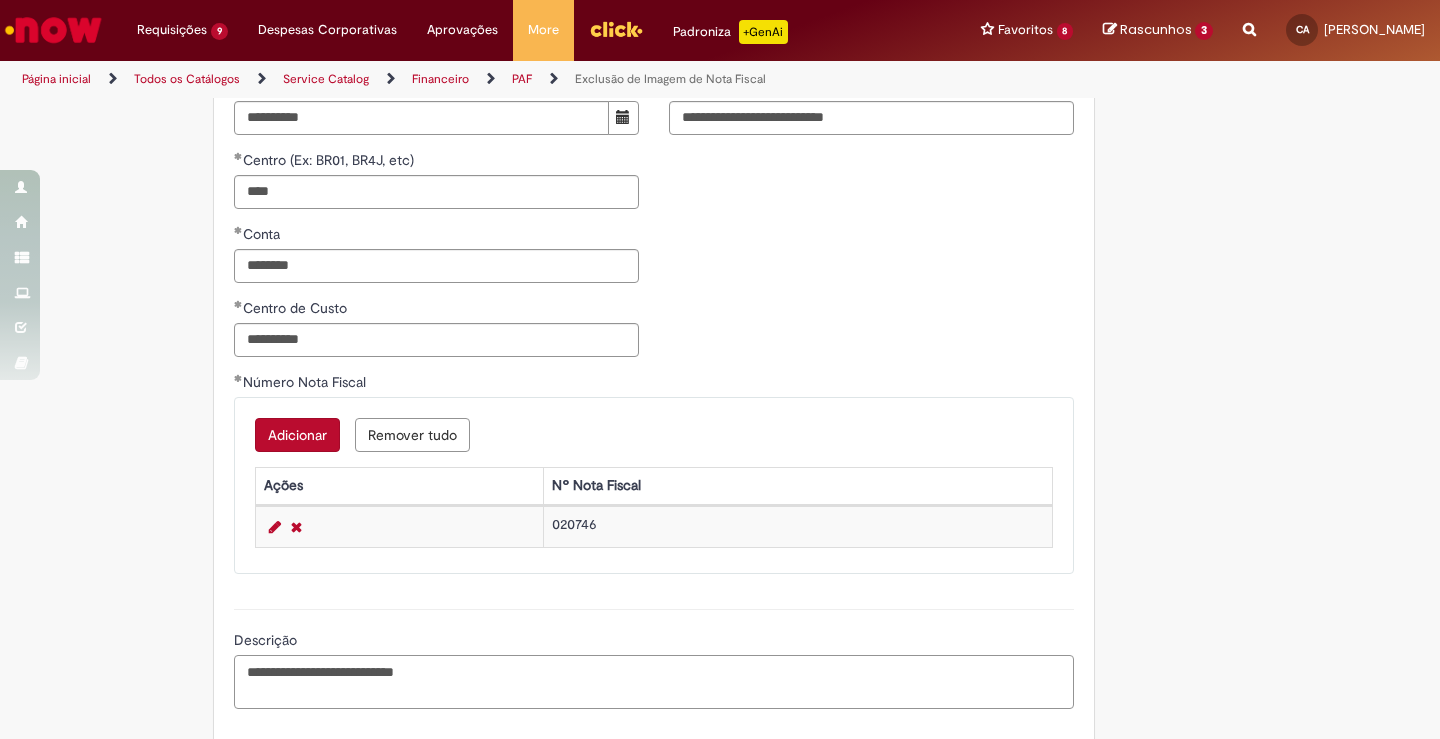 paste on "********" 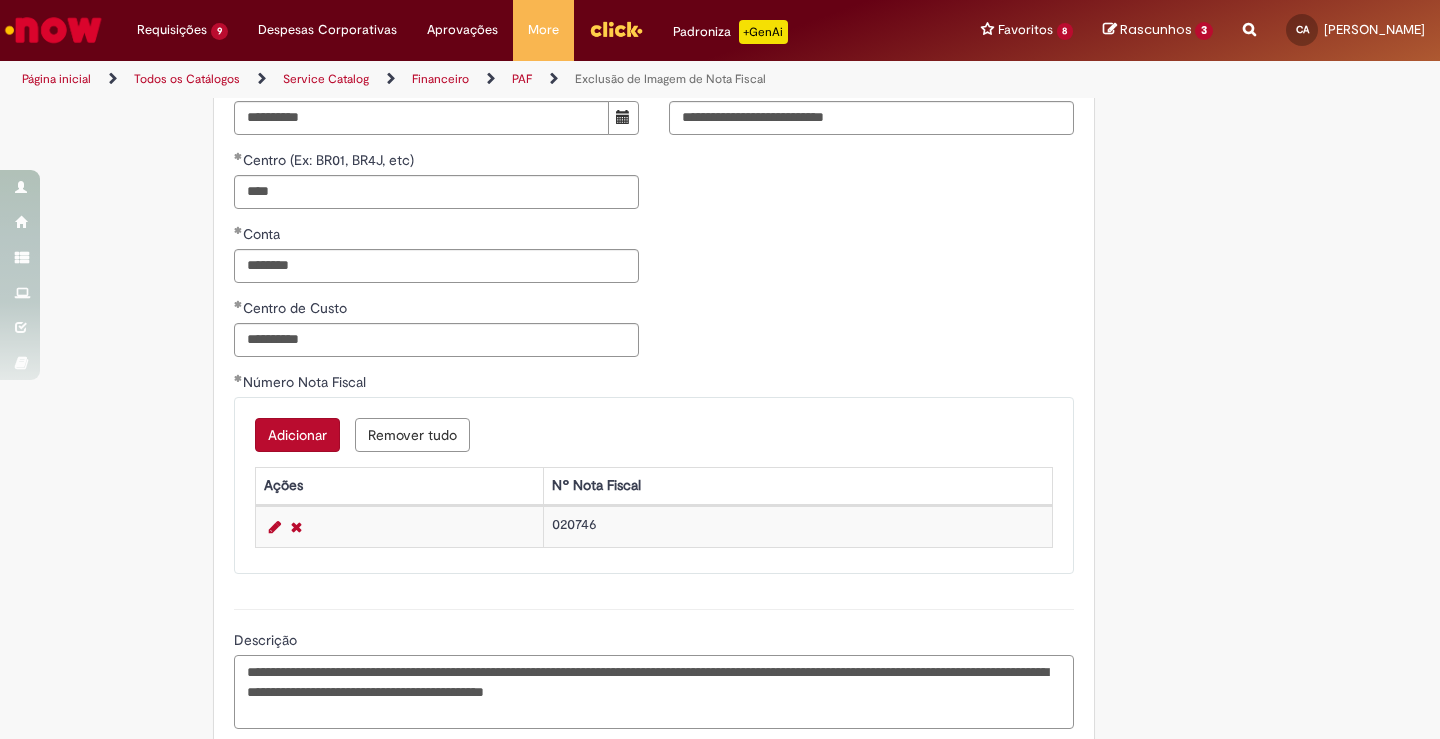 type on "**********" 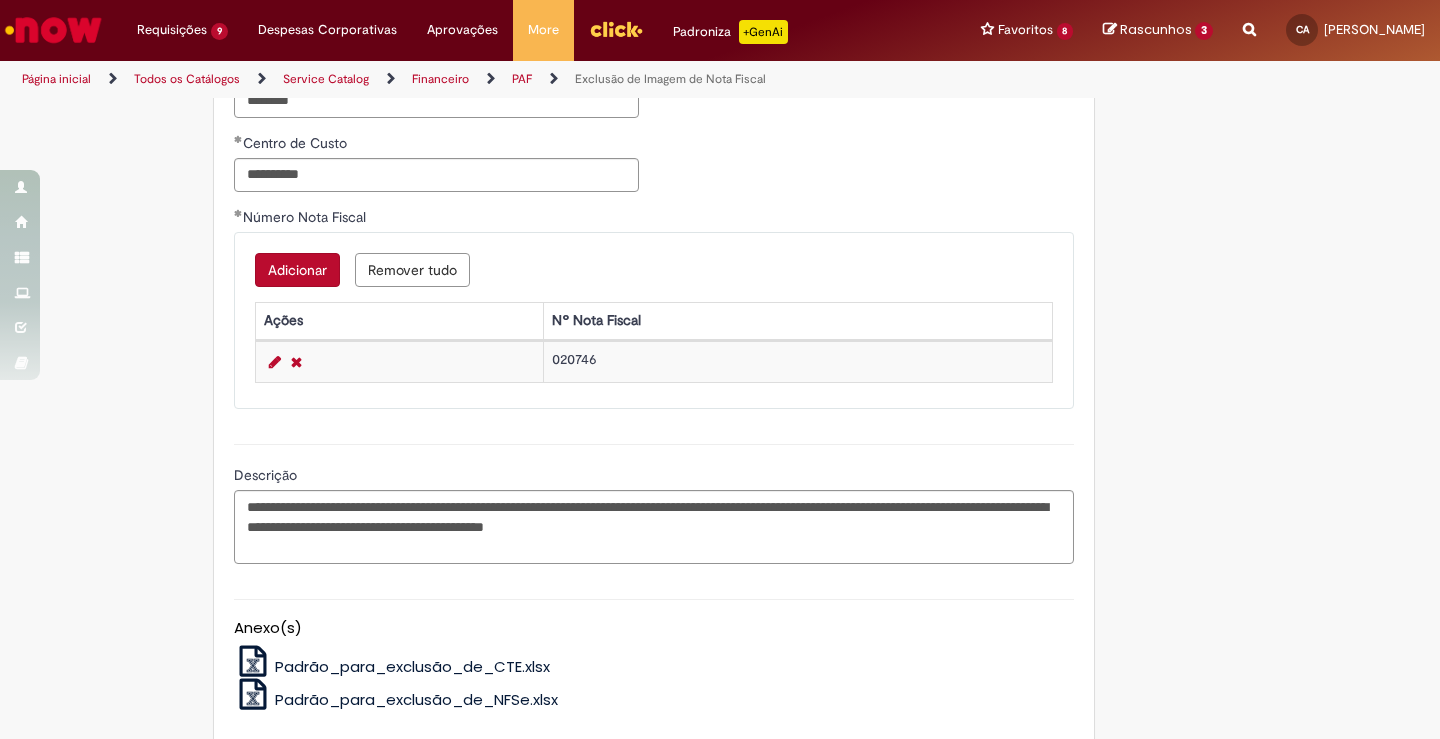 scroll, scrollTop: 1320, scrollLeft: 0, axis: vertical 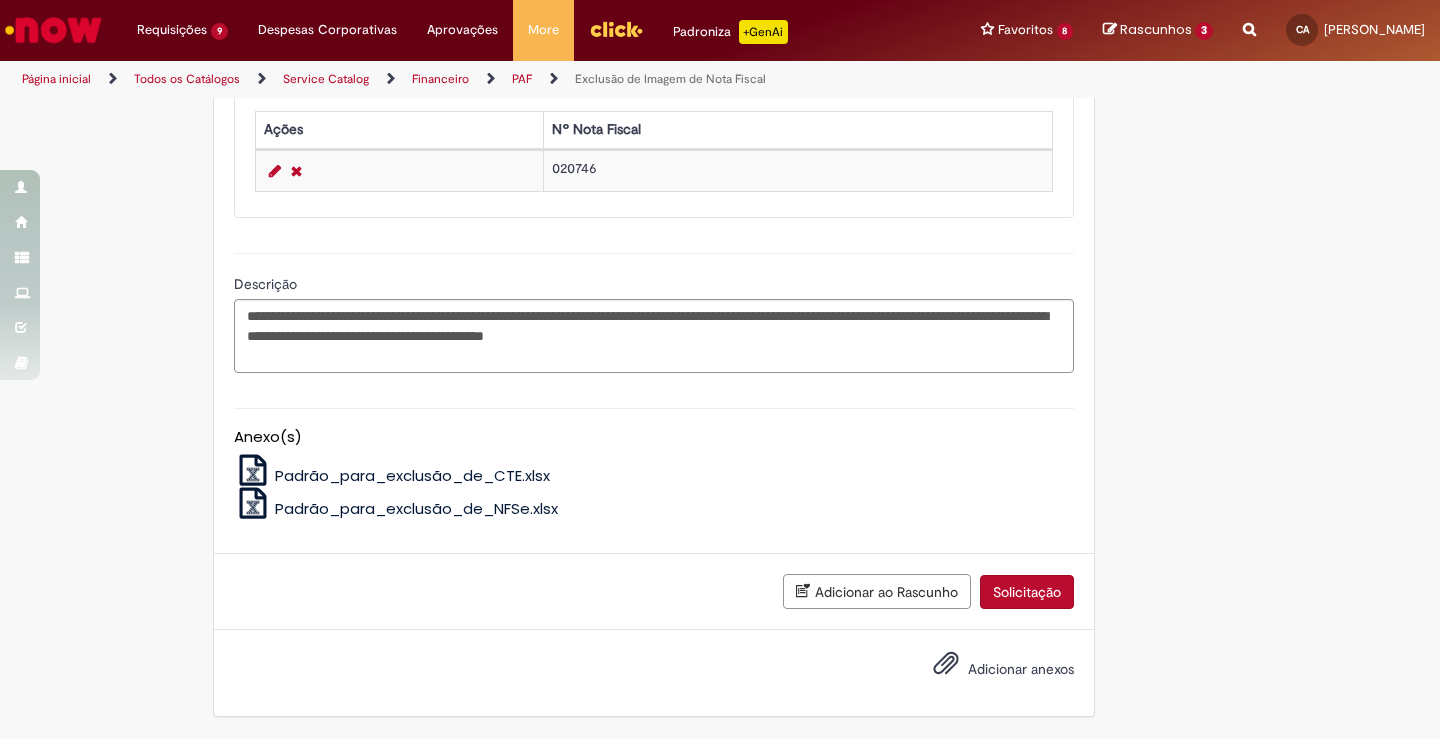 click on "Adicionar anexos" at bounding box center [1021, 669] 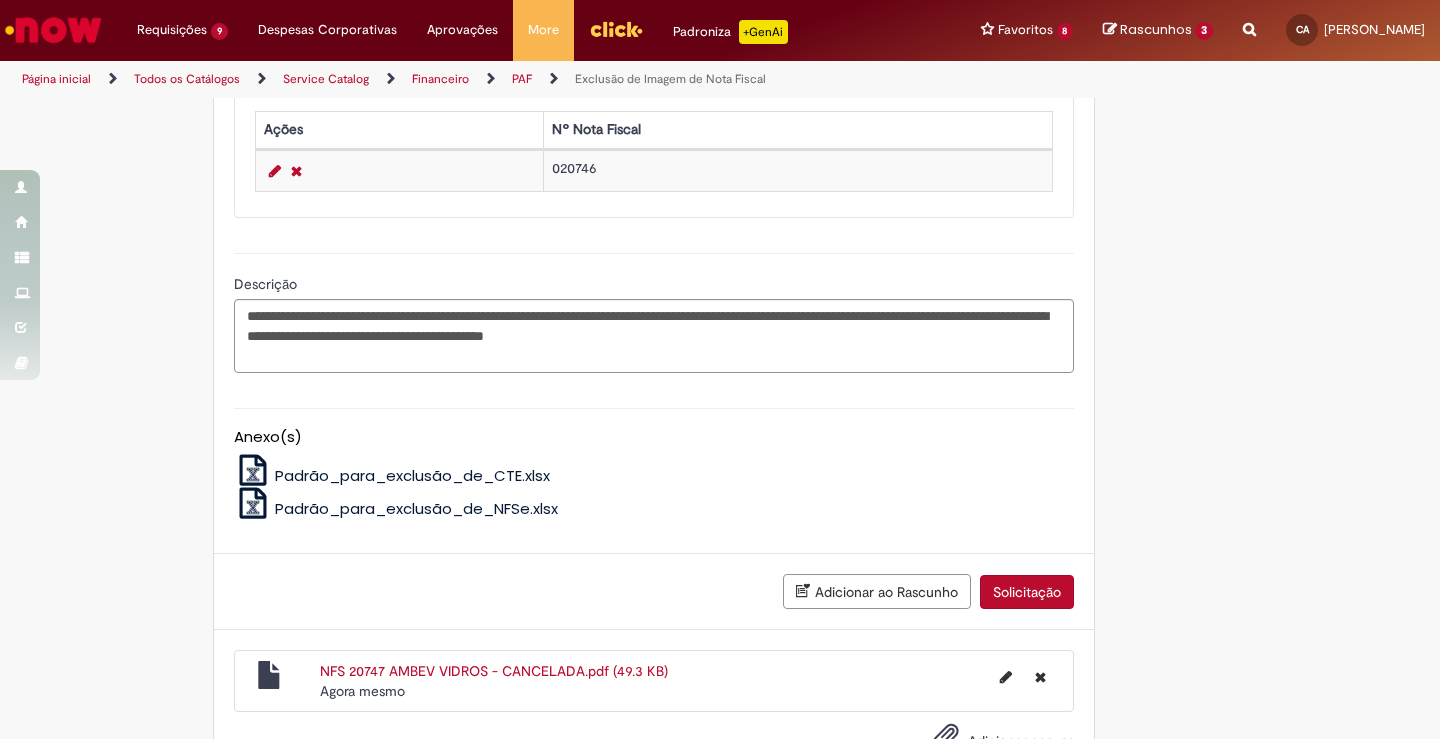 click on "Tire dúvidas com LupiAssist    +GenAI
Oi! Eu sou LupiAssist, uma Inteligência Artificial Generativa em constante aprendizado   Meu conteúdo é monitorado para trazer uma melhor experiência
Dúvidas comuns:
Só mais um instante, estou consultando nossas bases de conhecimento  e escrevendo a melhor resposta pra você!
Title
Lorem ipsum dolor sit amet    Fazer uma nova pergunta
Gerei esta resposta utilizando IA Generativa em conjunto com os nossos padrões. Em caso de divergência, os documentos oficiais prevalecerão.
Saiba mais em:
Ou ligue para:
E aí, te ajudei?
Sim, obrigado!" at bounding box center (720, -262) 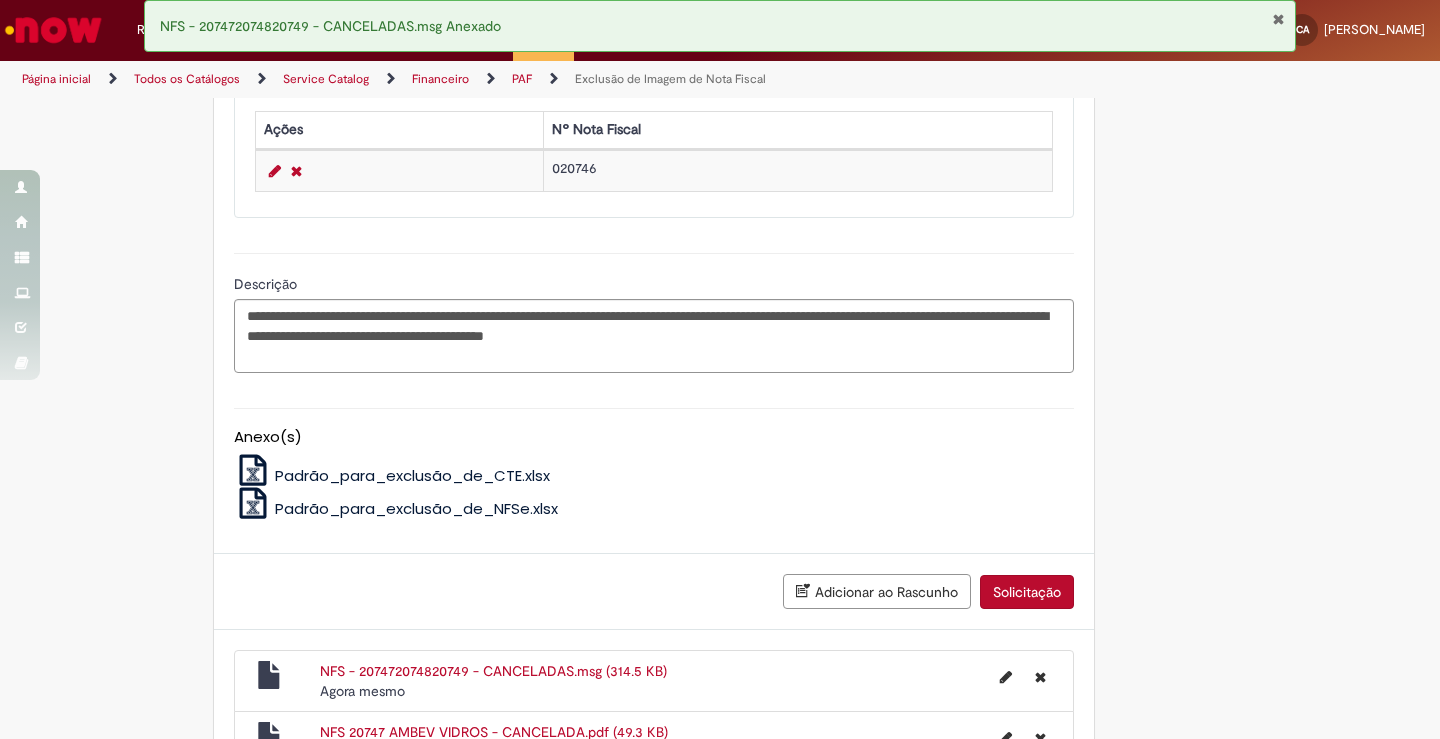 scroll, scrollTop: 876, scrollLeft: 0, axis: vertical 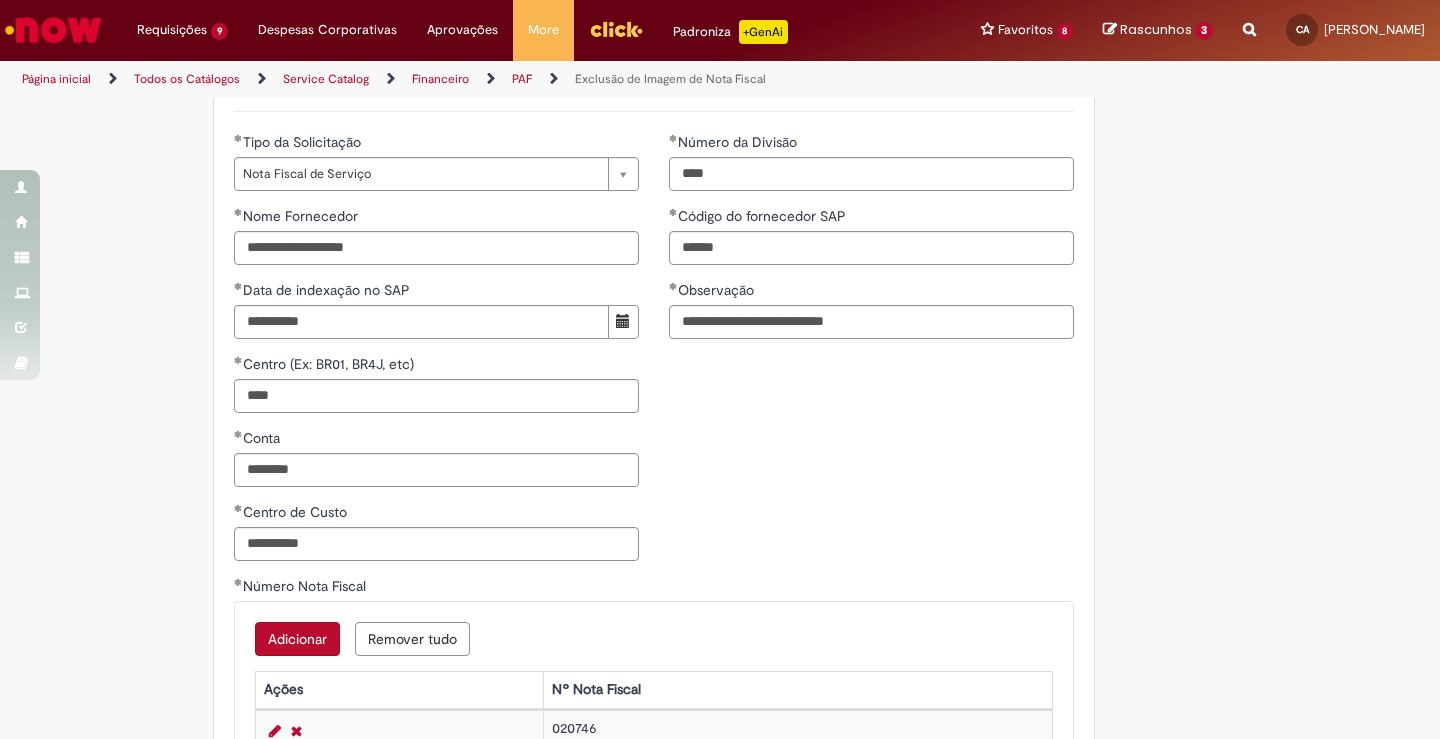 click on "Tire dúvidas com LupiAssist    +GenAI
Oi! Eu sou LupiAssist, uma Inteligência Artificial Generativa em constante aprendizado   Meu conteúdo é monitorado para trazer uma melhor experiência
Dúvidas comuns:
Só mais um instante, estou consultando nossas bases de conhecimento  e escrevendo a melhor resposta pra você!
Title
Lorem ipsum dolor sit amet    Fazer uma nova pergunta
Gerei esta resposta utilizando IA Generativa em conjunto com os nossos padrões. Em caso de divergência, os documentos oficiais prevalecerão.
Saiba mais em:
Ou ligue para:
E aí, te ajudei?
Sim, obrigado!" at bounding box center (720, 328) 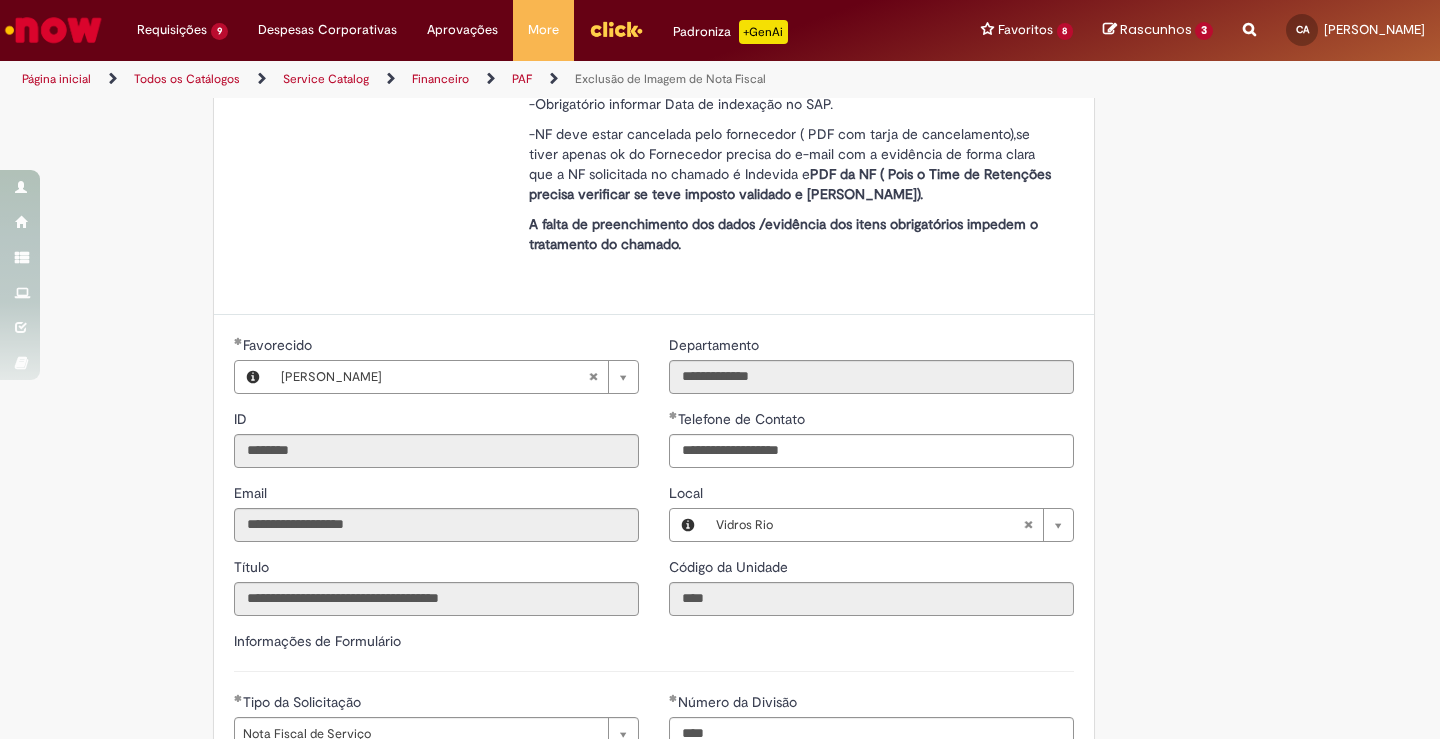 scroll, scrollTop: 0, scrollLeft: 0, axis: both 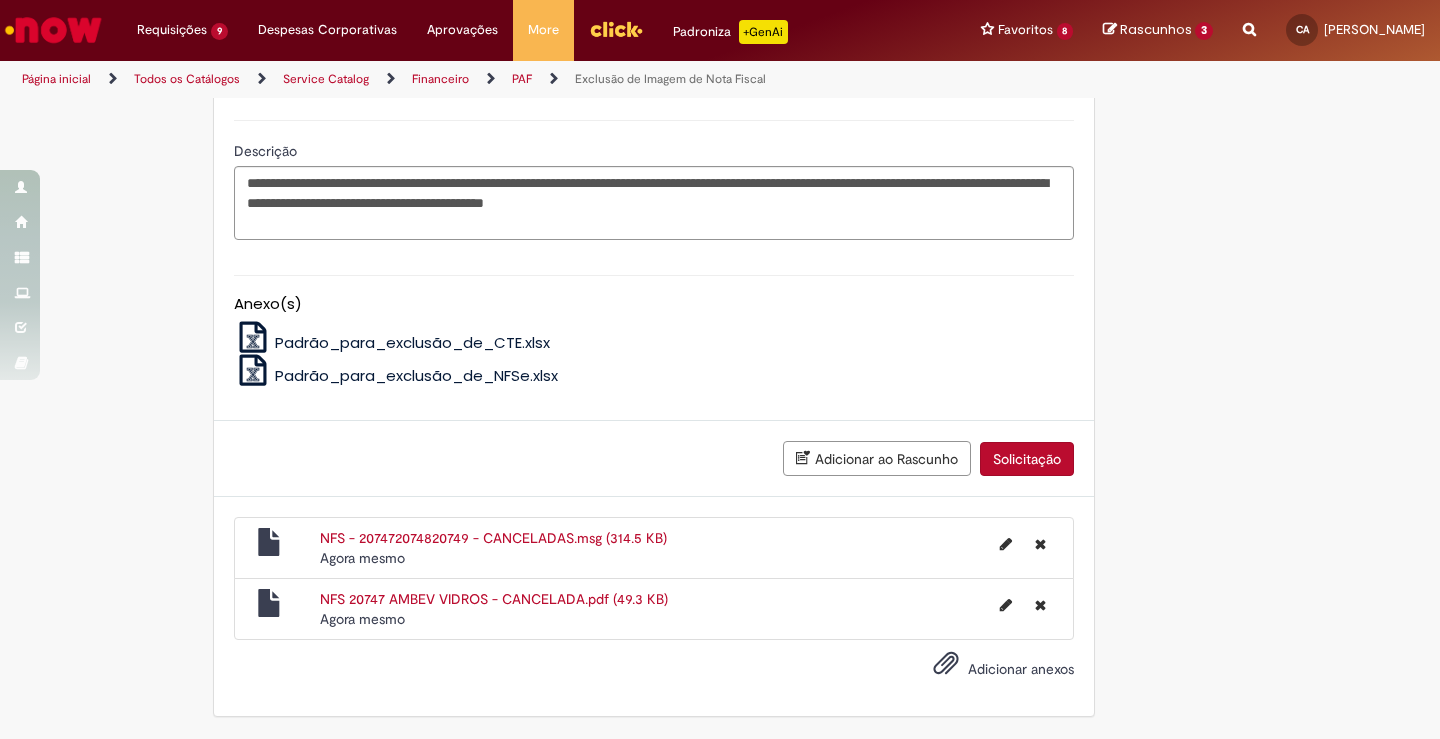click on "Solicitação" at bounding box center (1027, 459) 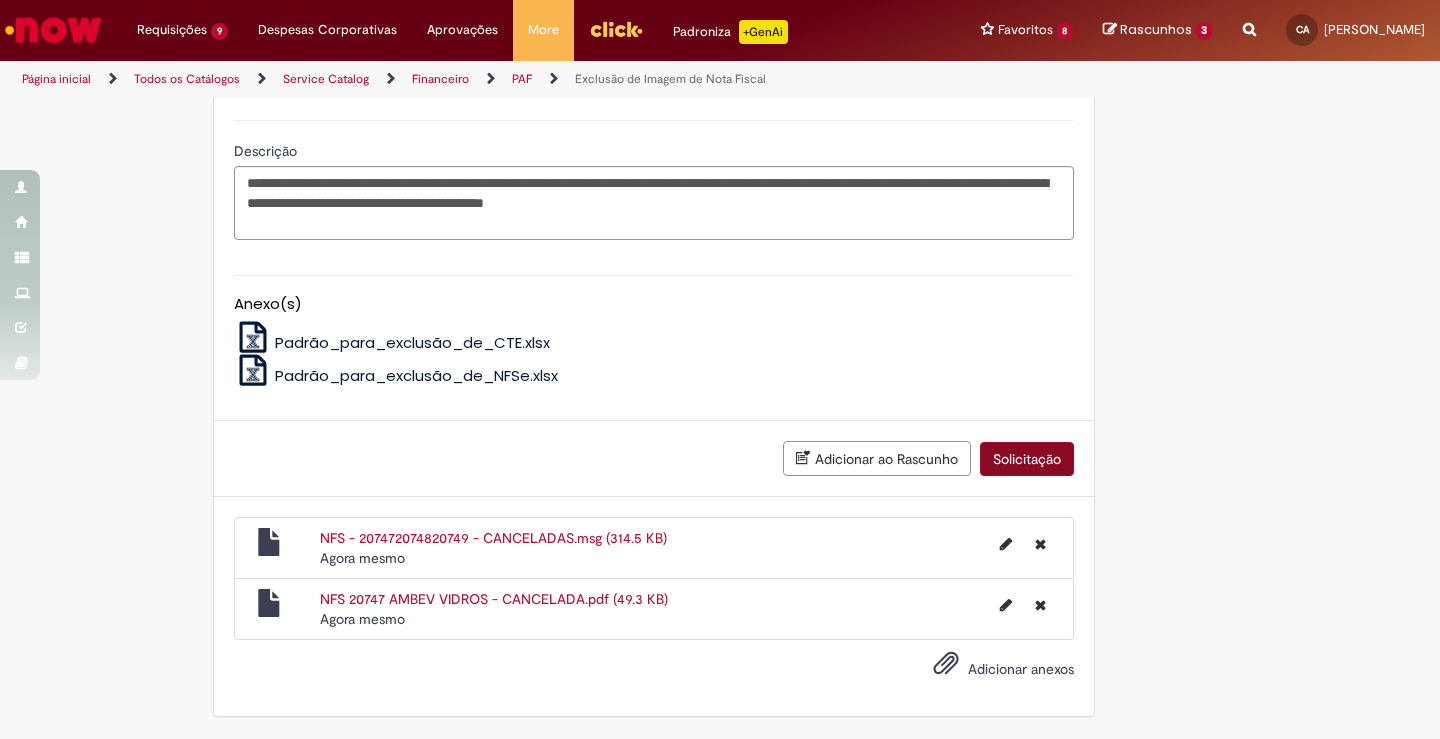 scroll, scrollTop: 1523, scrollLeft: 0, axis: vertical 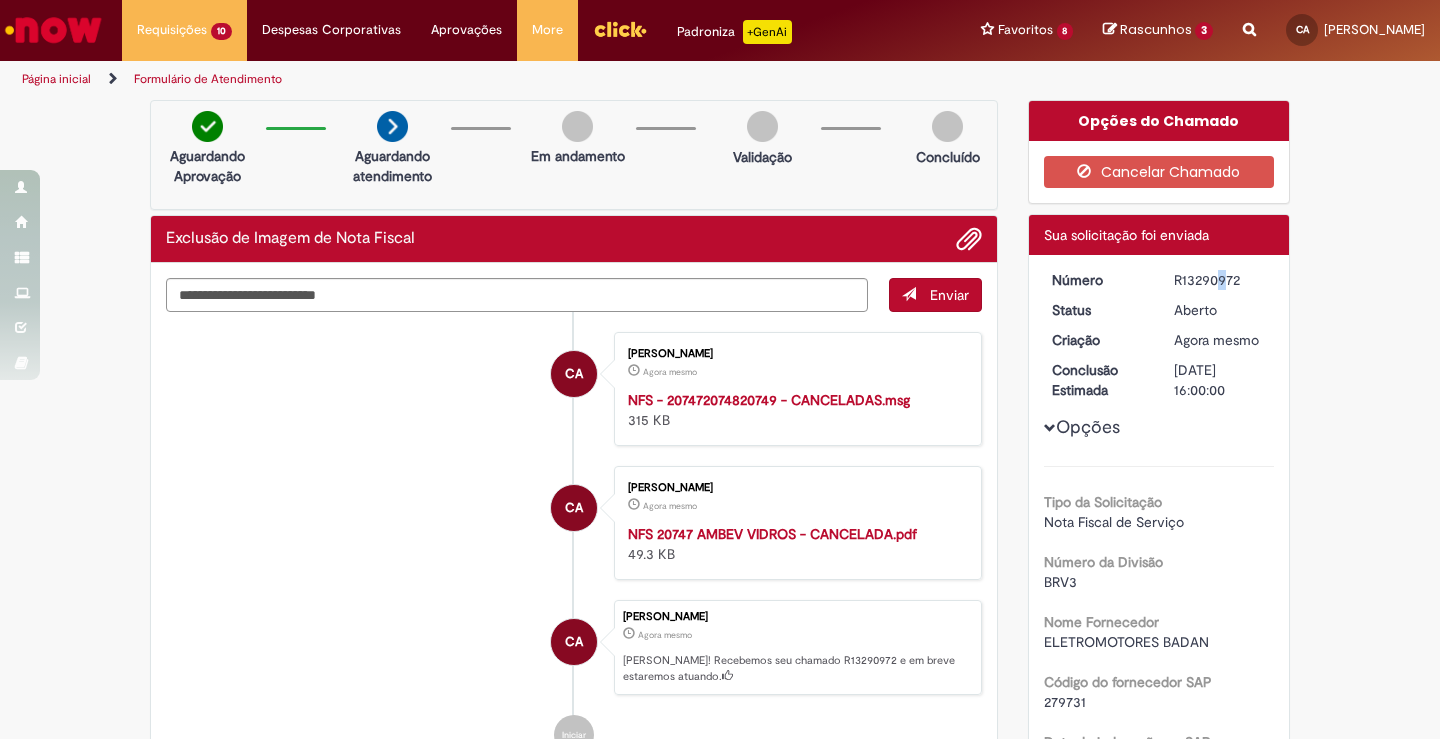 click on "R13290972" at bounding box center (1220, 280) 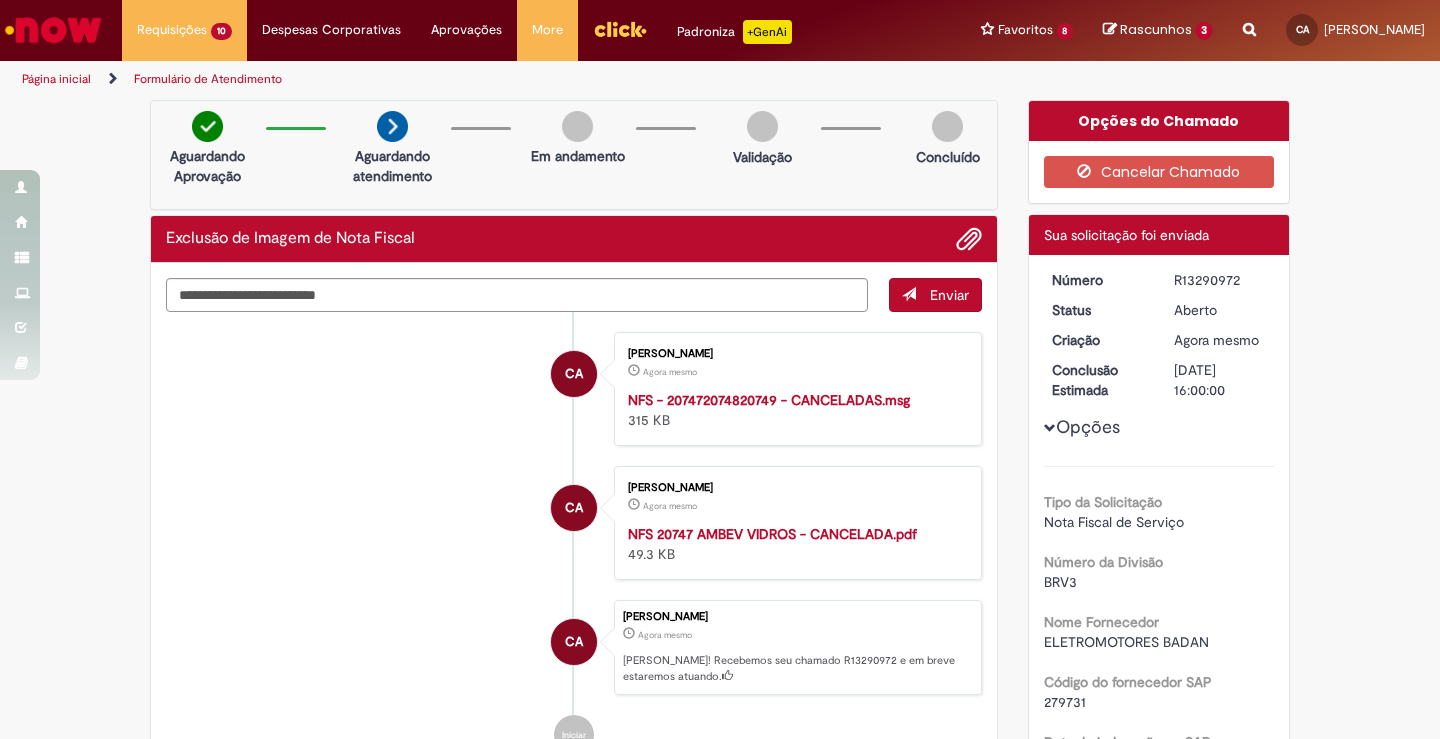 click on "Opções
Tipo da Solicitação
Nota Fiscal de Serviço
Número da Divisão
BRV3
Nome Fornecedor
ELETROMOTORES BADAN
Código do fornecedor SAP
279731
Data de indexação no SAP
[DATE]
Observação
NF CANCELADA PELO FORNECEDOR
Centro (Ex: BR01, BR4J, etc)
BRV3
Conta
71012101
Centro de Custo
BRV3UVPV34
Número Nota Fiscal
Click to view Número Nota Fiscal   Click to view Número Nota Fiscal
Descrição
OBSOLETAR A NF 020246 DP VIM 2928535. FORNECEDOR INSERIU A NF COM A NUMERAÇÃO ERRADA NO SAP. O CORRETO SERIA NF 020247, MAS O FORNECEDOR CANCELOU ESSA NF, CONFORME PODE SER VISTO NO E-MAIL E NA NF EM ANEXO." at bounding box center [1159, 781] 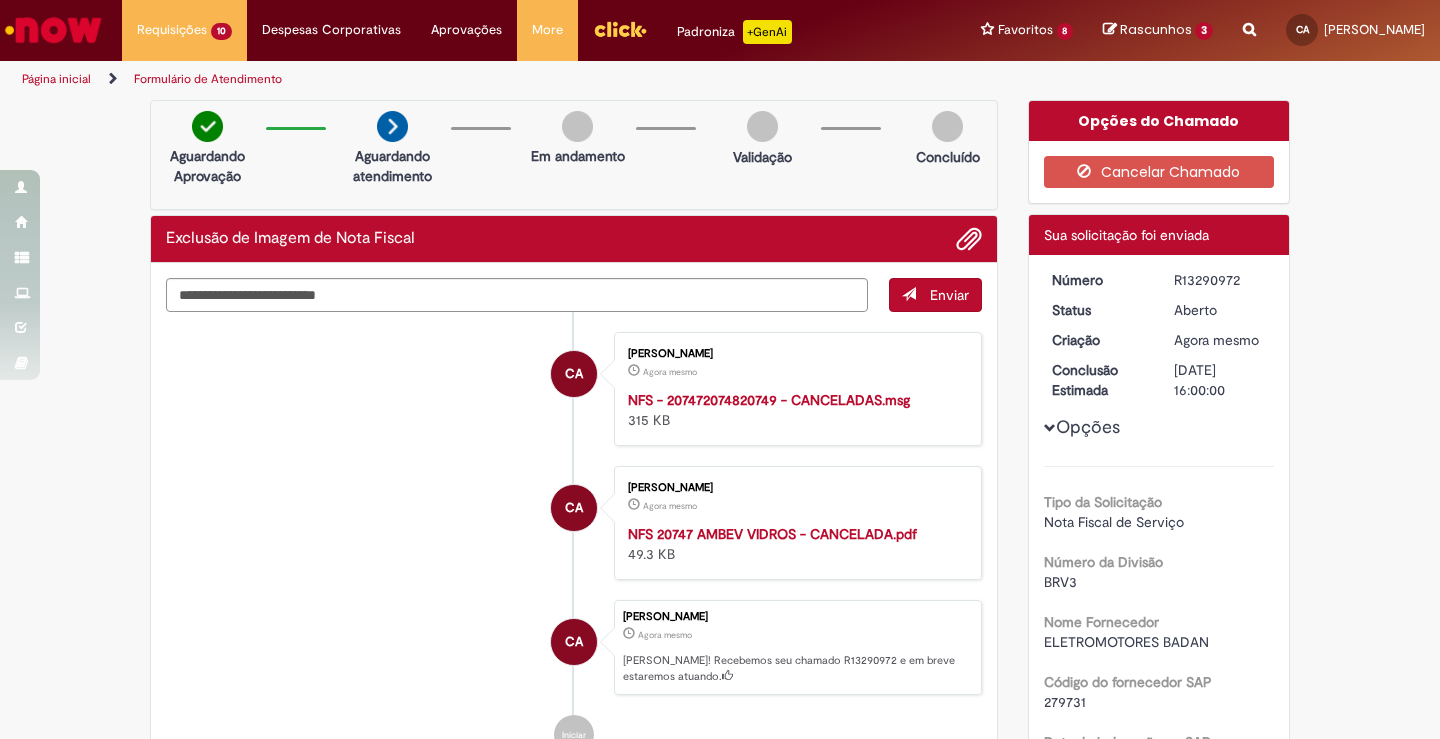 drag, startPoint x: 1168, startPoint y: 277, endPoint x: 1233, endPoint y: 277, distance: 65 